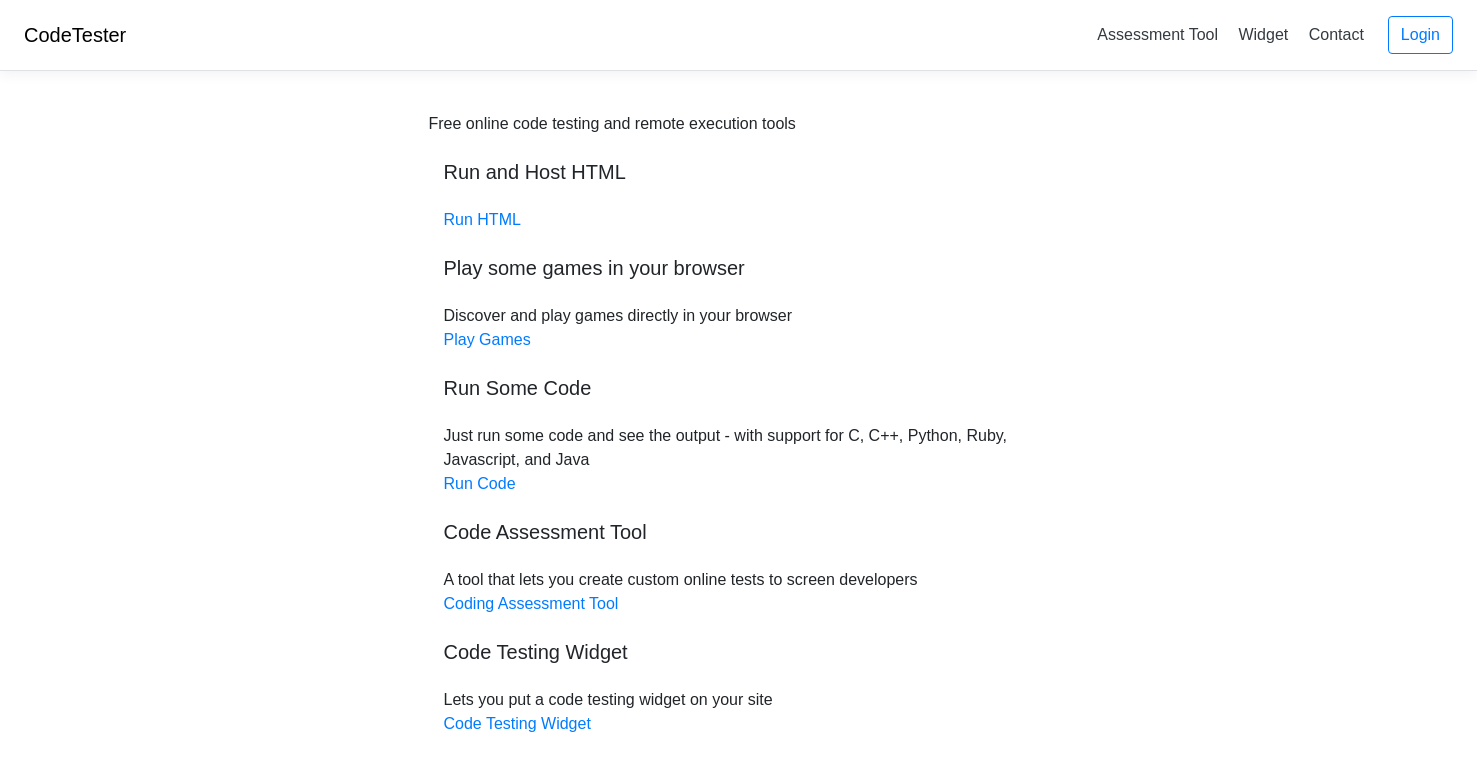 scroll, scrollTop: 0, scrollLeft: 0, axis: both 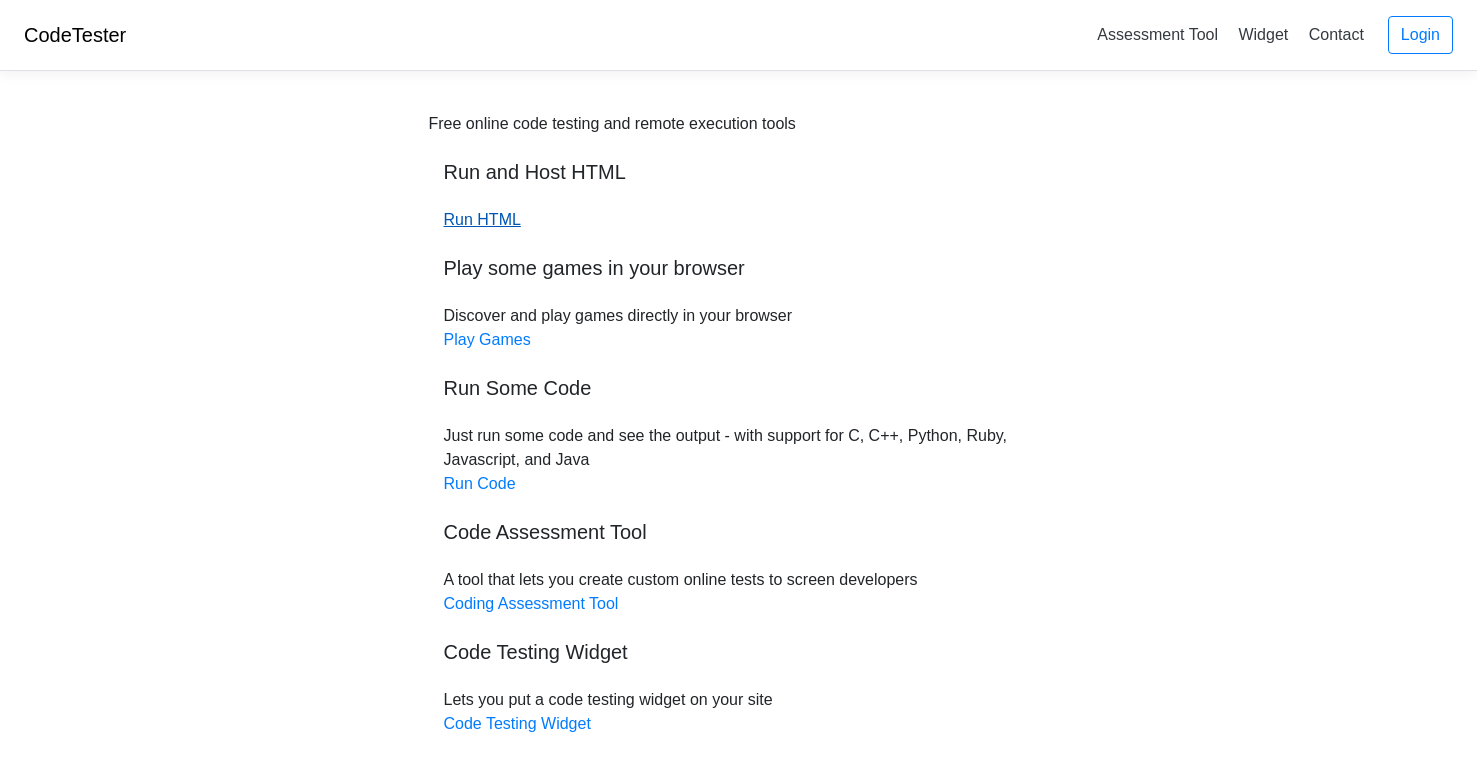 click on "Run HTML" at bounding box center (482, 219) 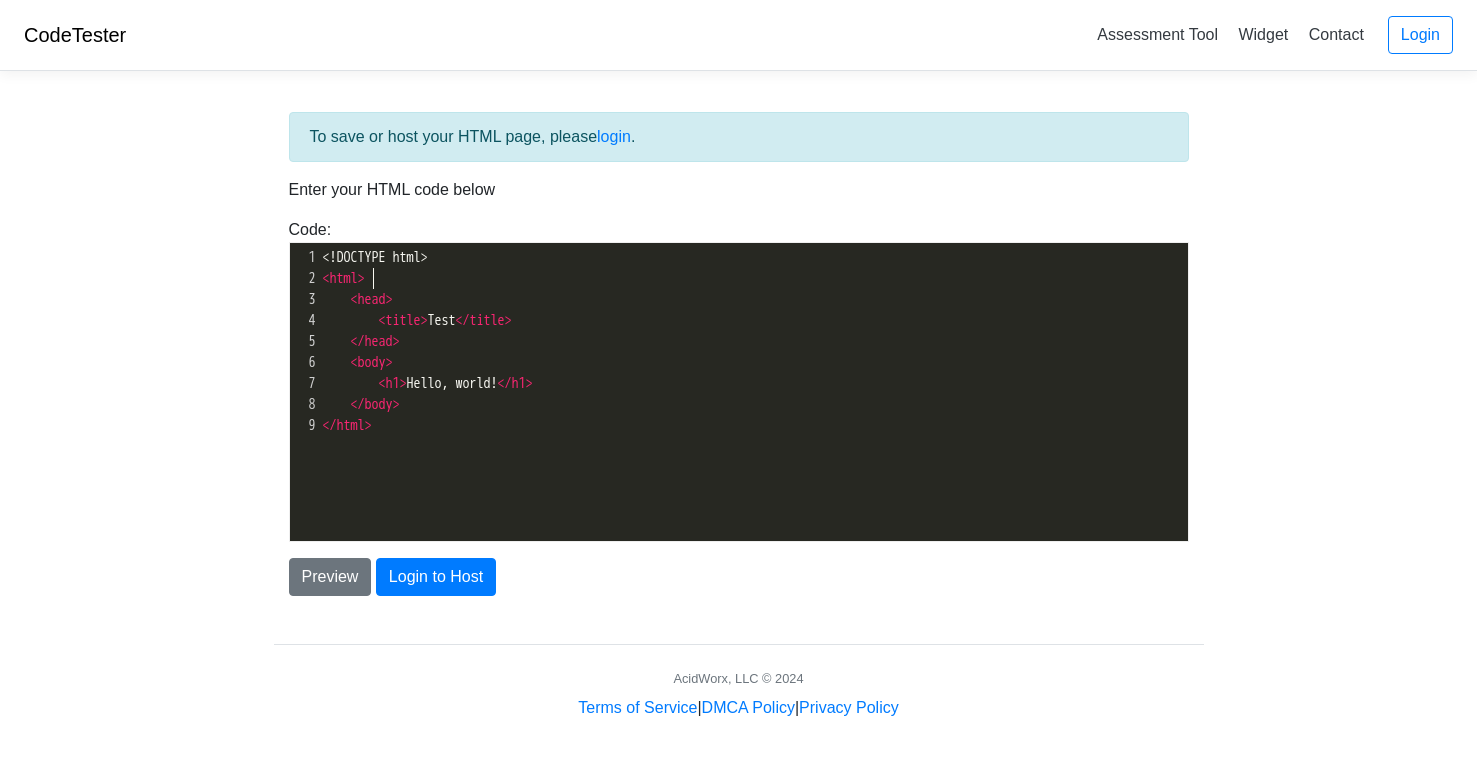 click on "< html >" at bounding box center [753, 278] 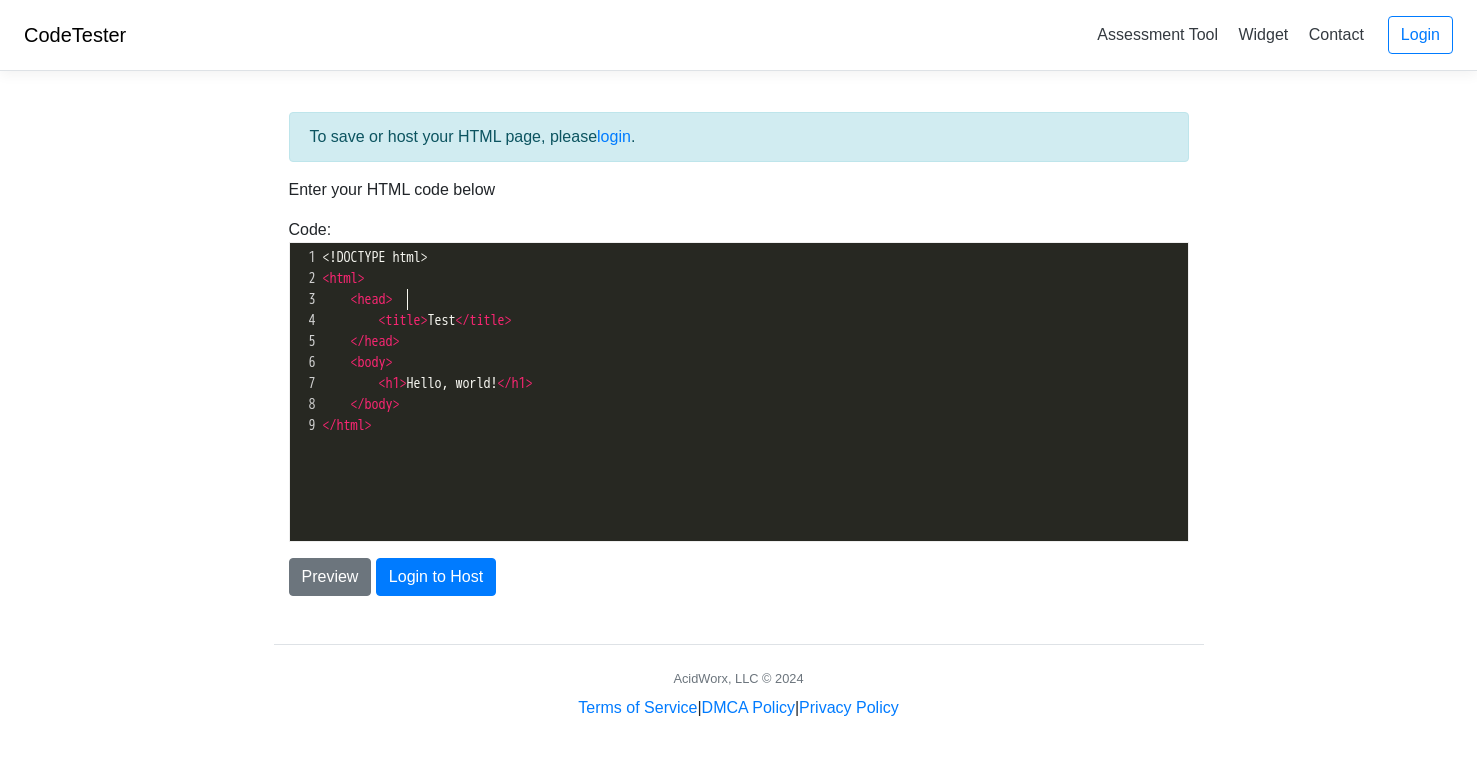 click on "< head >" at bounding box center [753, 299] 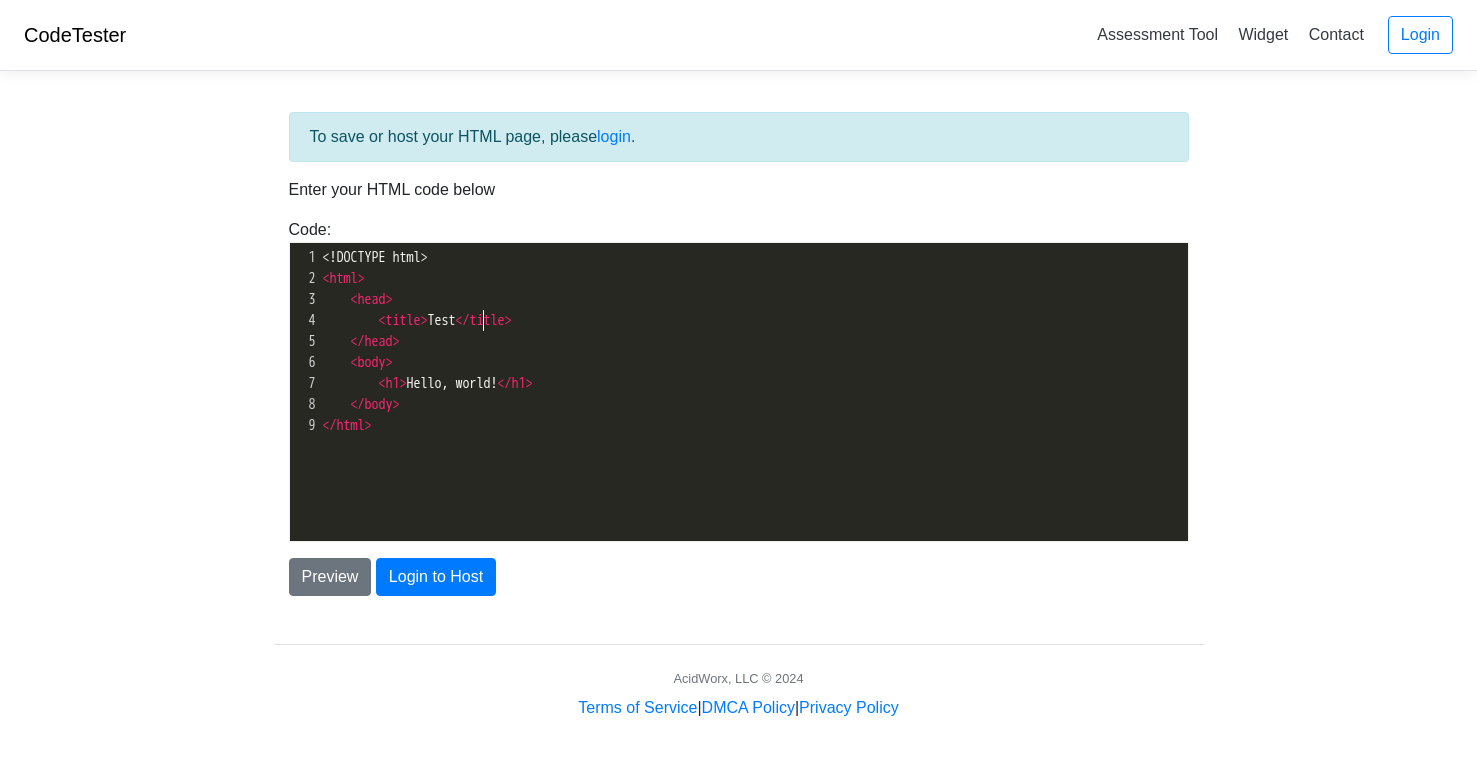 click on "< title > Test </ title >" at bounding box center [417, 320] 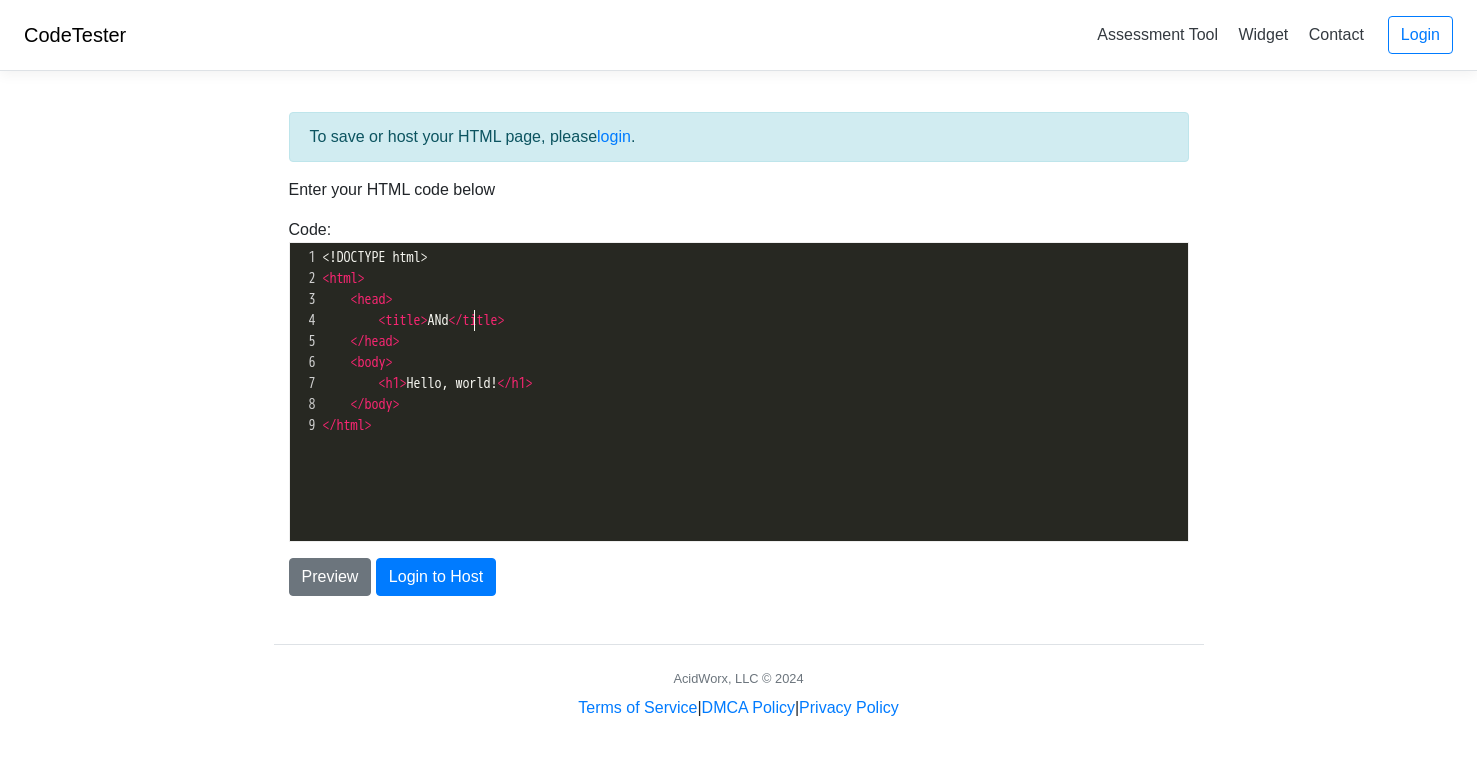 scroll, scrollTop: 9, scrollLeft: 51, axis: both 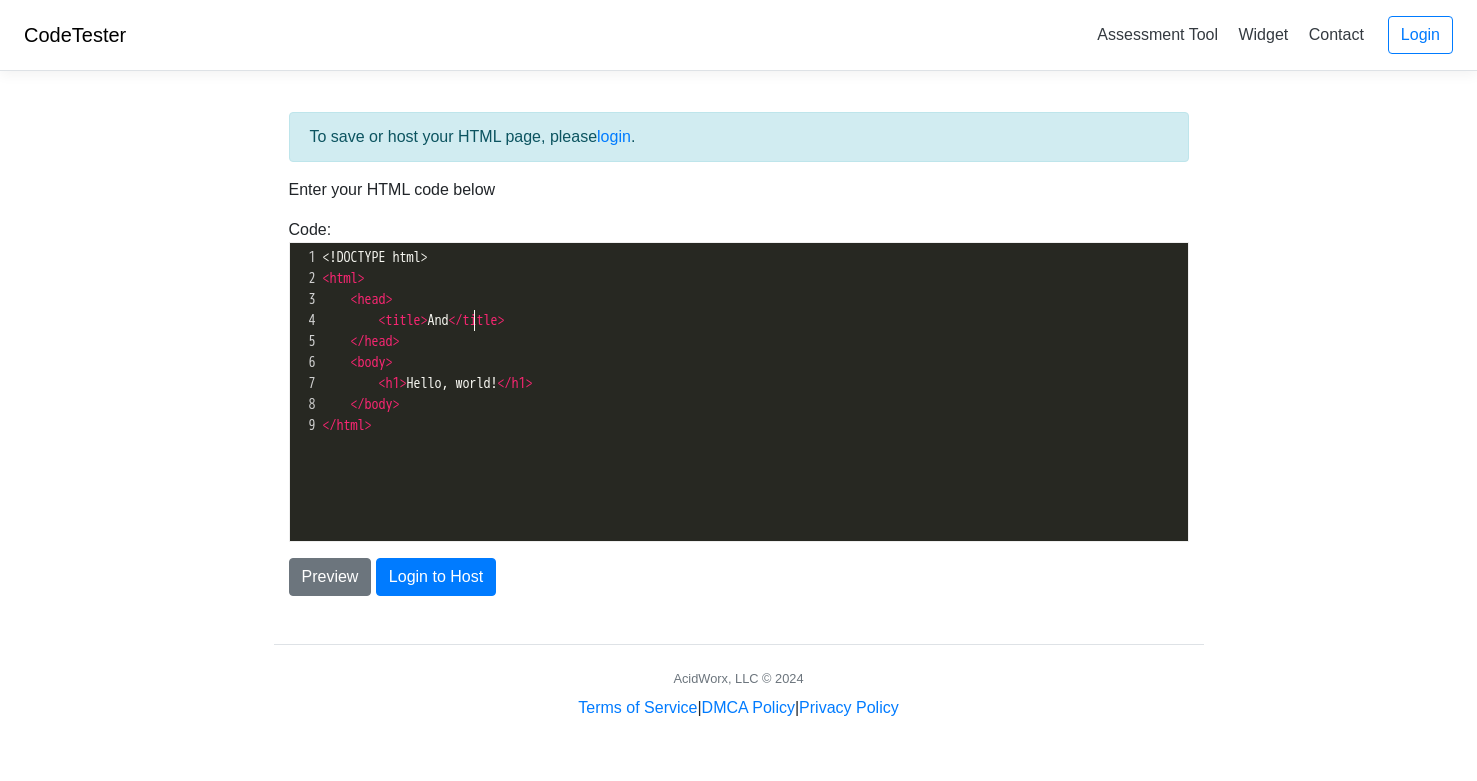 type on "[NAME]" 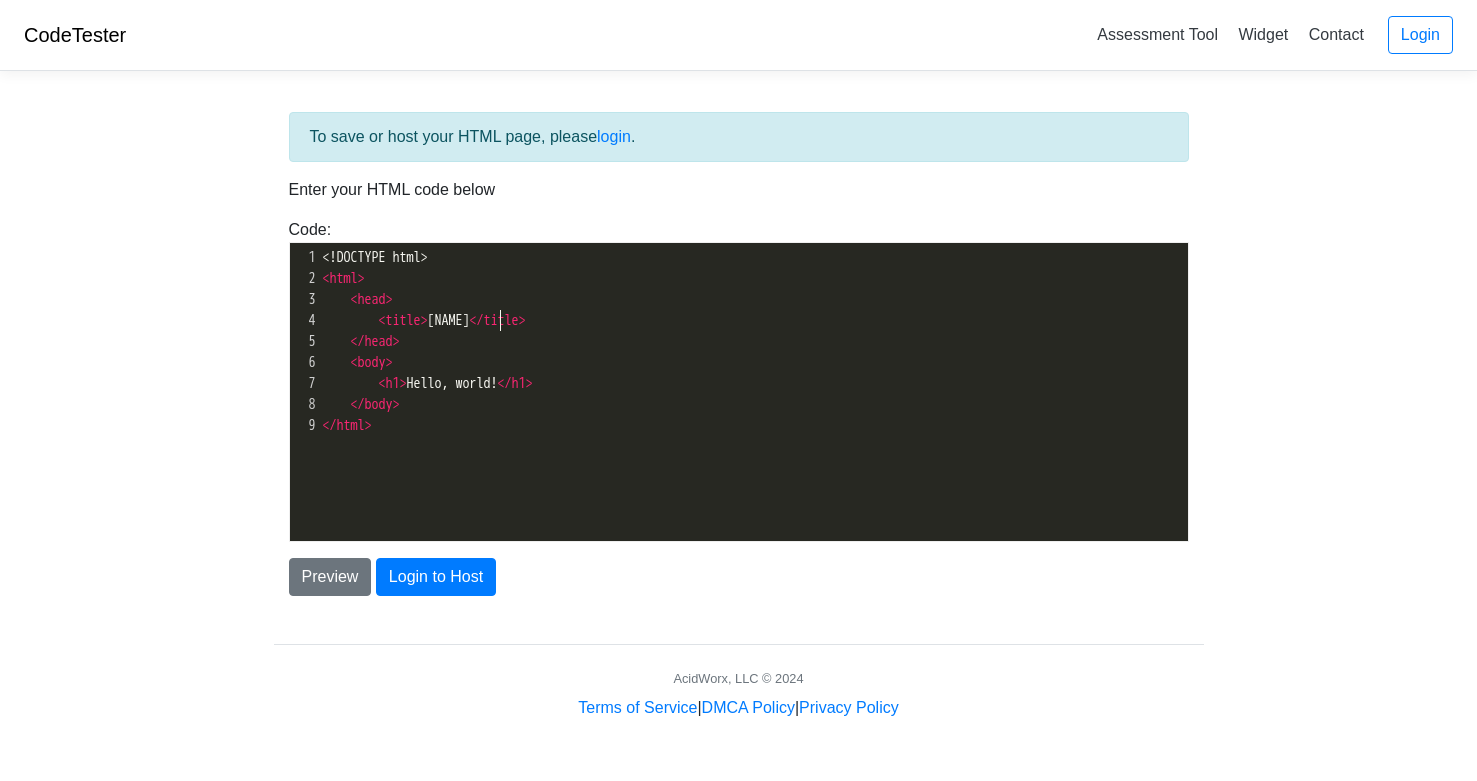 scroll, scrollTop: 9, scrollLeft: 42, axis: both 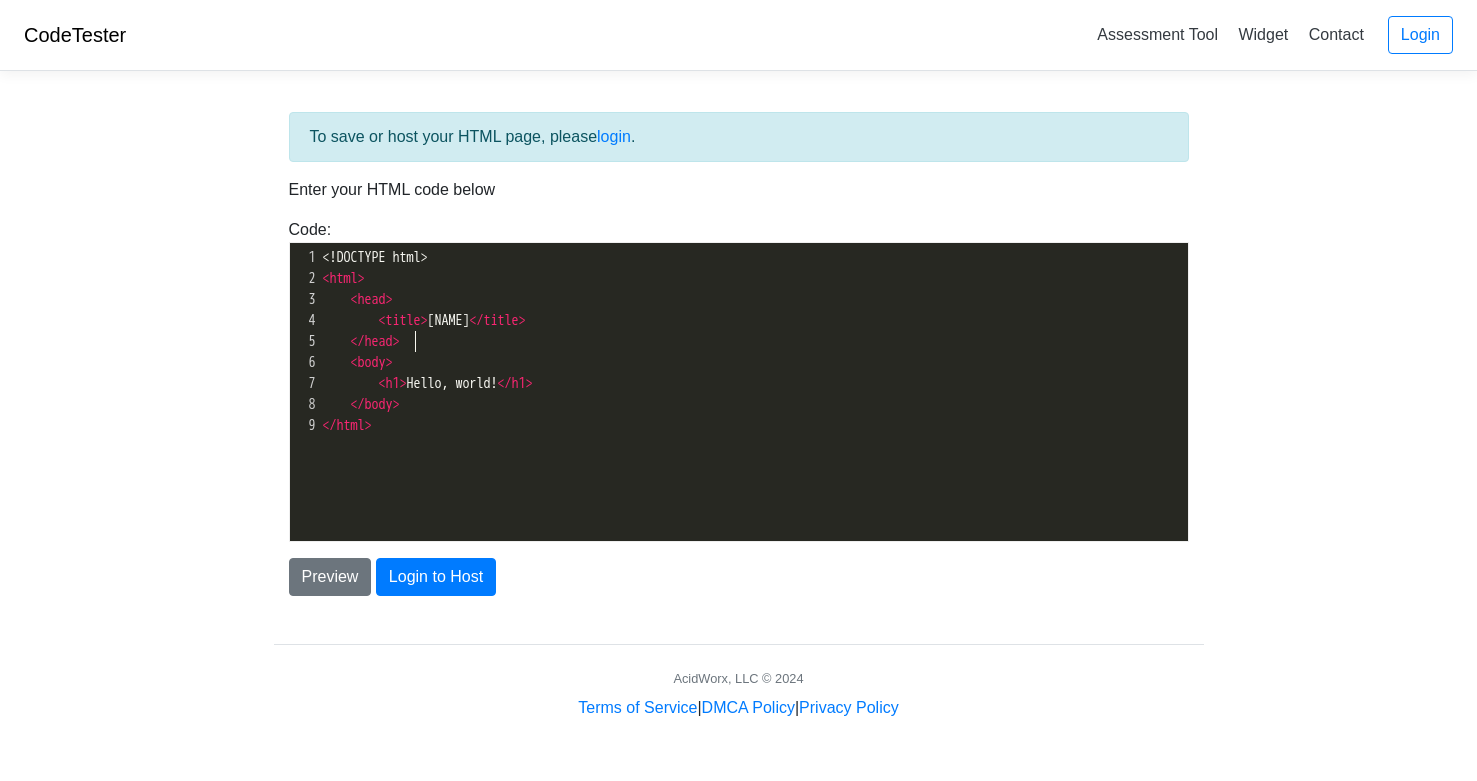 click on "</ head >" at bounding box center (753, 341) 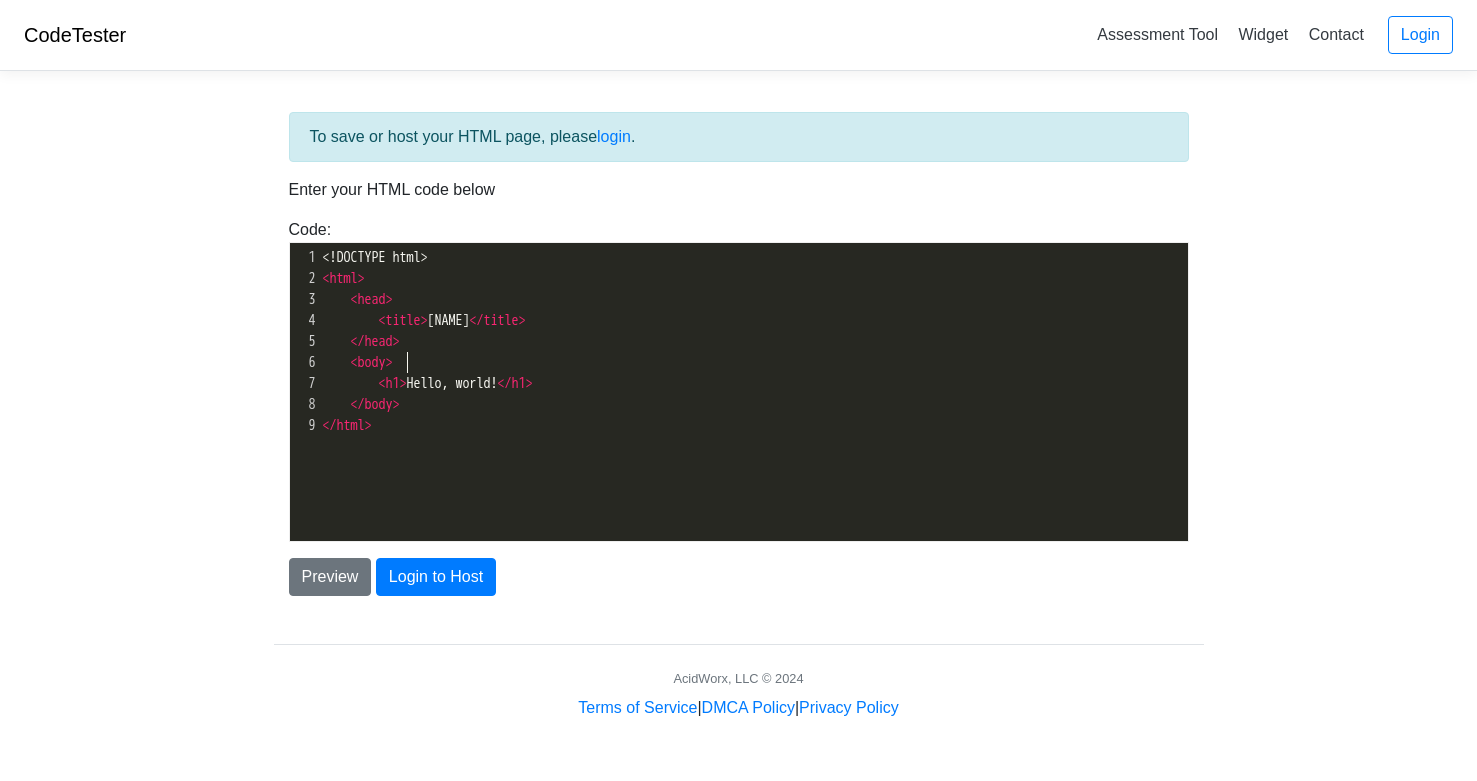 click on "</" at bounding box center [505, 383] 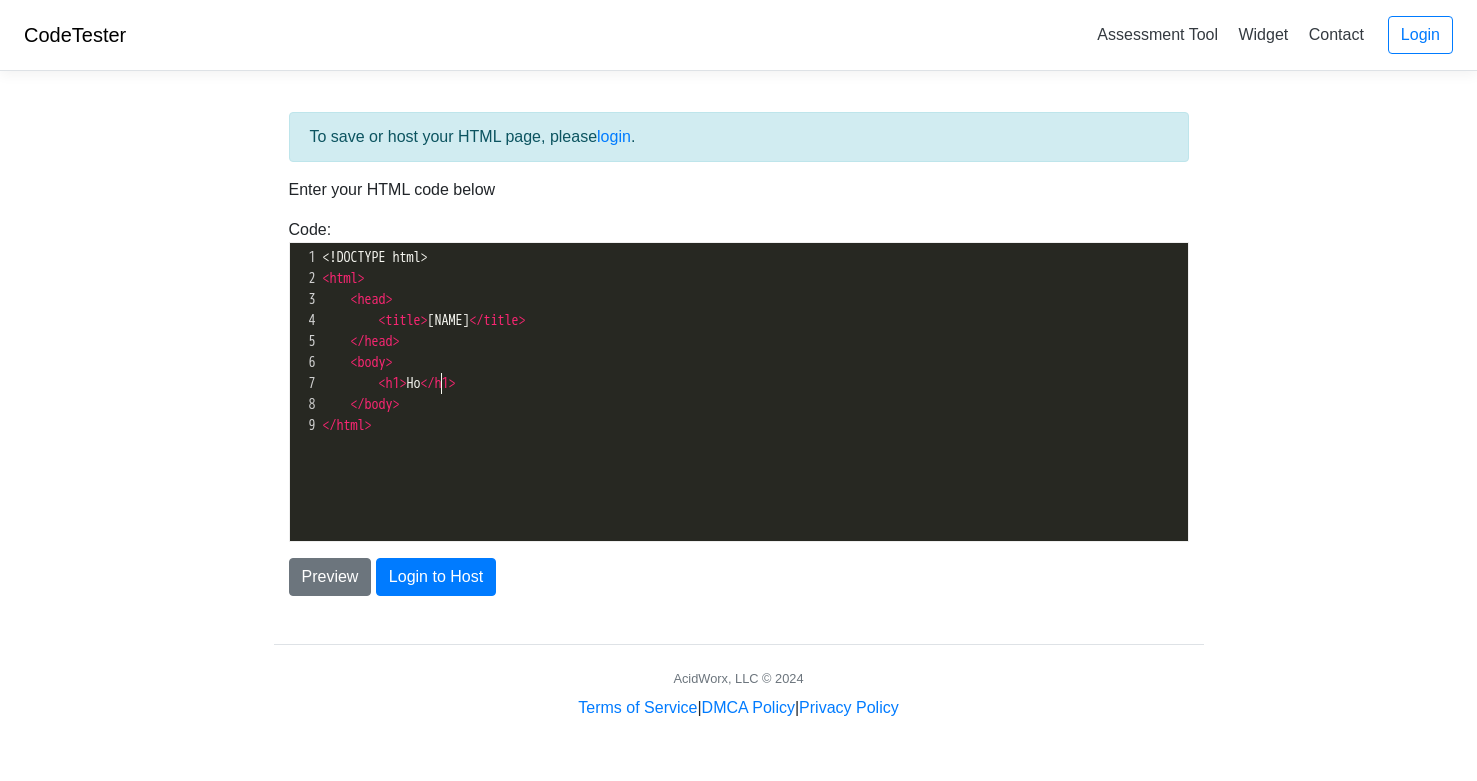 scroll, scrollTop: 9, scrollLeft: 26, axis: both 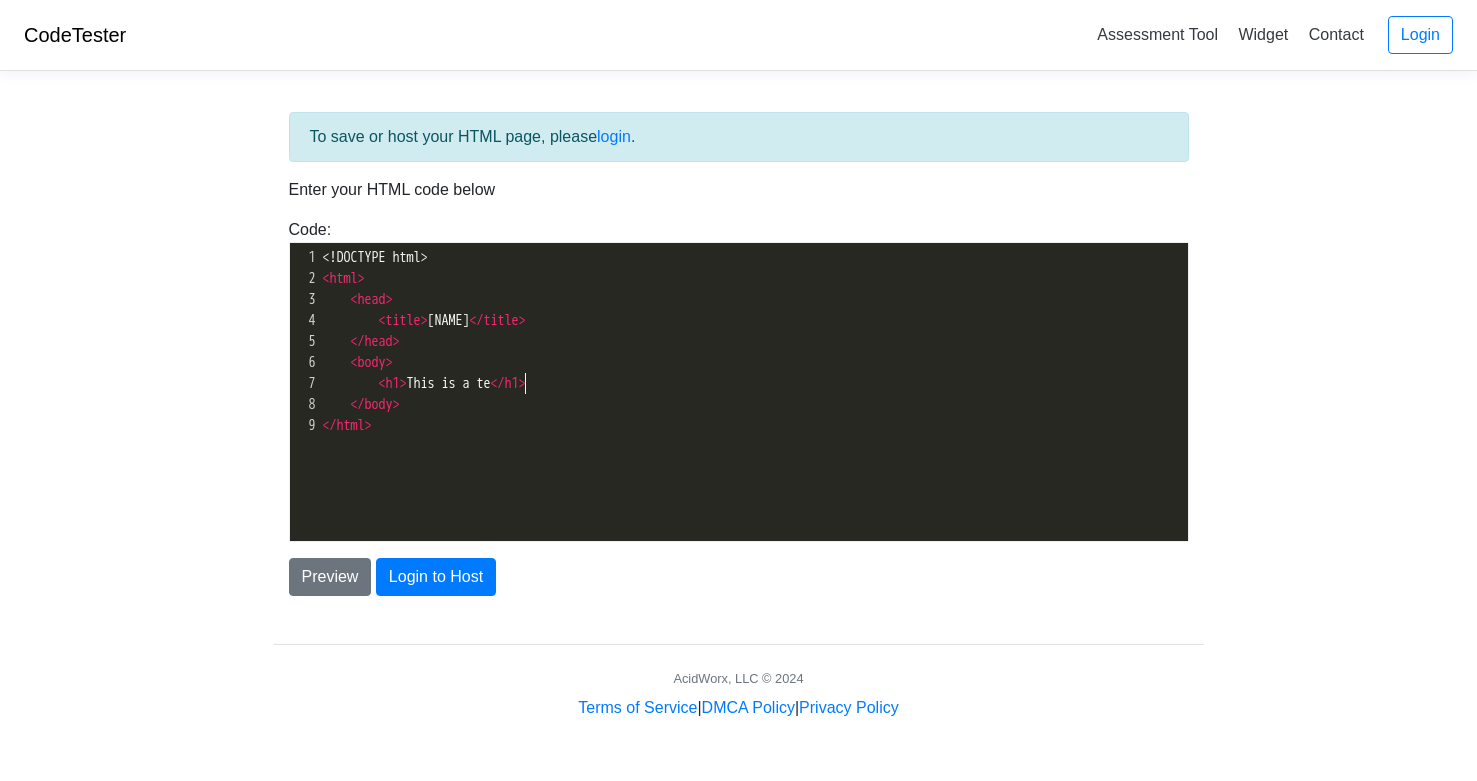 type on "This is a tes" 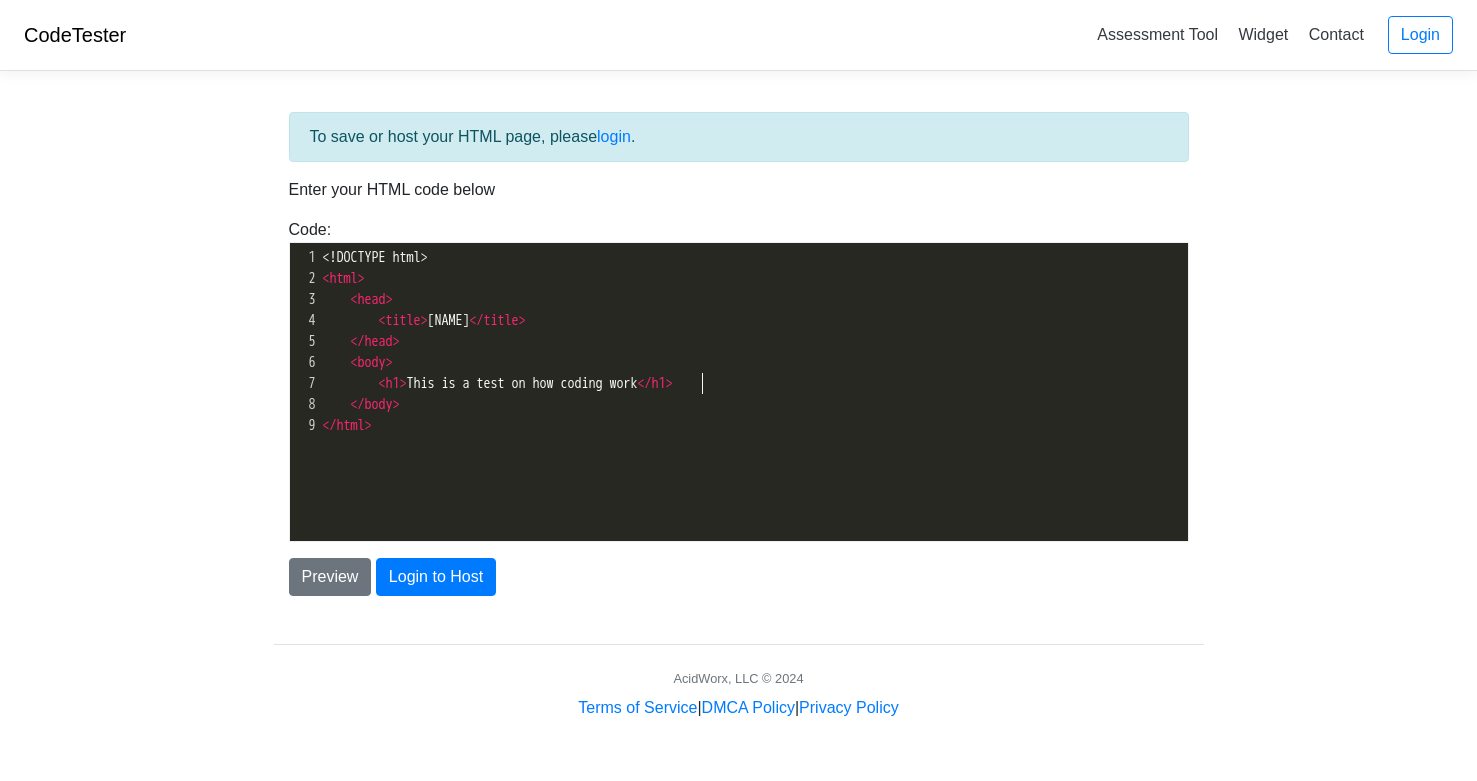 type on "t on how coding works" 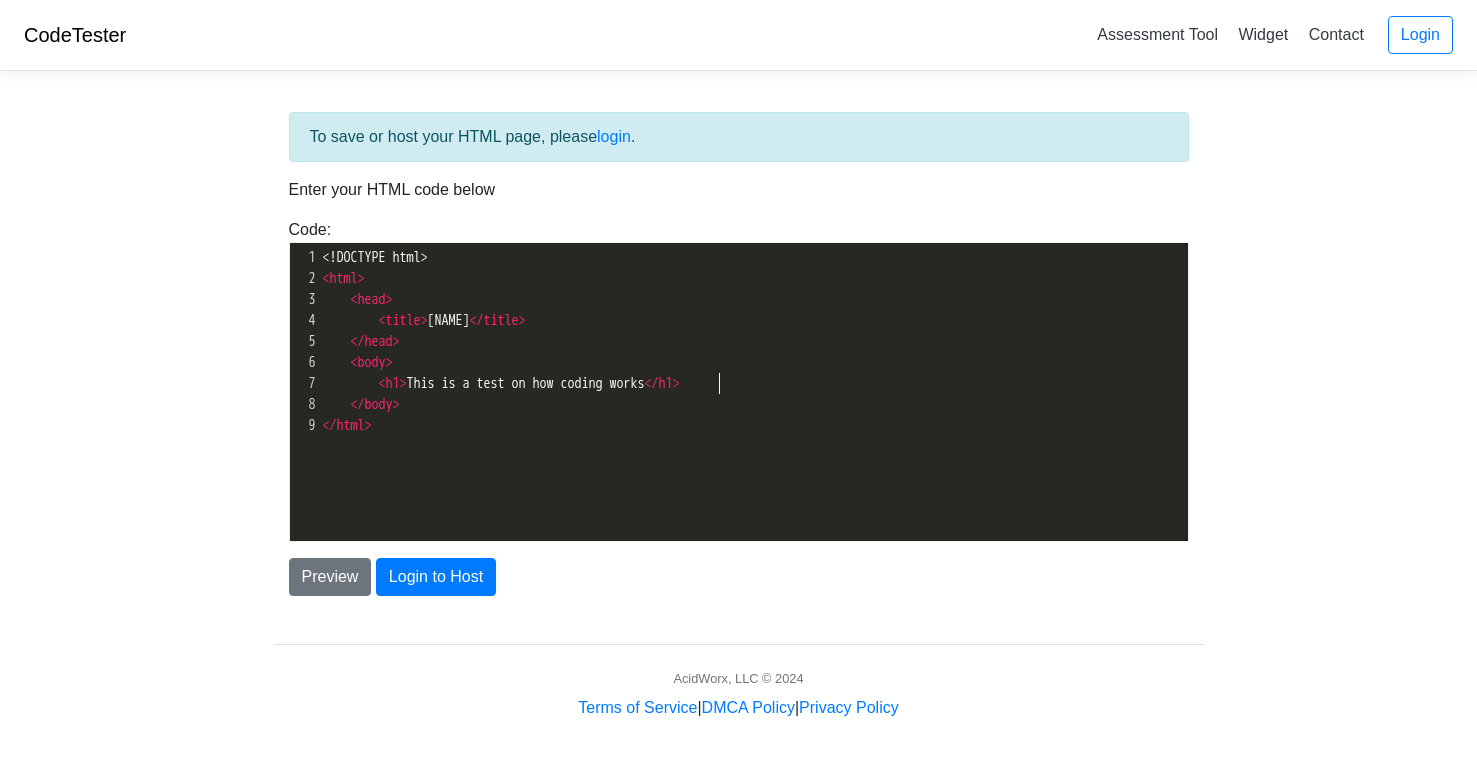 scroll, scrollTop: 9, scrollLeft: 186, axis: both 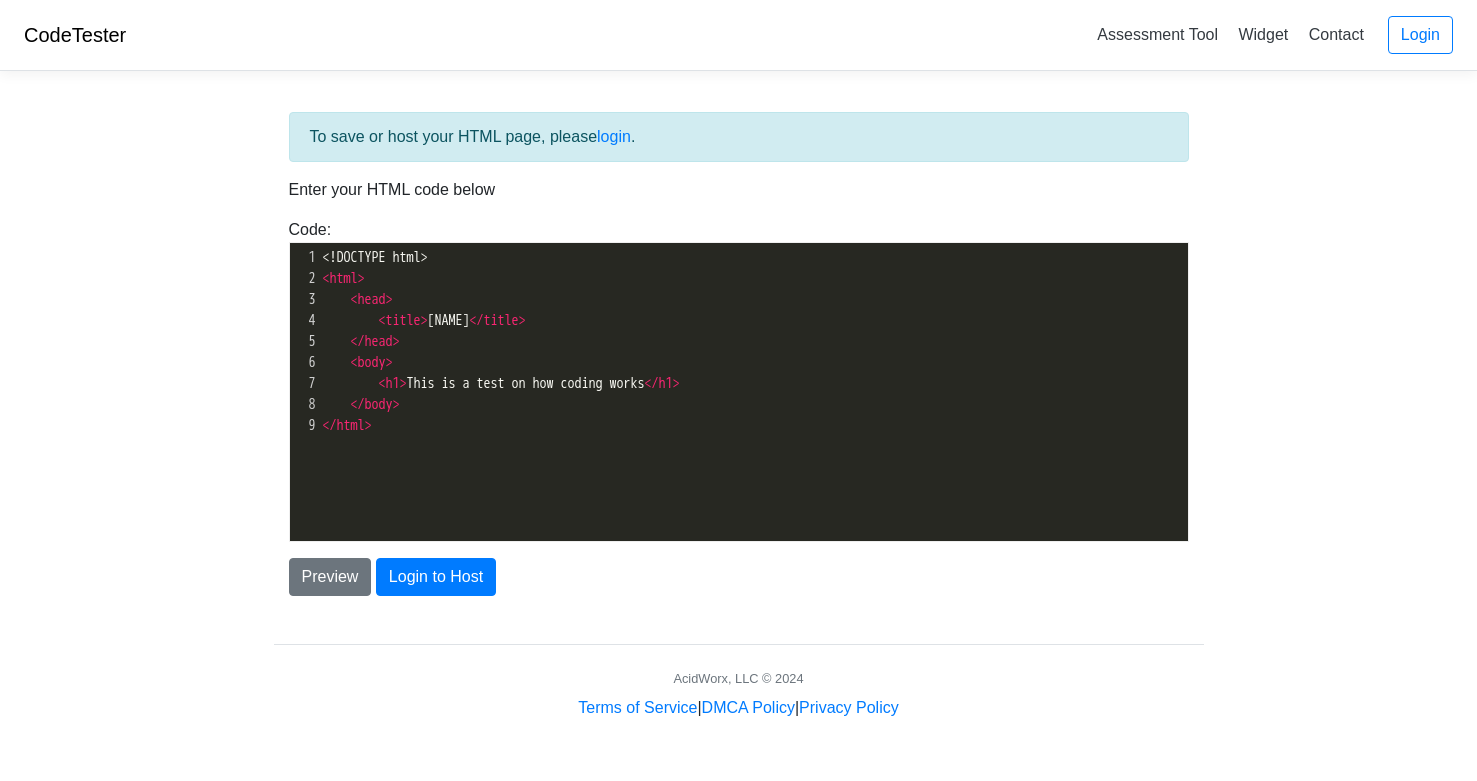 click on "</ body >" at bounding box center [753, 404] 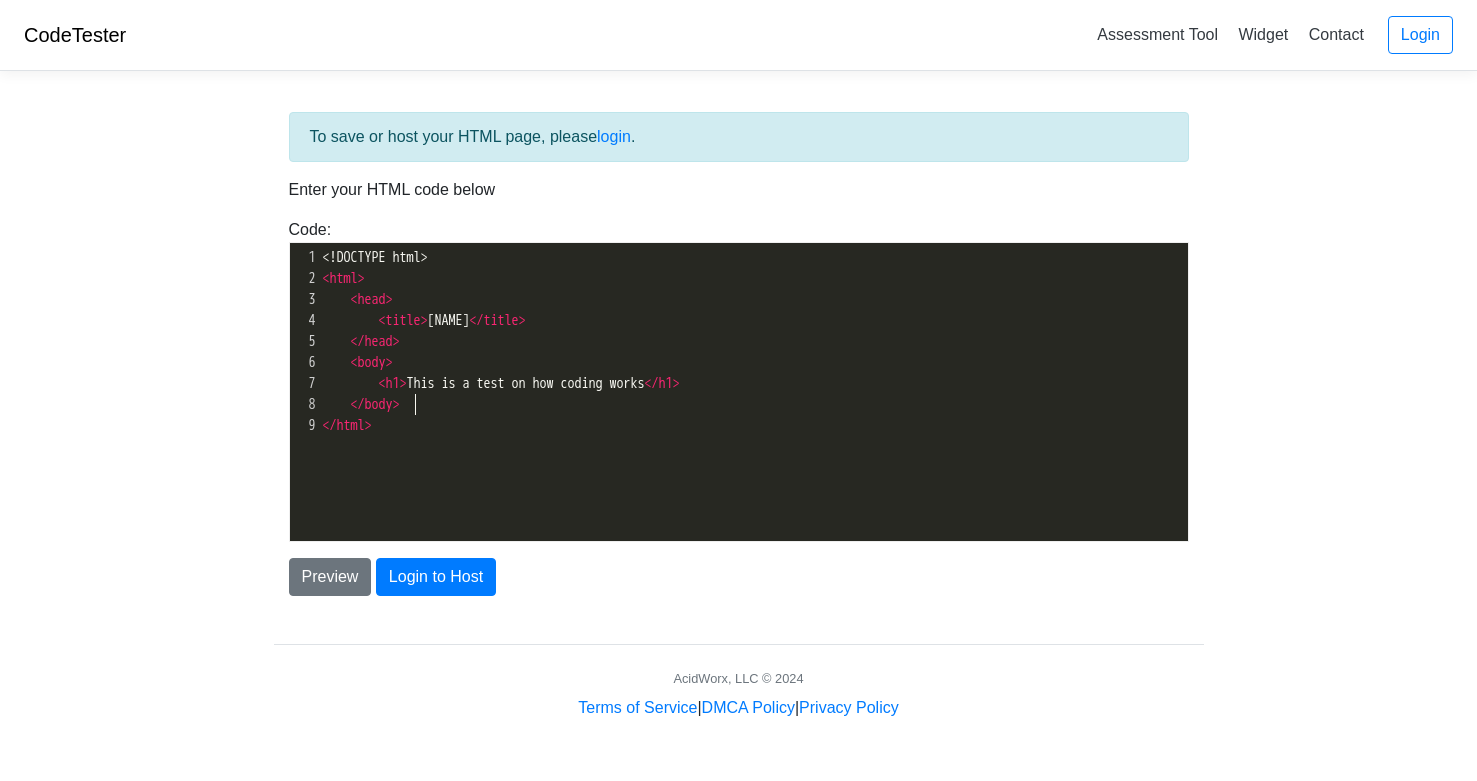 click on "< h1 > This is a test on how coding works </ h1 >" at bounding box center [753, 383] 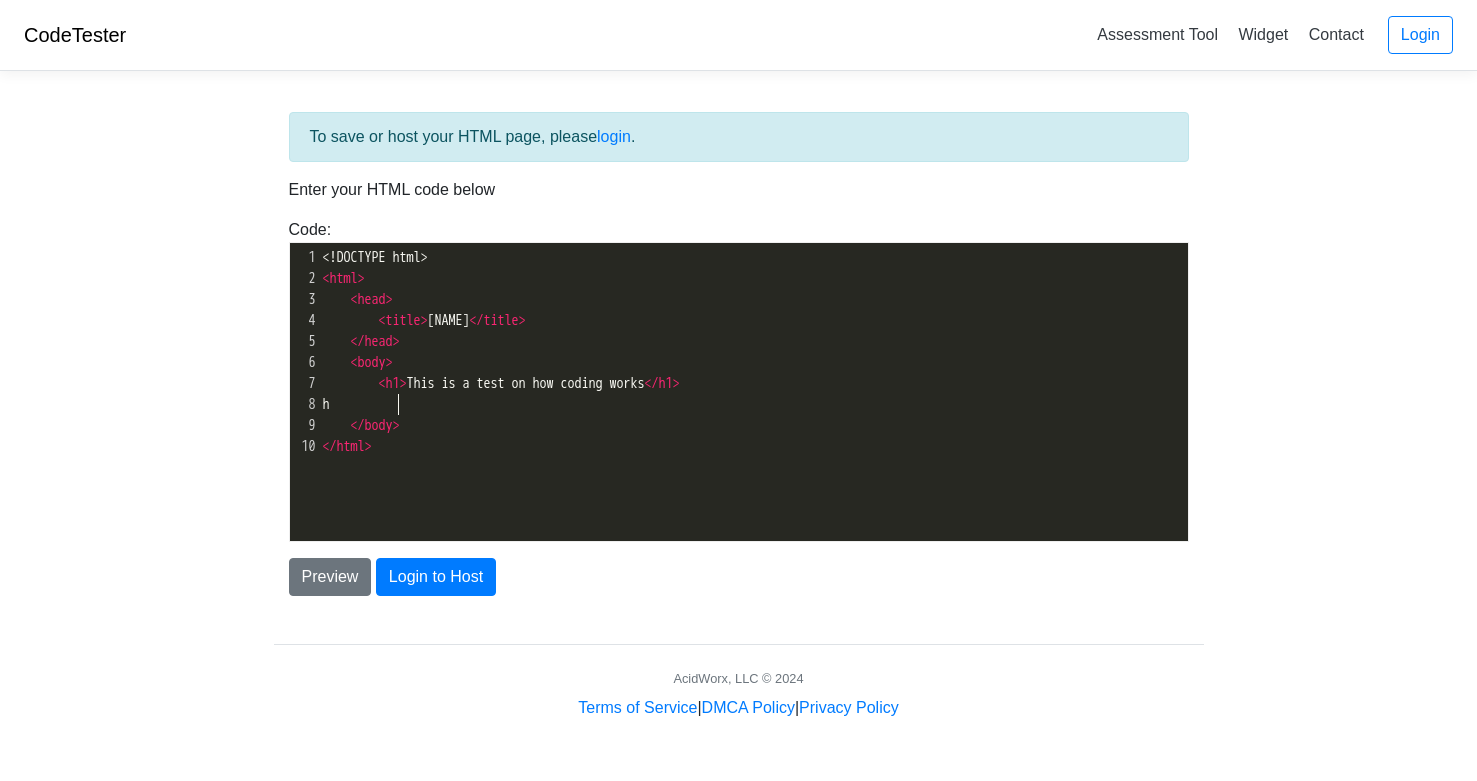type on "h2" 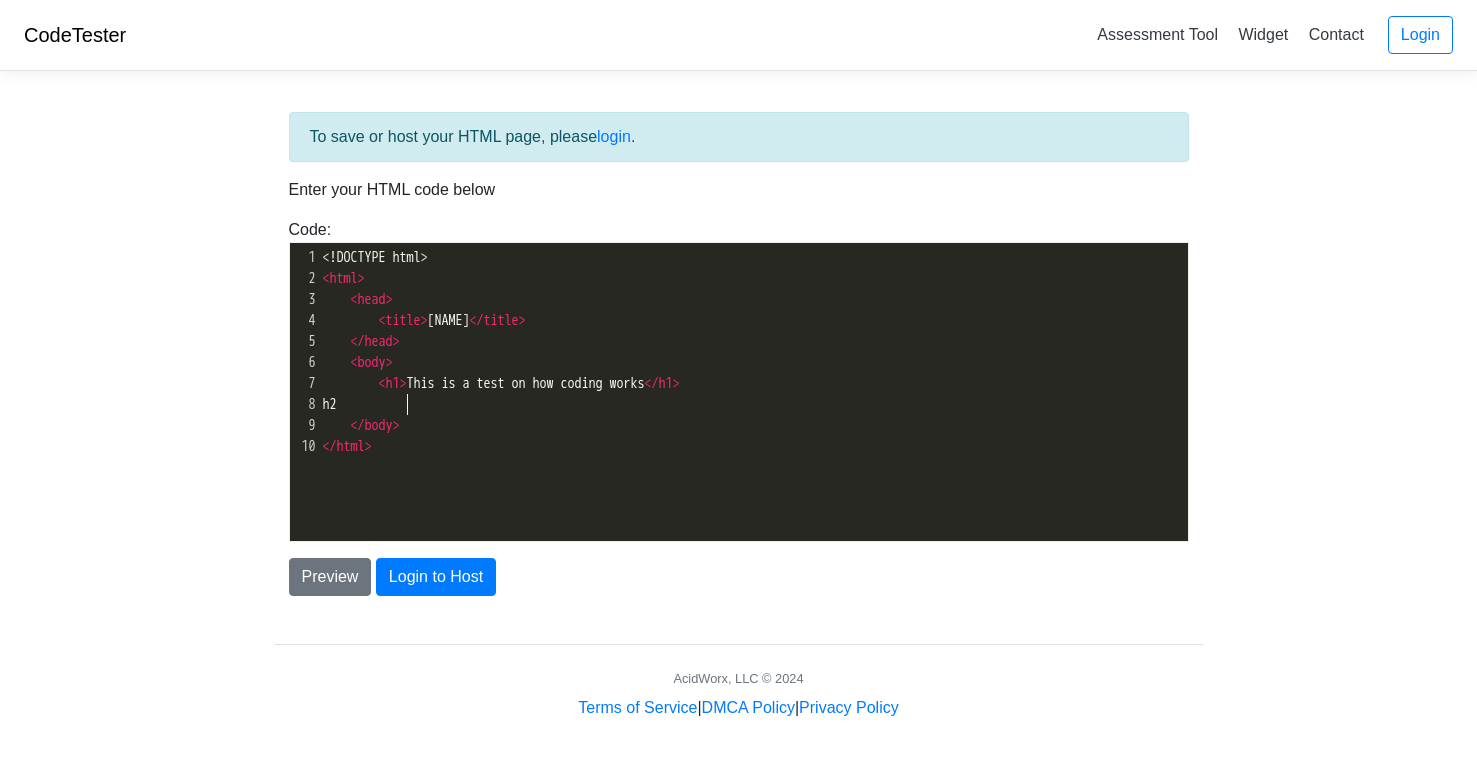 scroll, scrollTop: 9, scrollLeft: 16, axis: both 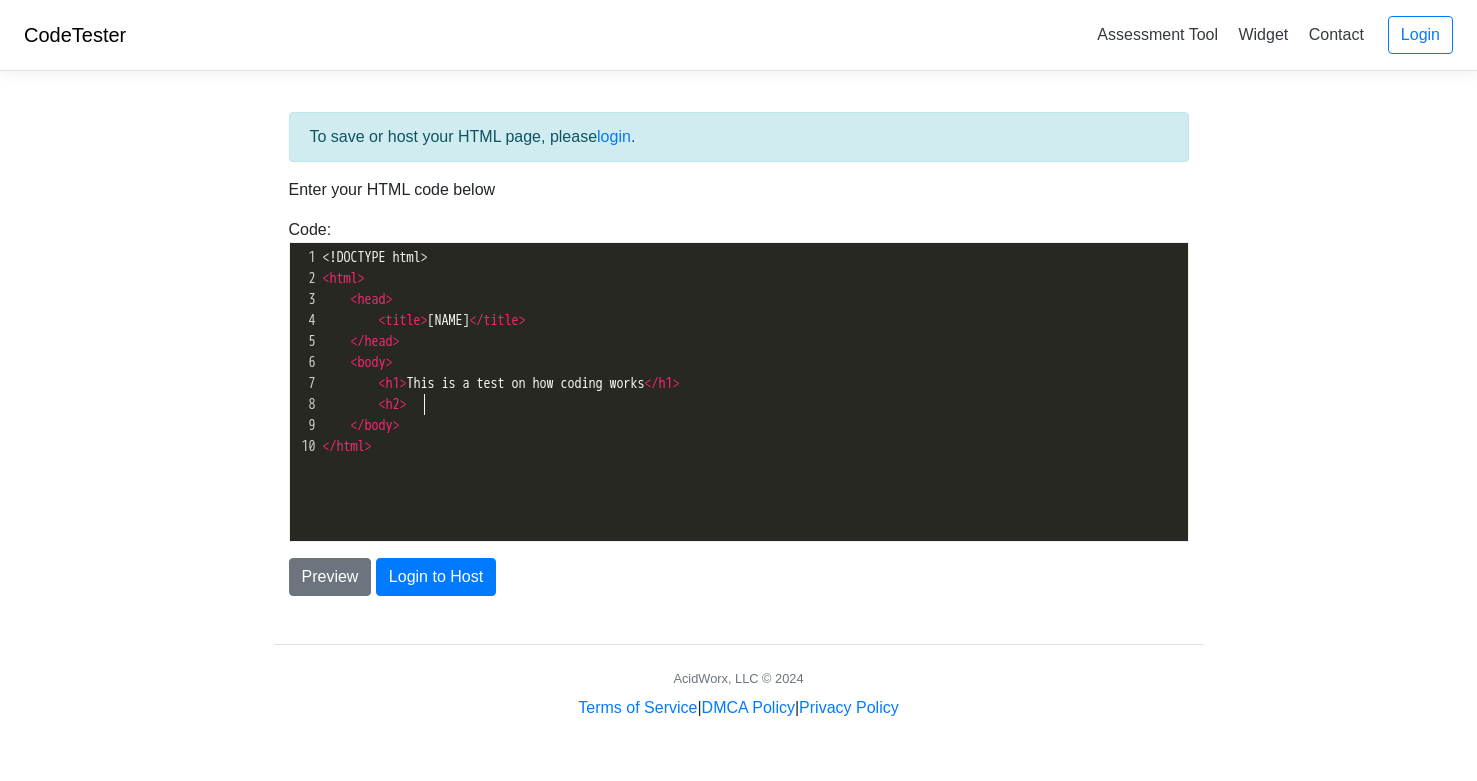 type on "<h2>." 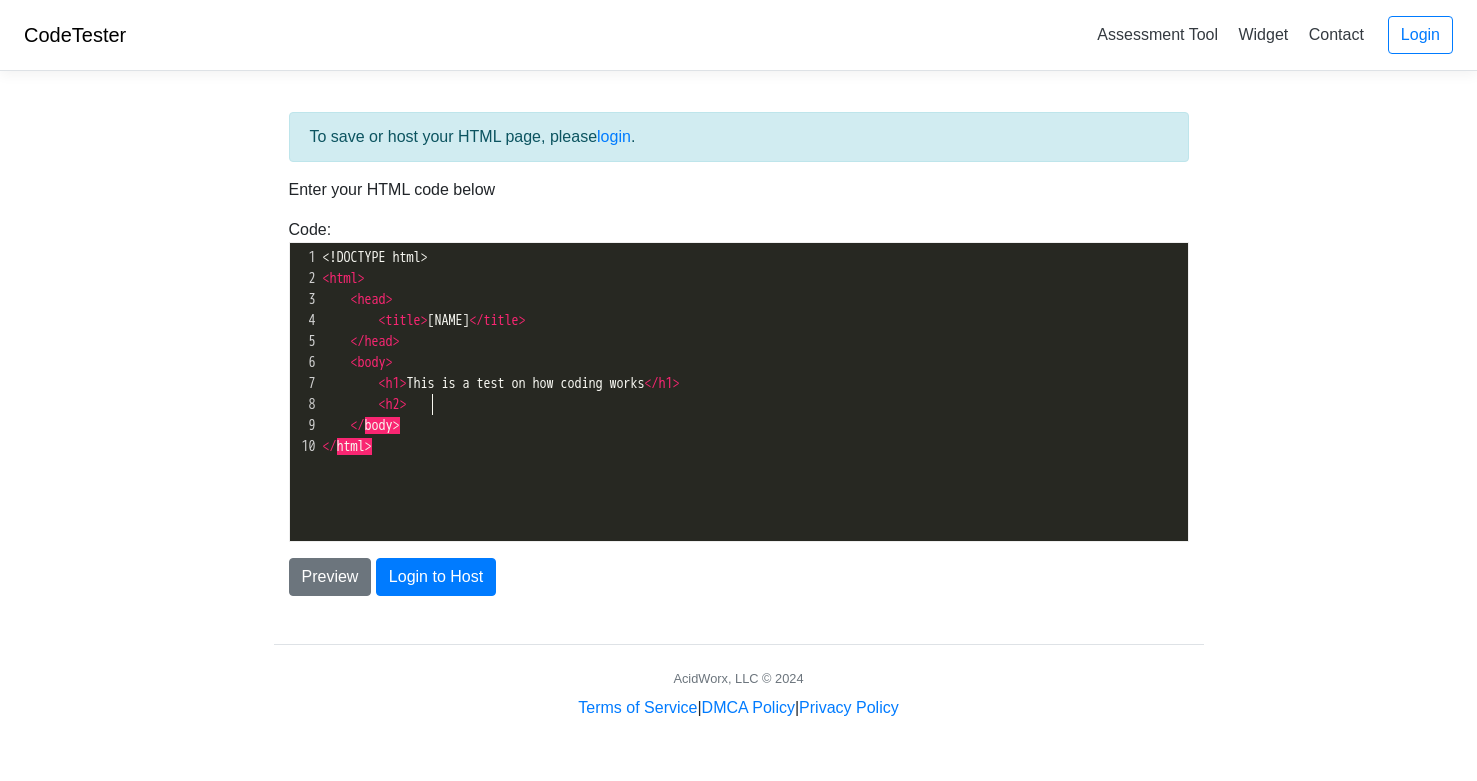 scroll, scrollTop: 9, scrollLeft: 9, axis: both 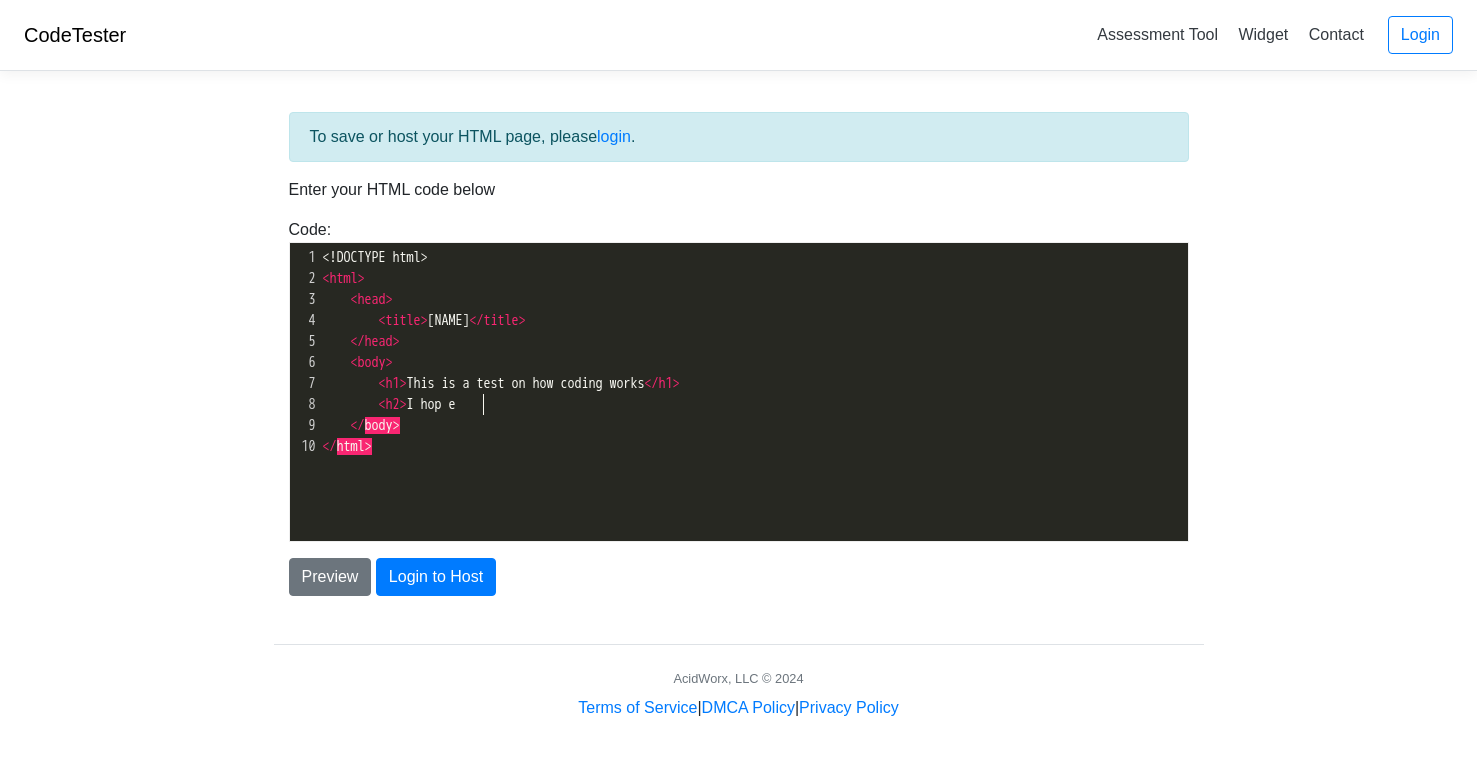 type on "I hop ei" 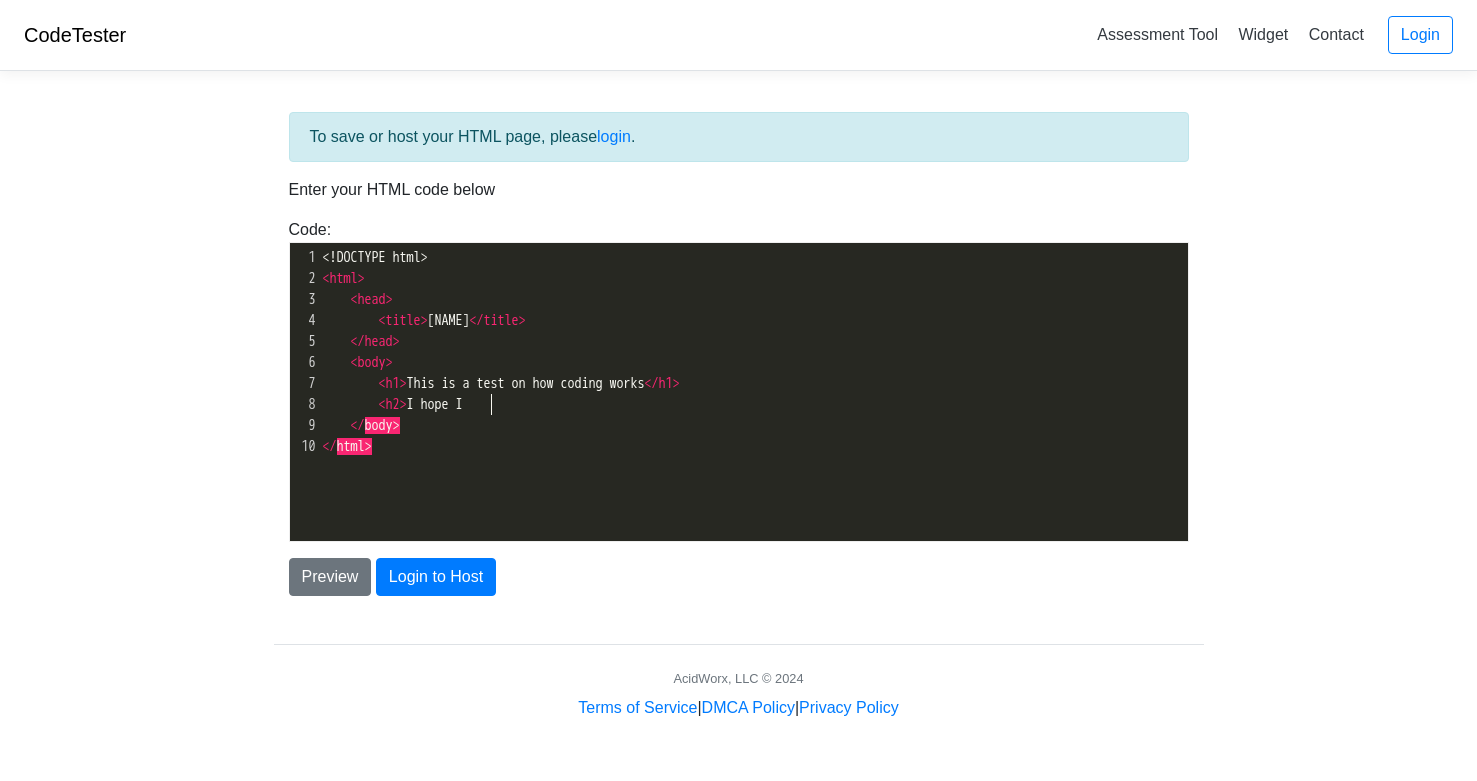 scroll, scrollTop: 9, scrollLeft: 26, axis: both 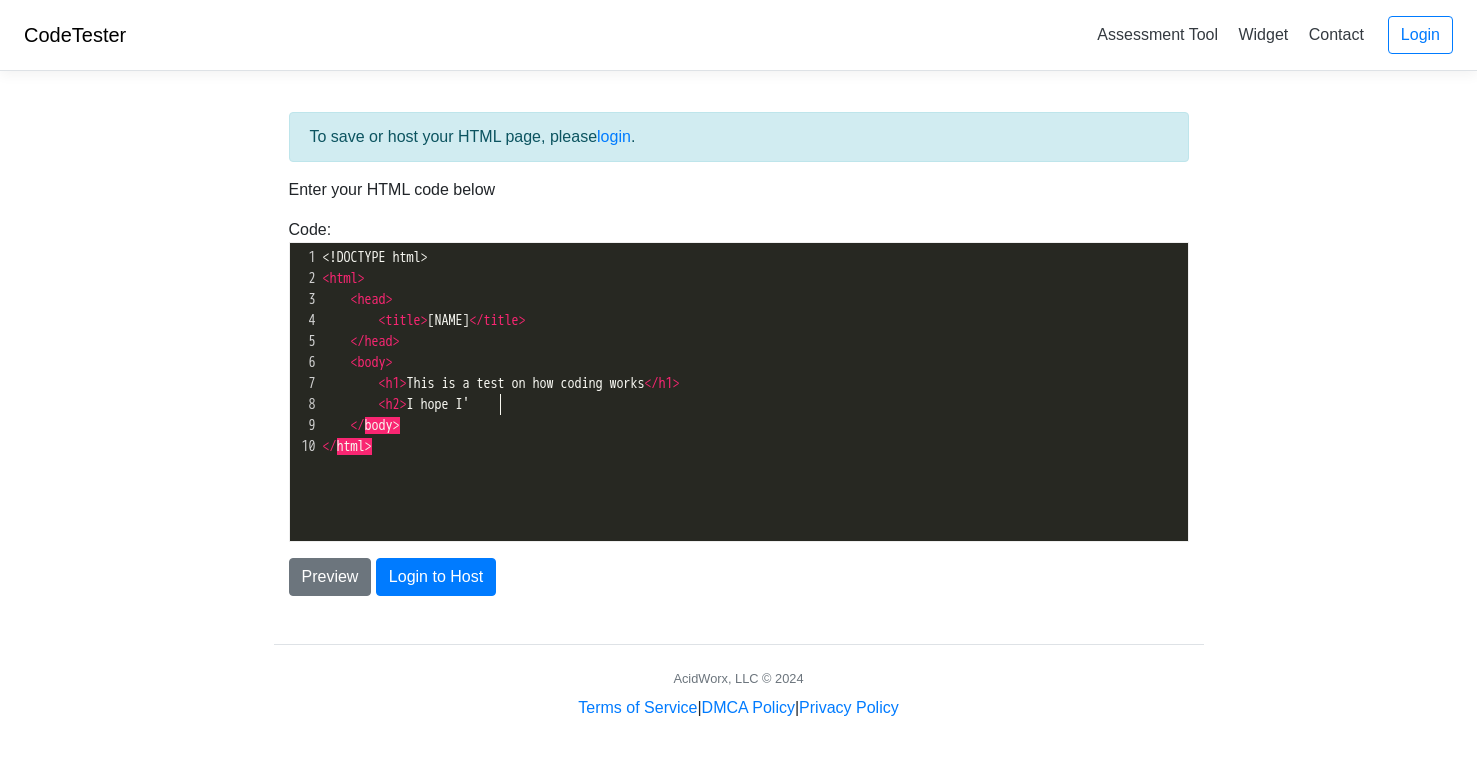 type on "e I's" 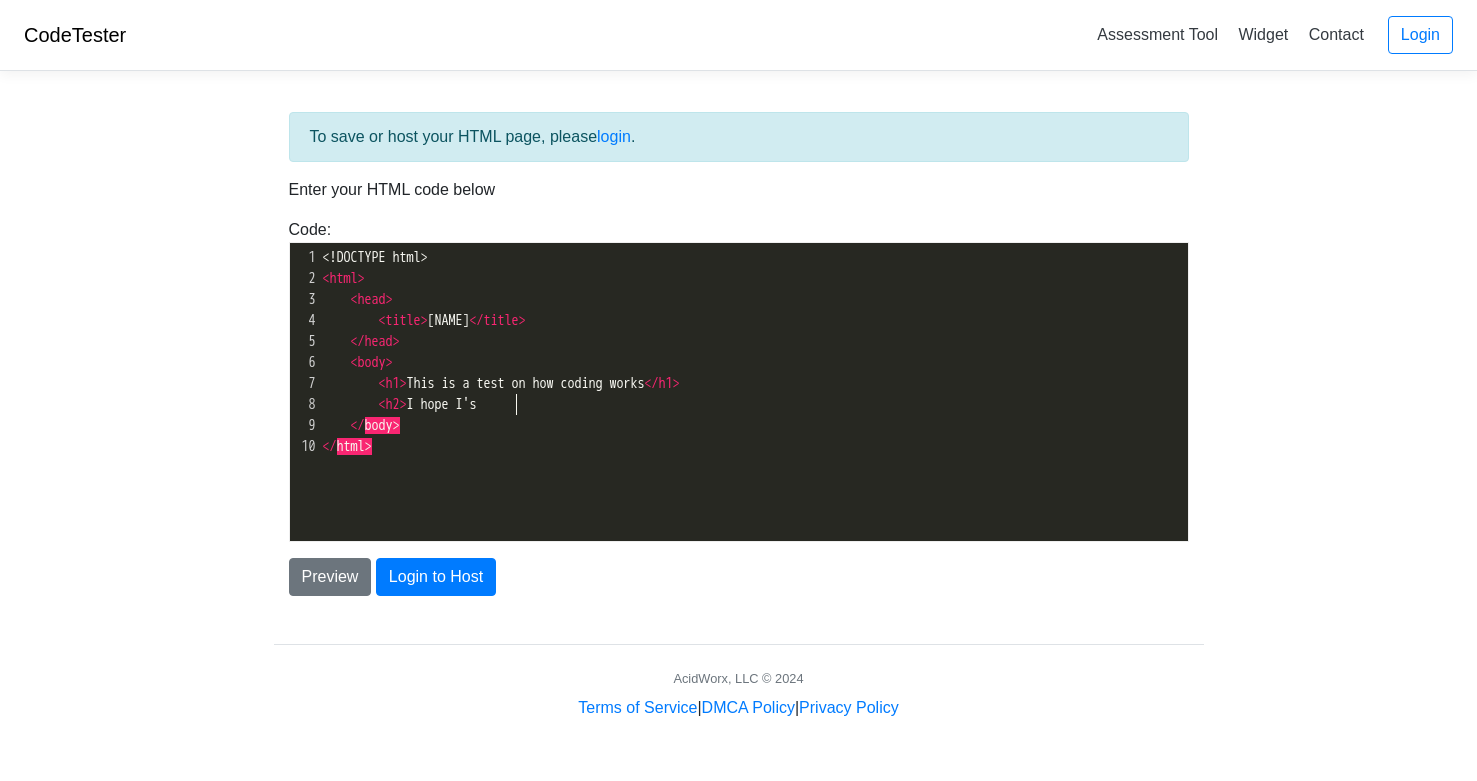 scroll, scrollTop: 9, scrollLeft: 51, axis: both 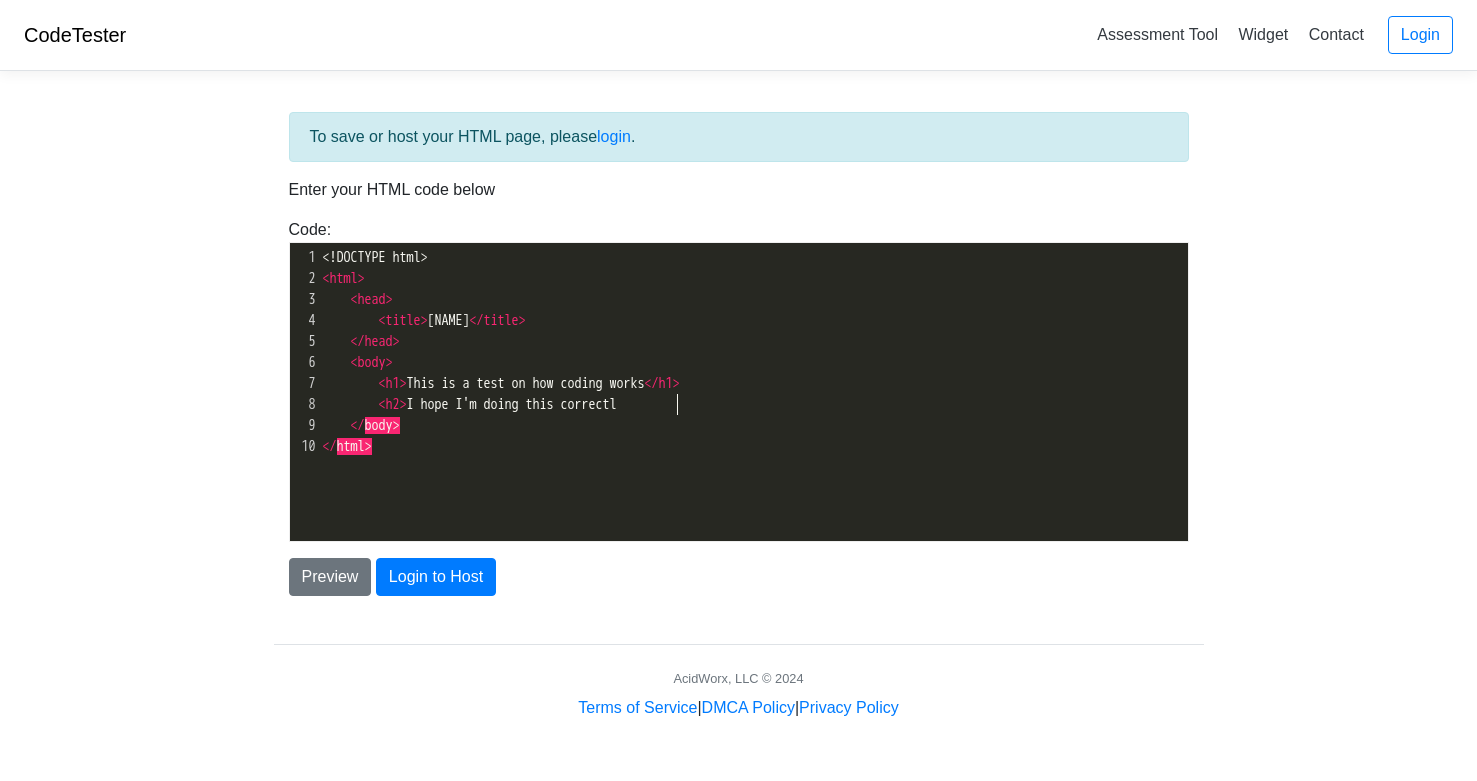 type on "'m doing this correctlu" 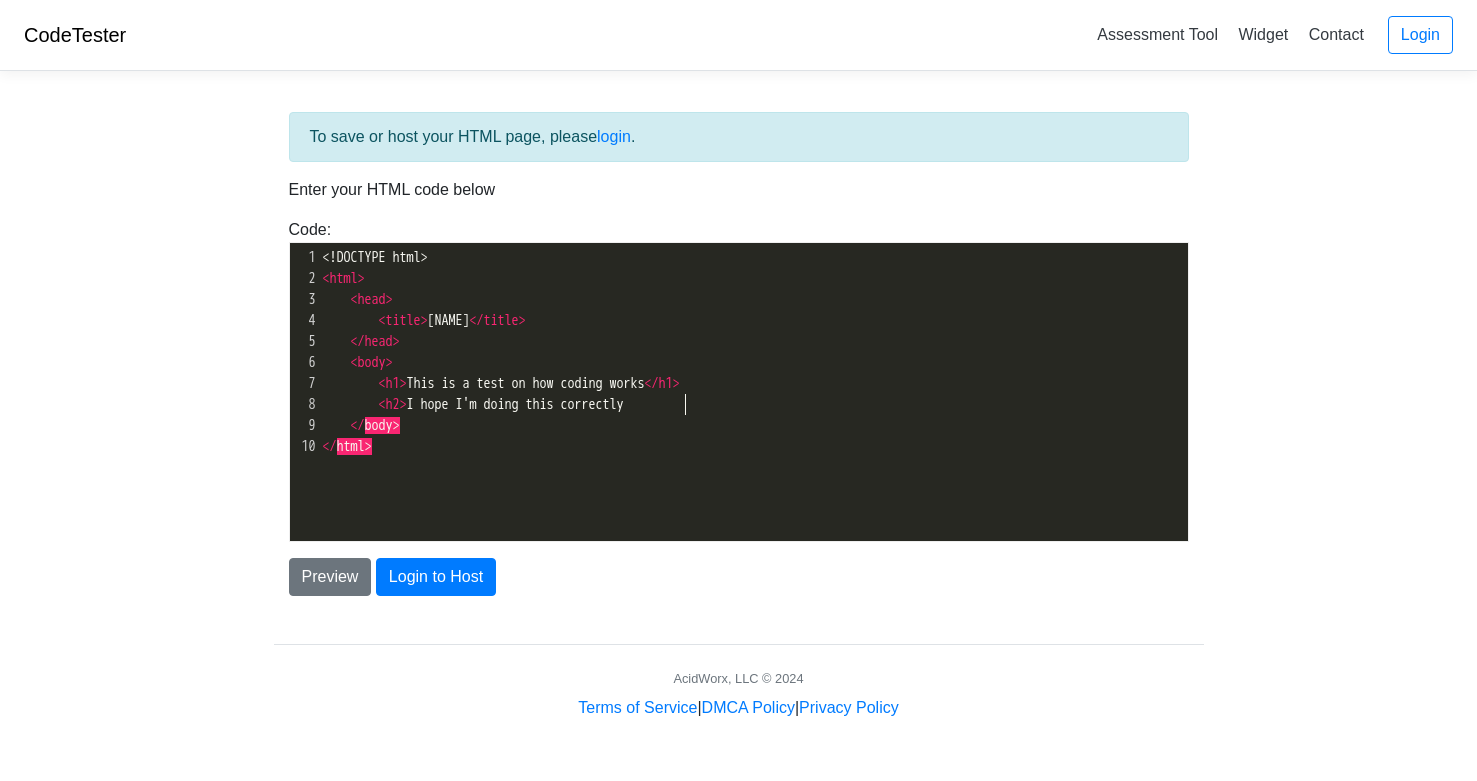 scroll, scrollTop: 9, scrollLeft: 17, axis: both 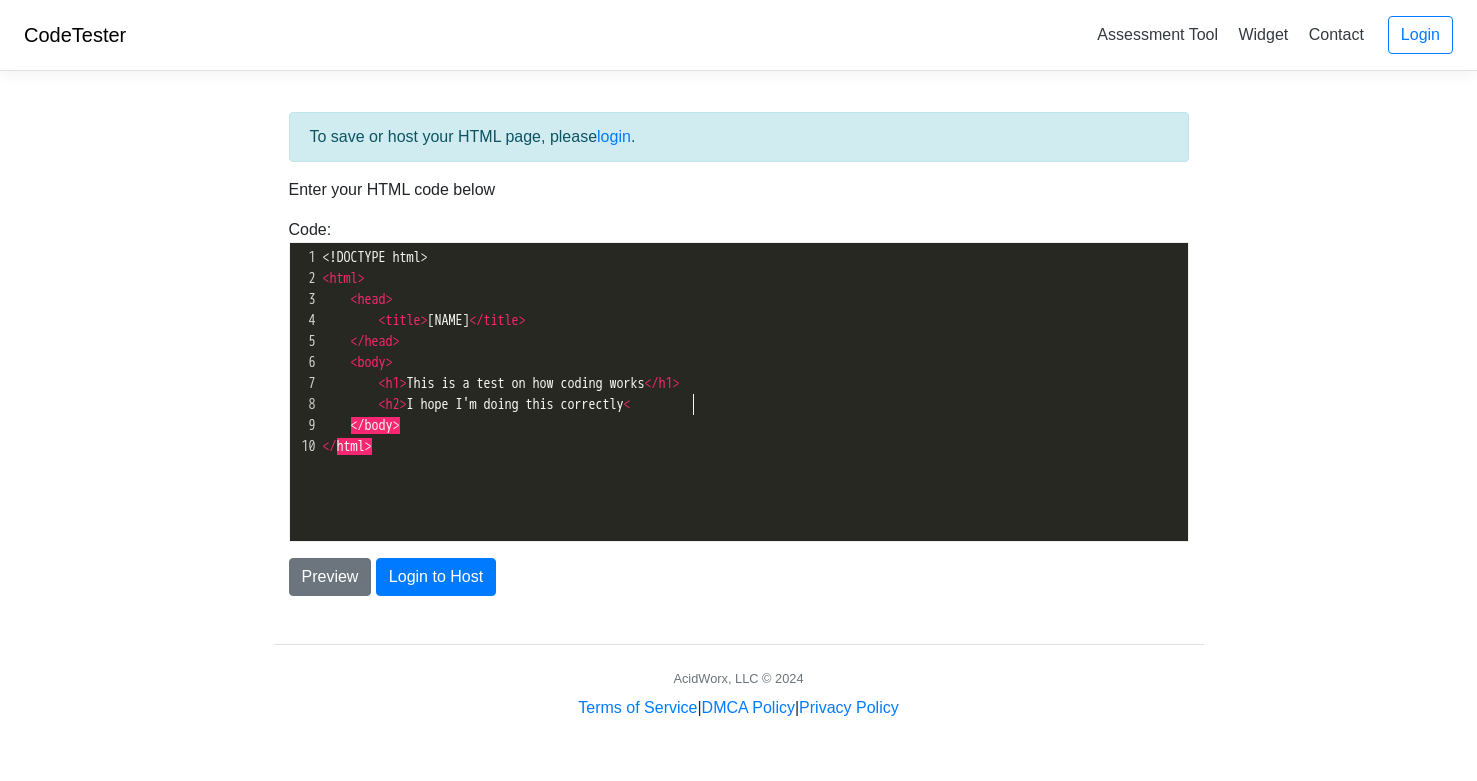 type on "y<hw" 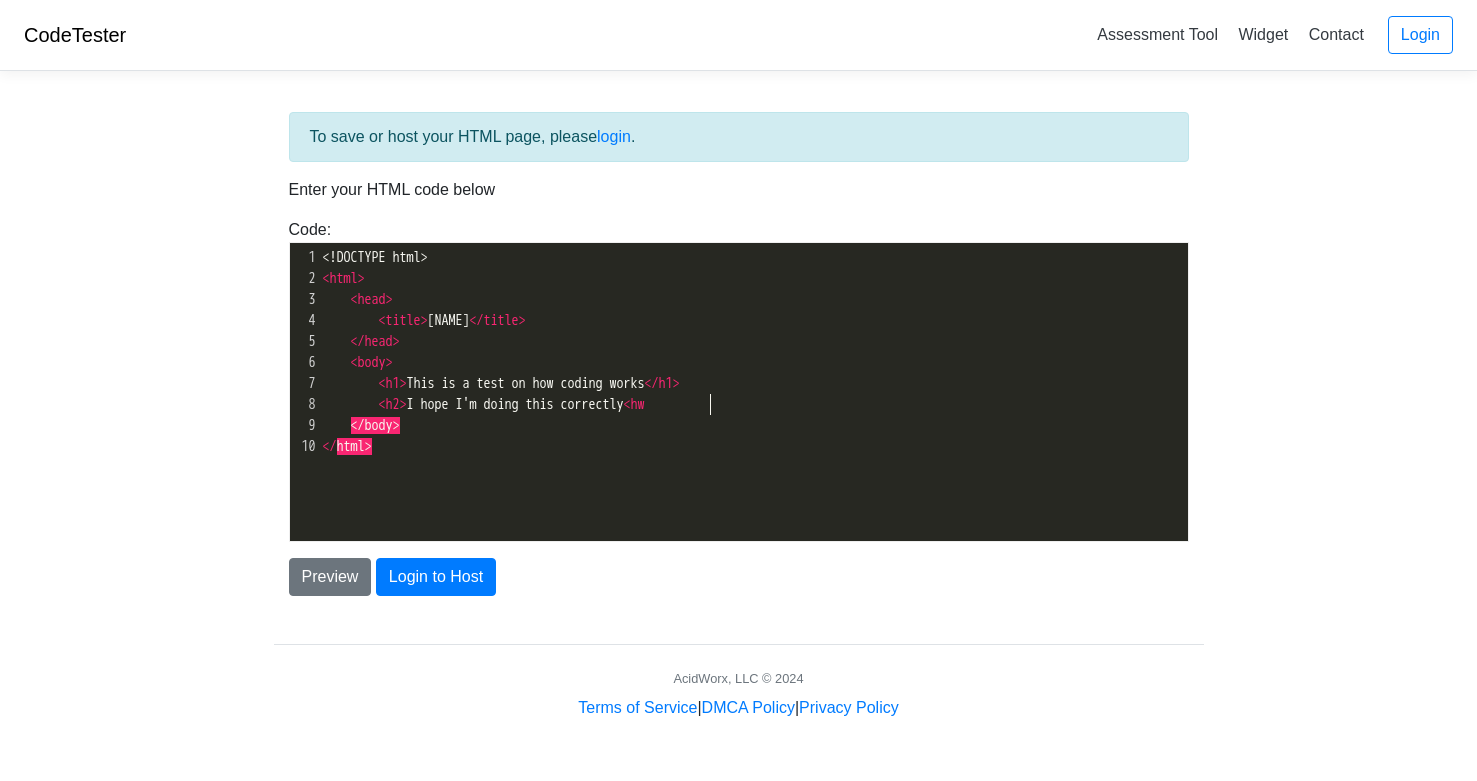 scroll, scrollTop: 9, scrollLeft: 34, axis: both 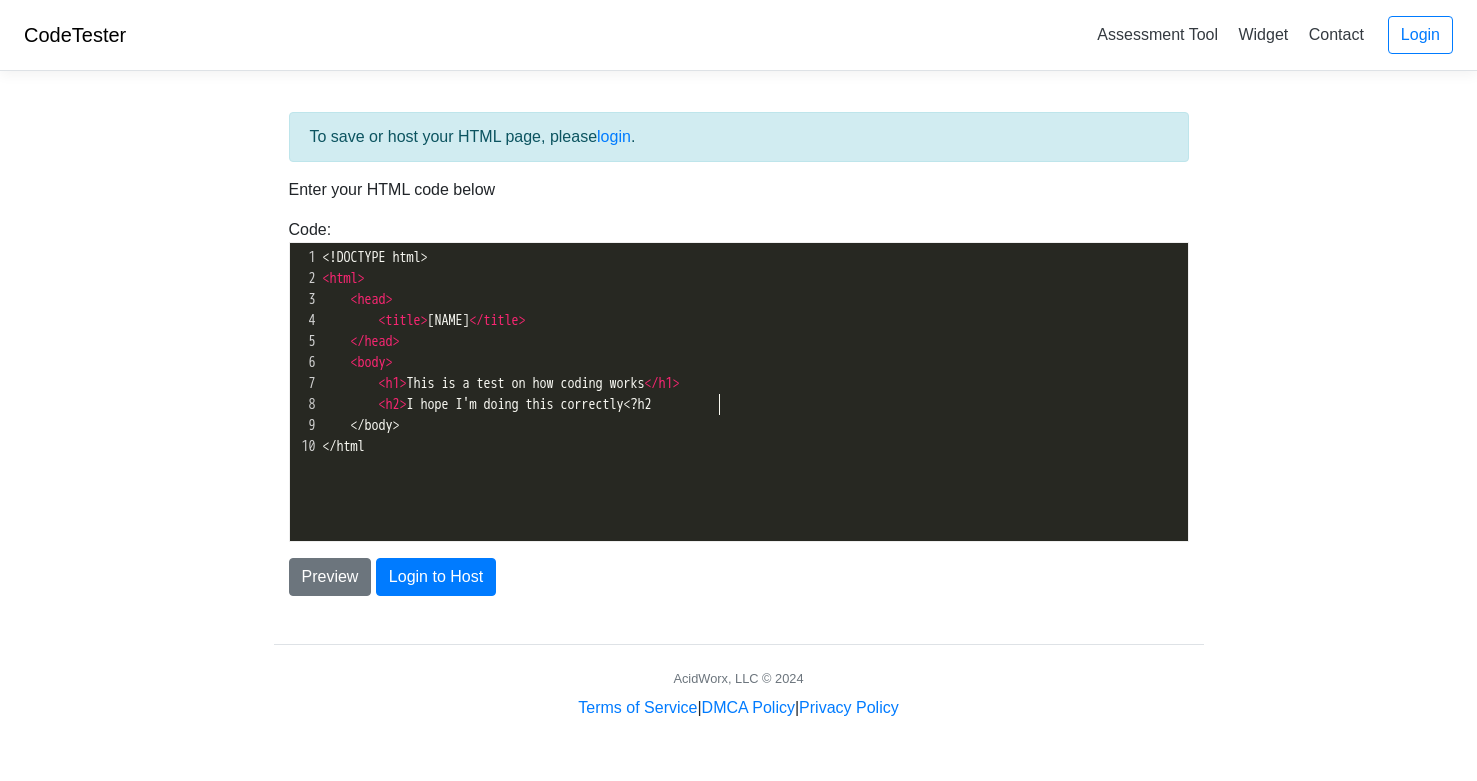 type on "?h2>" 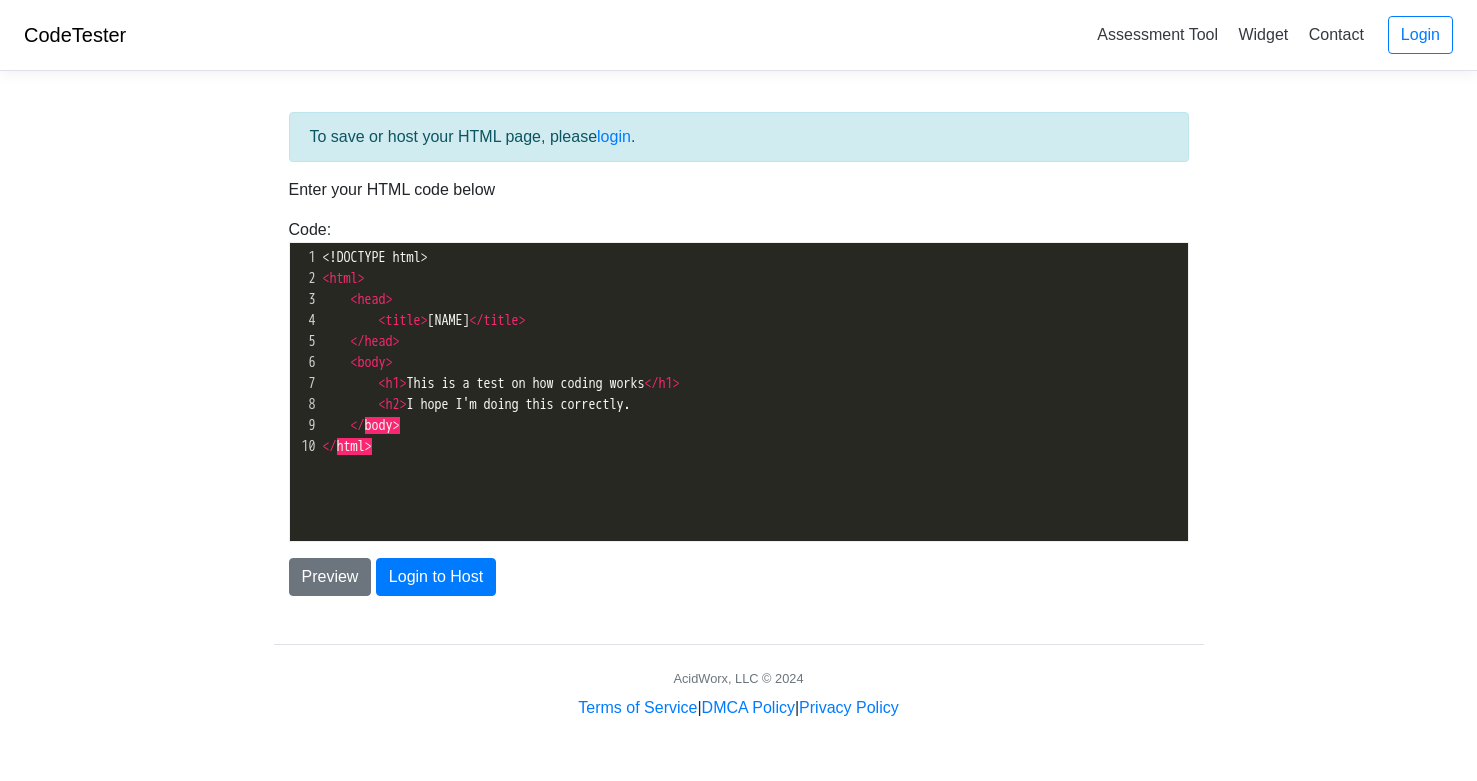 type on "." 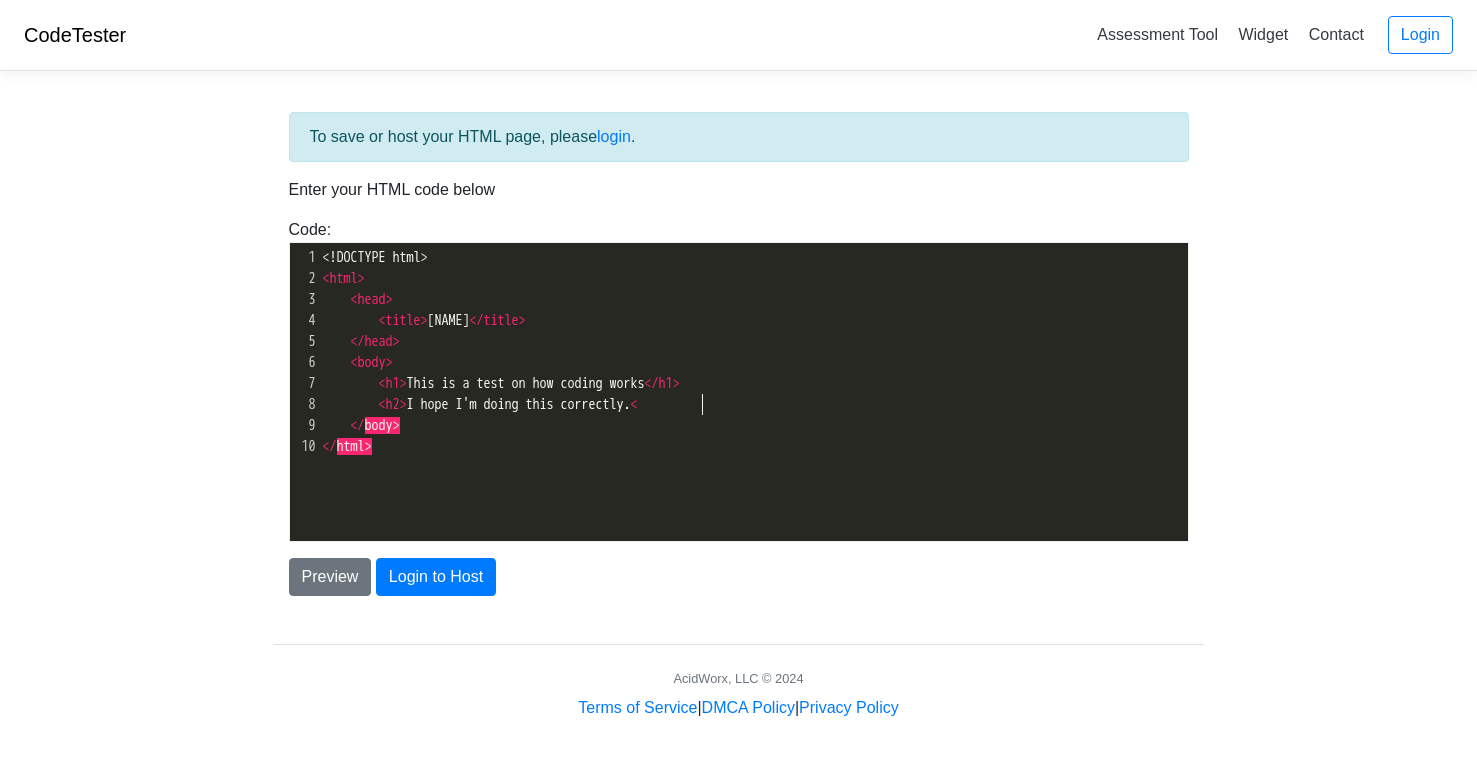 type on "<h" 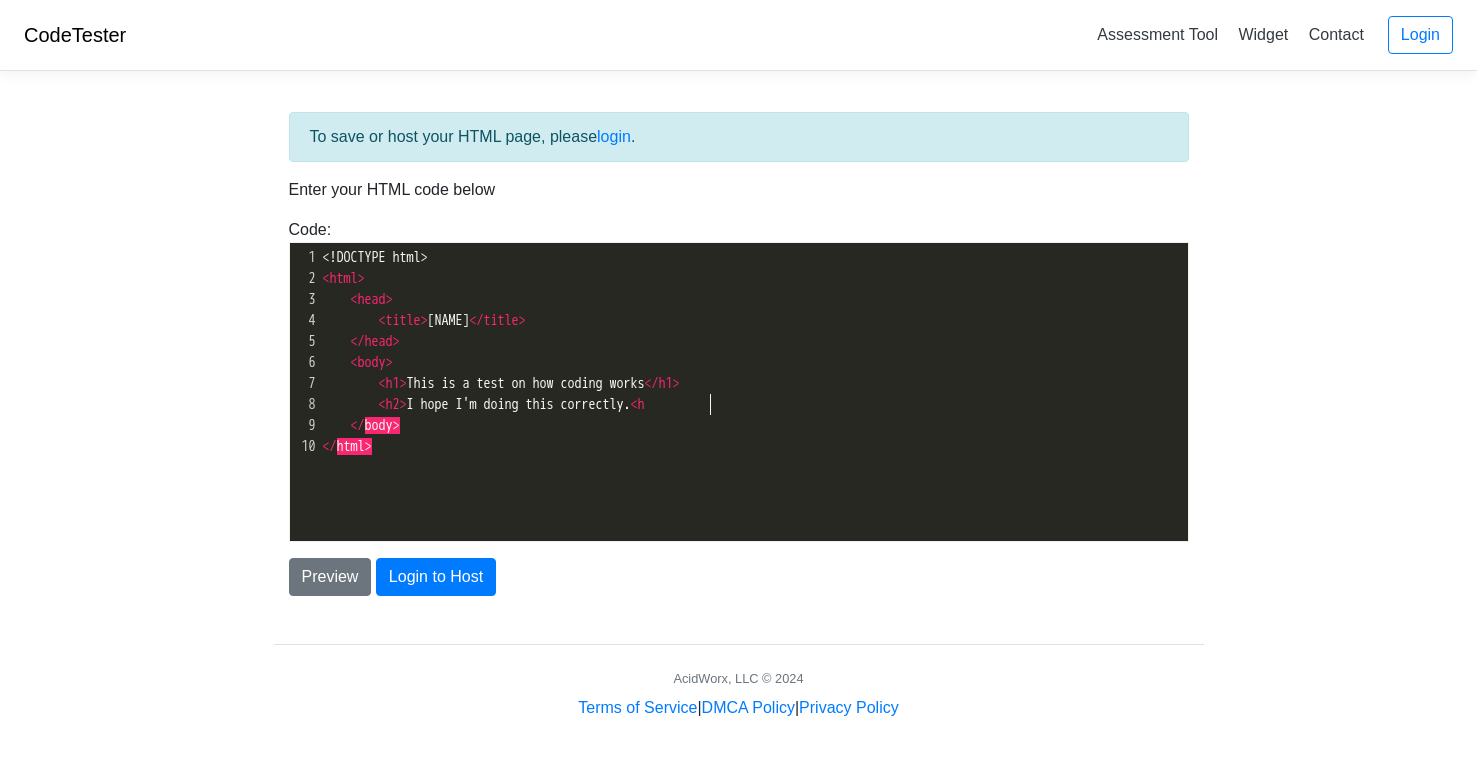 scroll, scrollTop: 9, scrollLeft: 17, axis: both 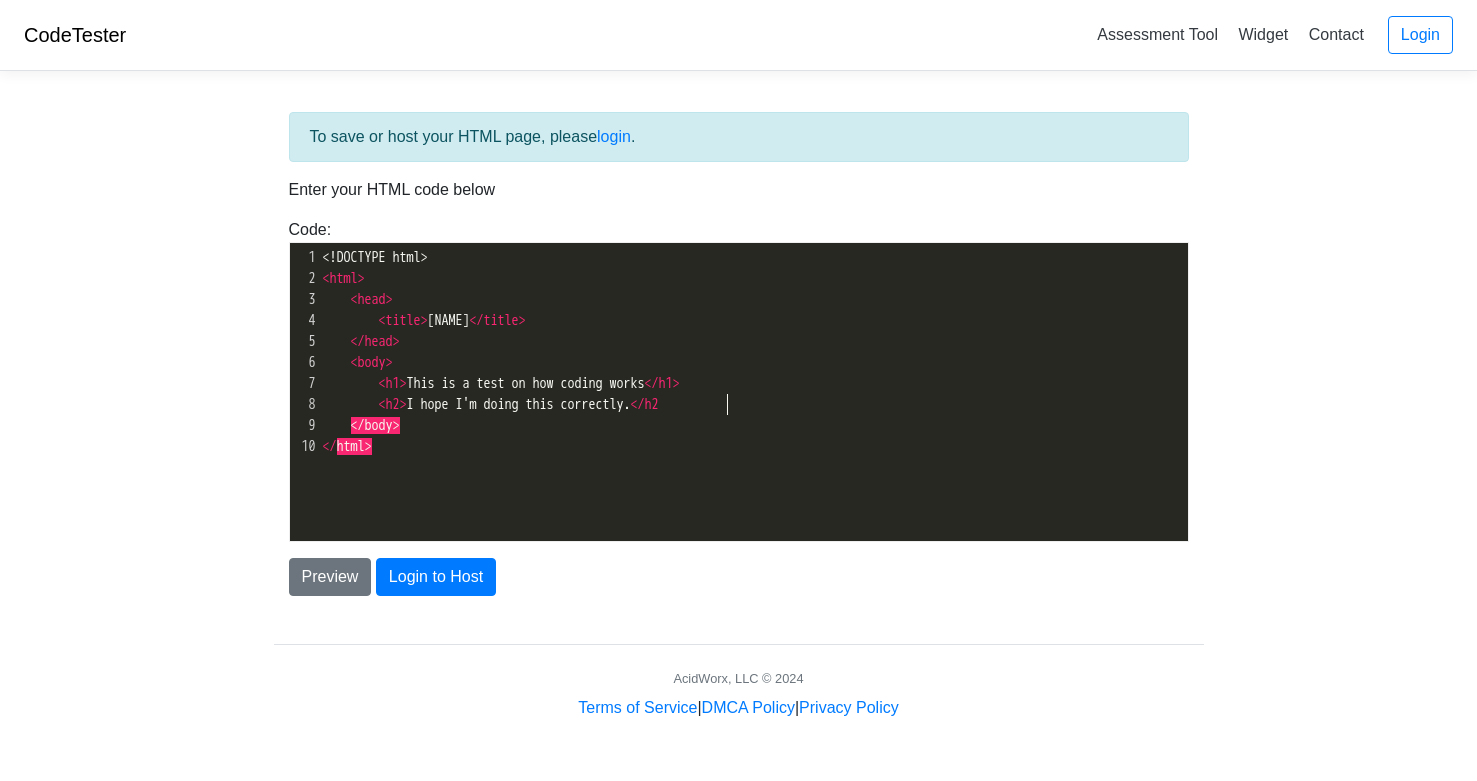 type on "/h2?" 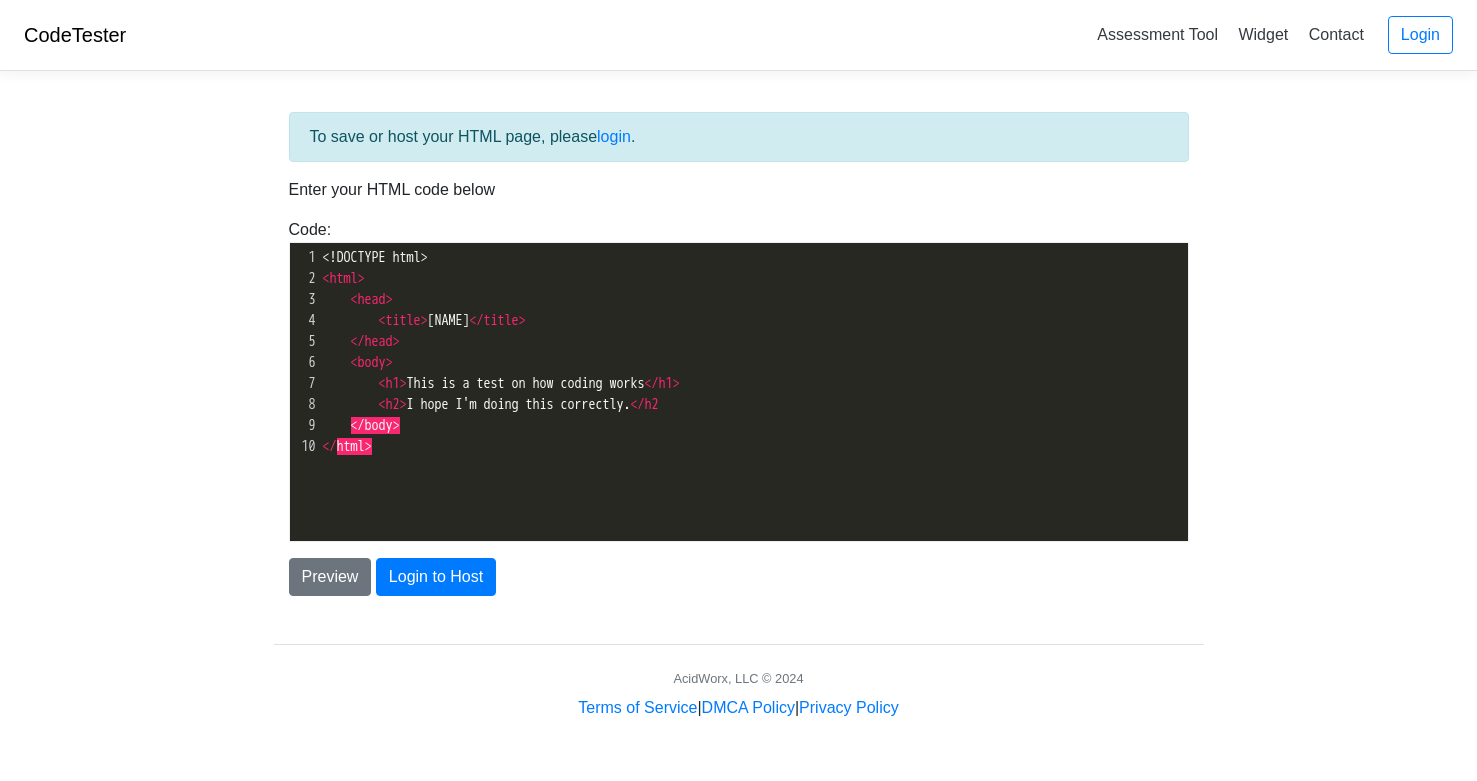 type on ">" 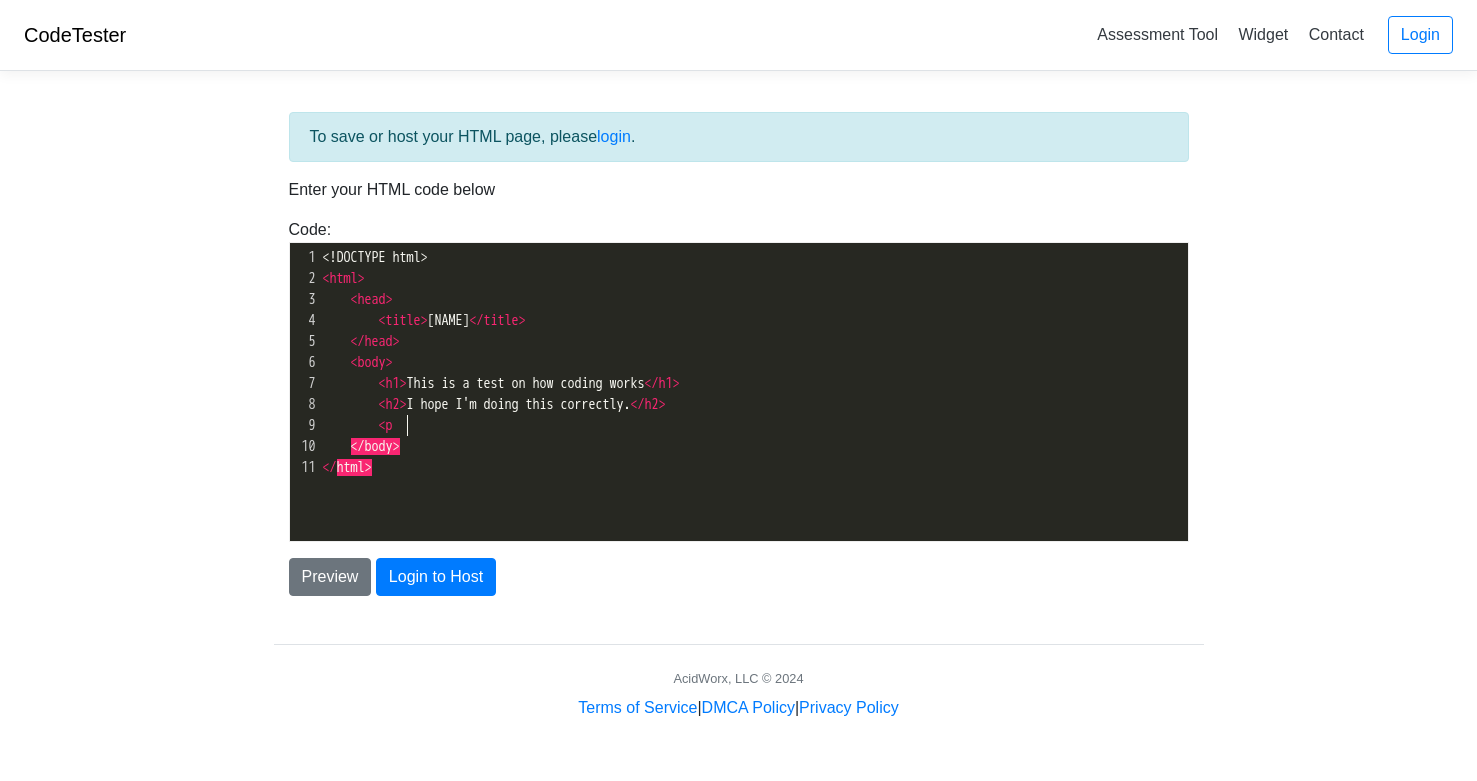 scroll, scrollTop: 9, scrollLeft: 26, axis: both 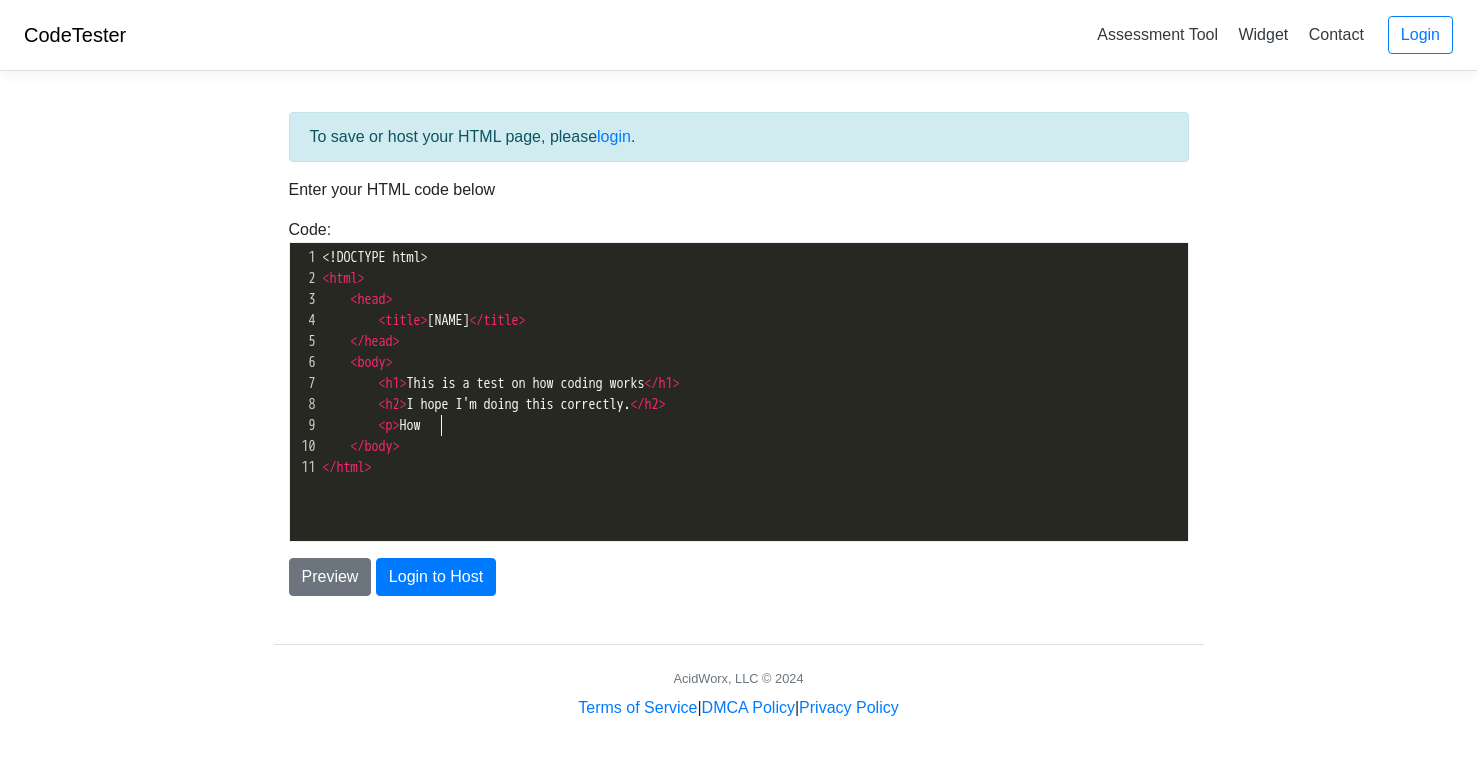 type on "<p>Hows" 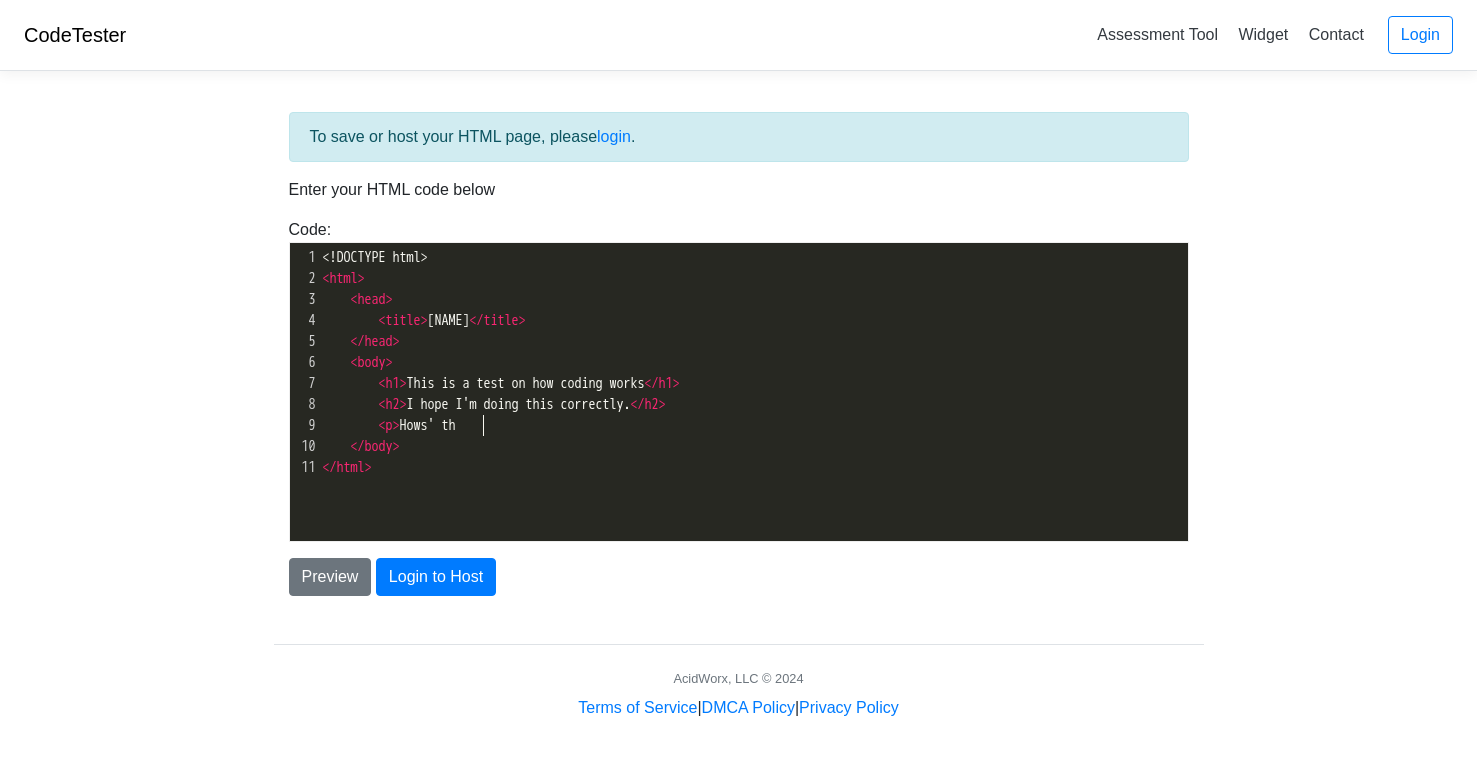 scroll, scrollTop: 9, scrollLeft: 59, axis: both 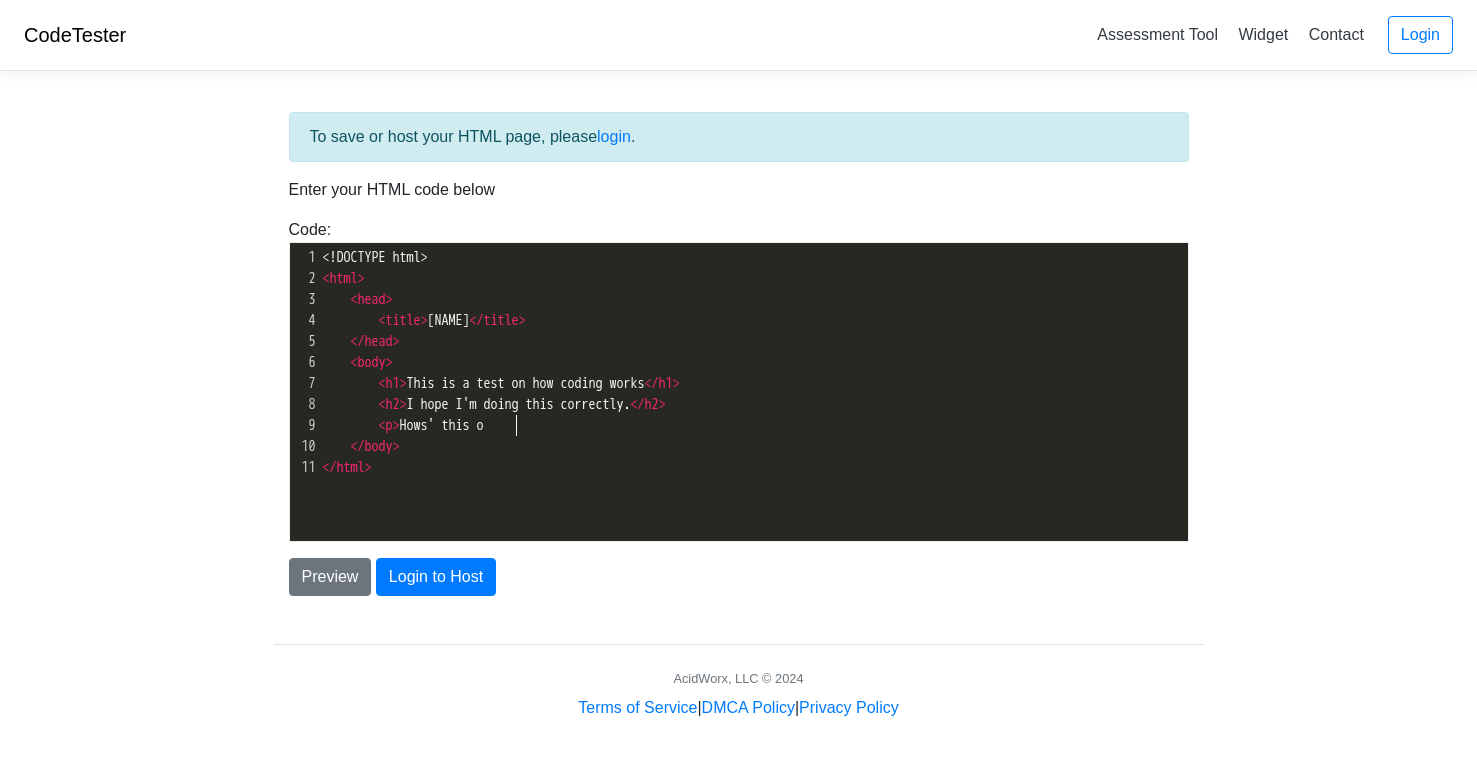 type on "s' this og" 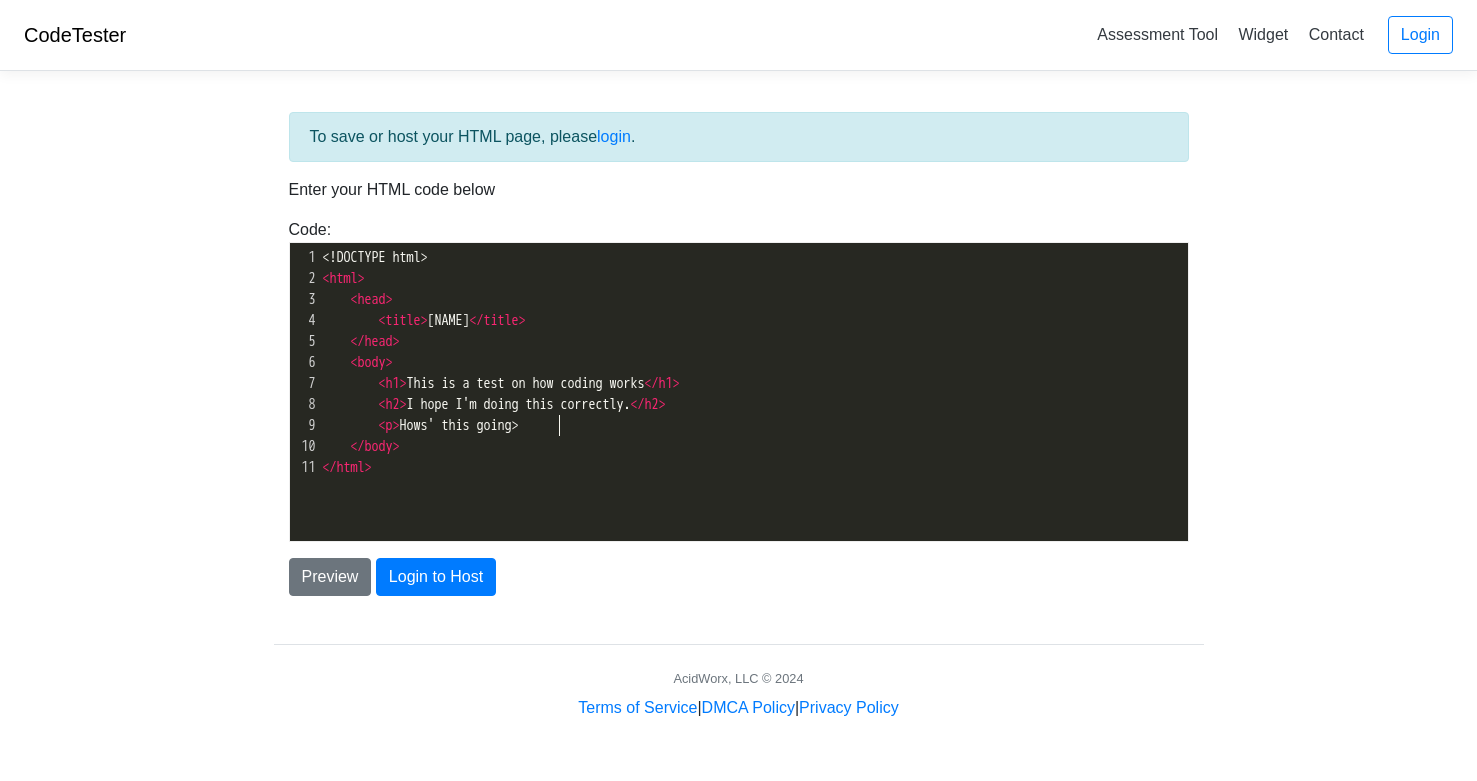 type on "going>" 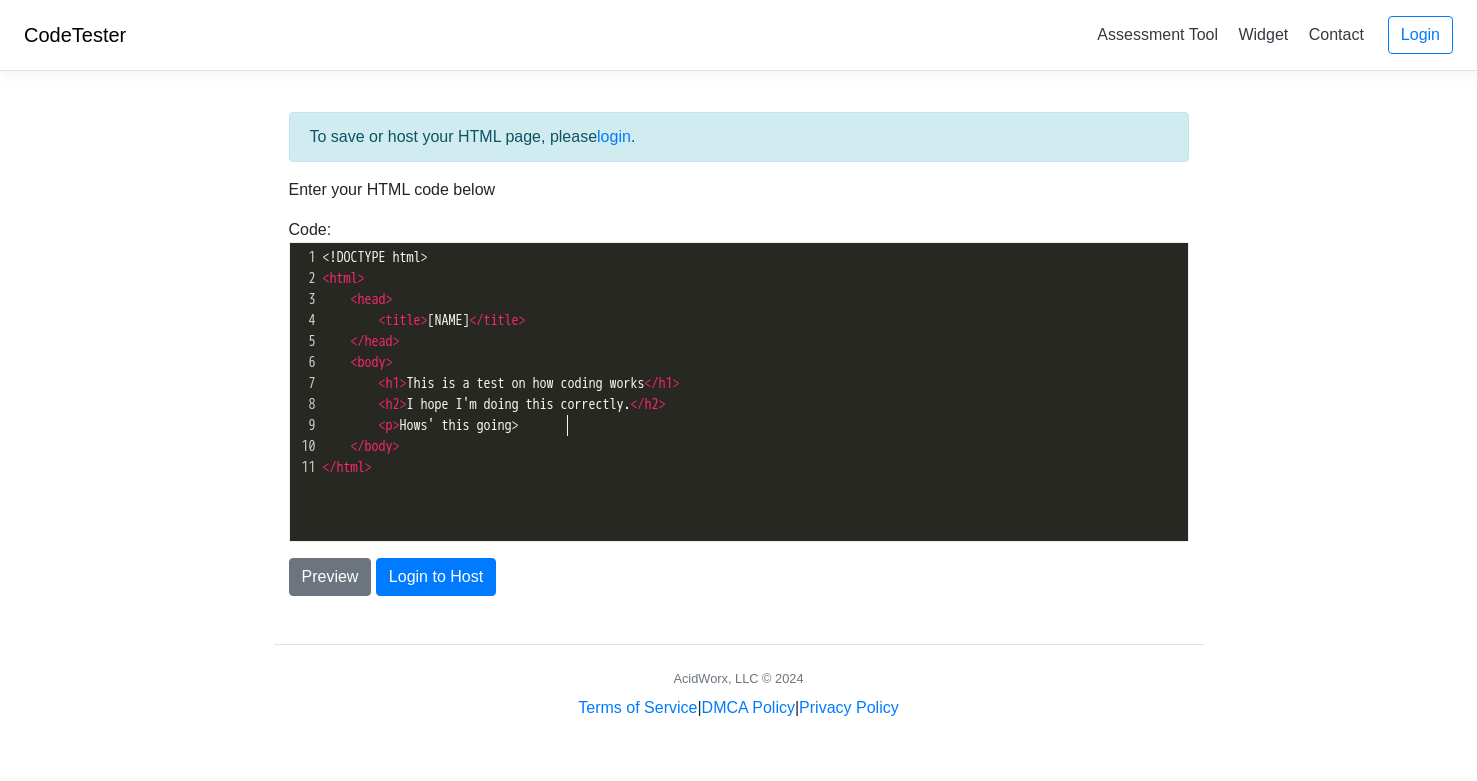 scroll, scrollTop: 9, scrollLeft: 58, axis: both 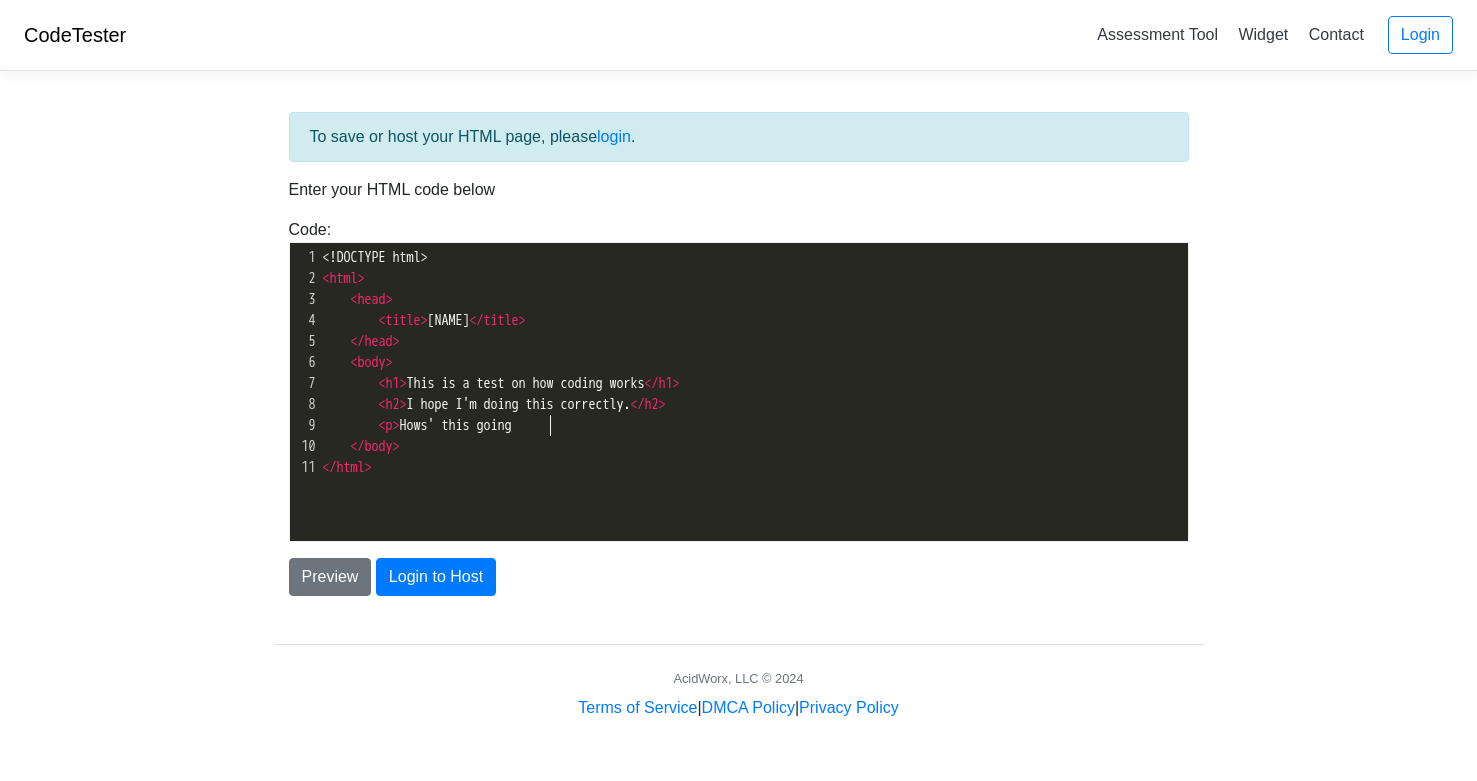 type on ">" 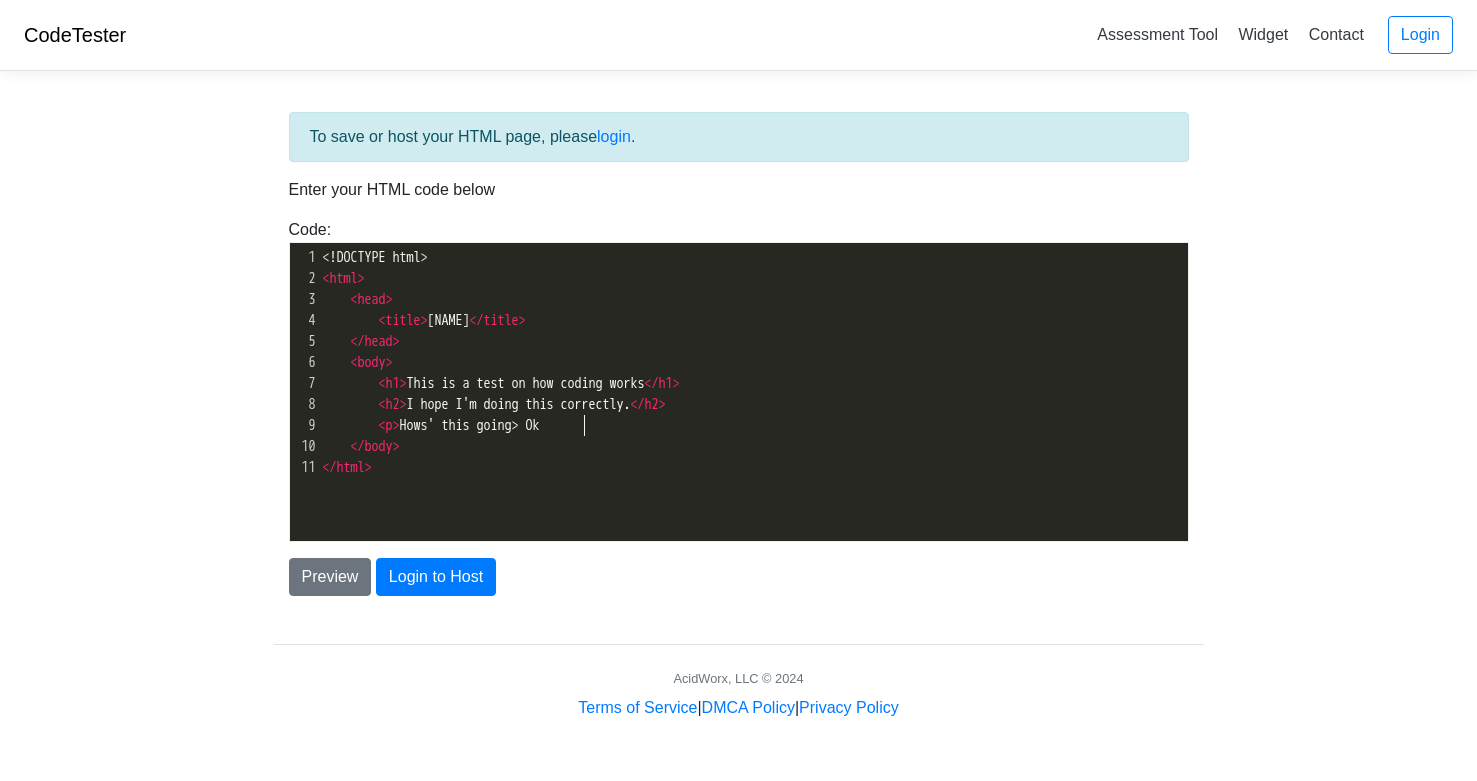 type on "> Oka" 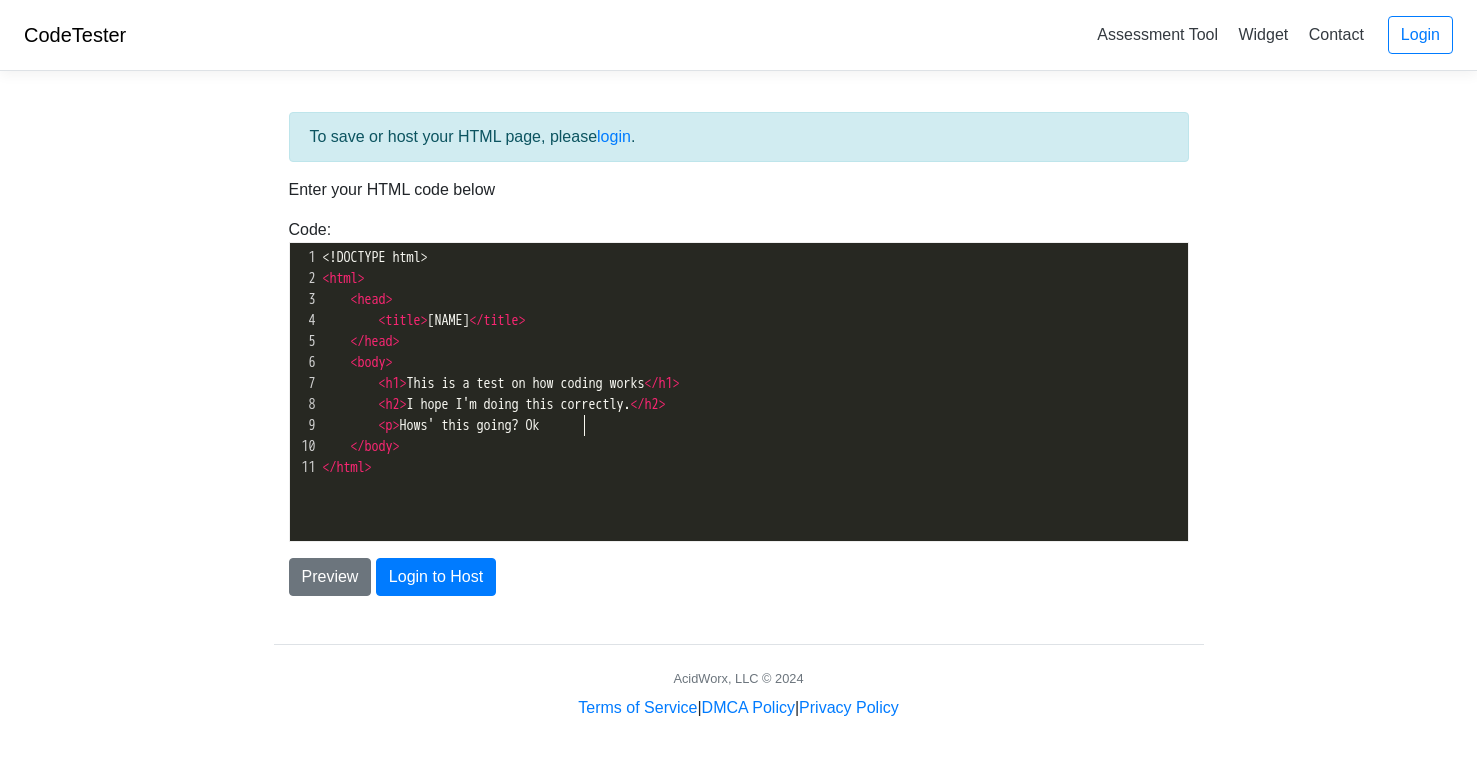 type on "? Okay" 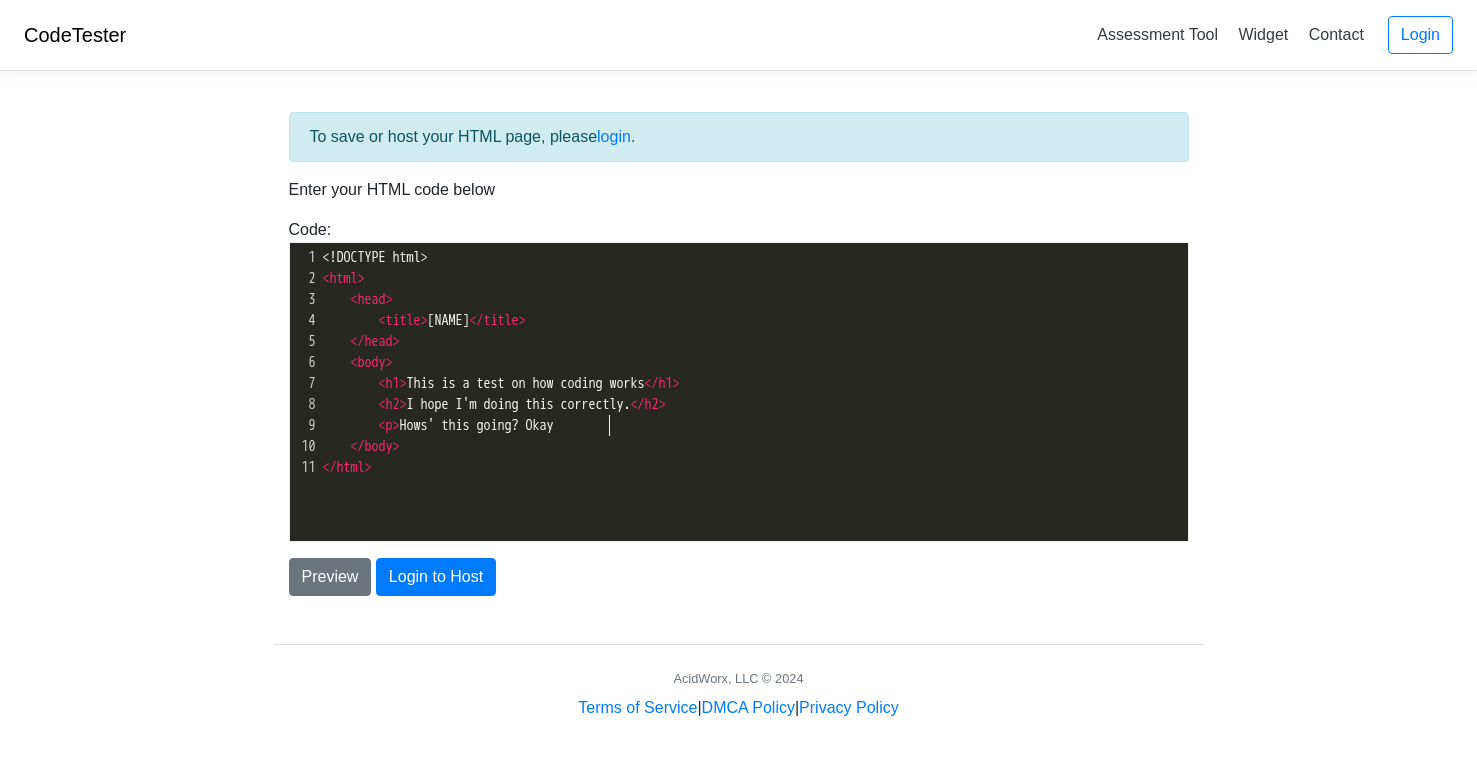 scroll, scrollTop: 9, scrollLeft: 59, axis: both 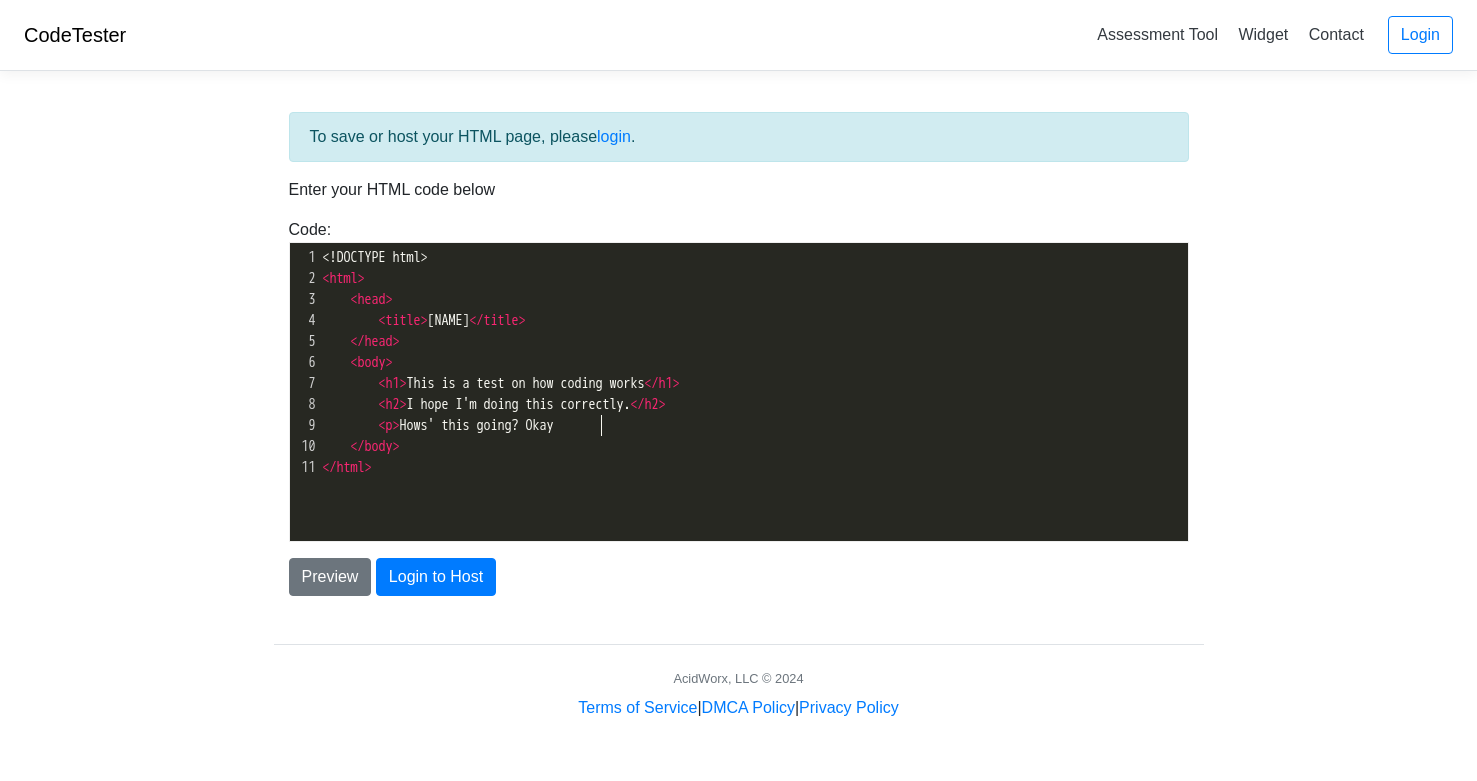 type on "," 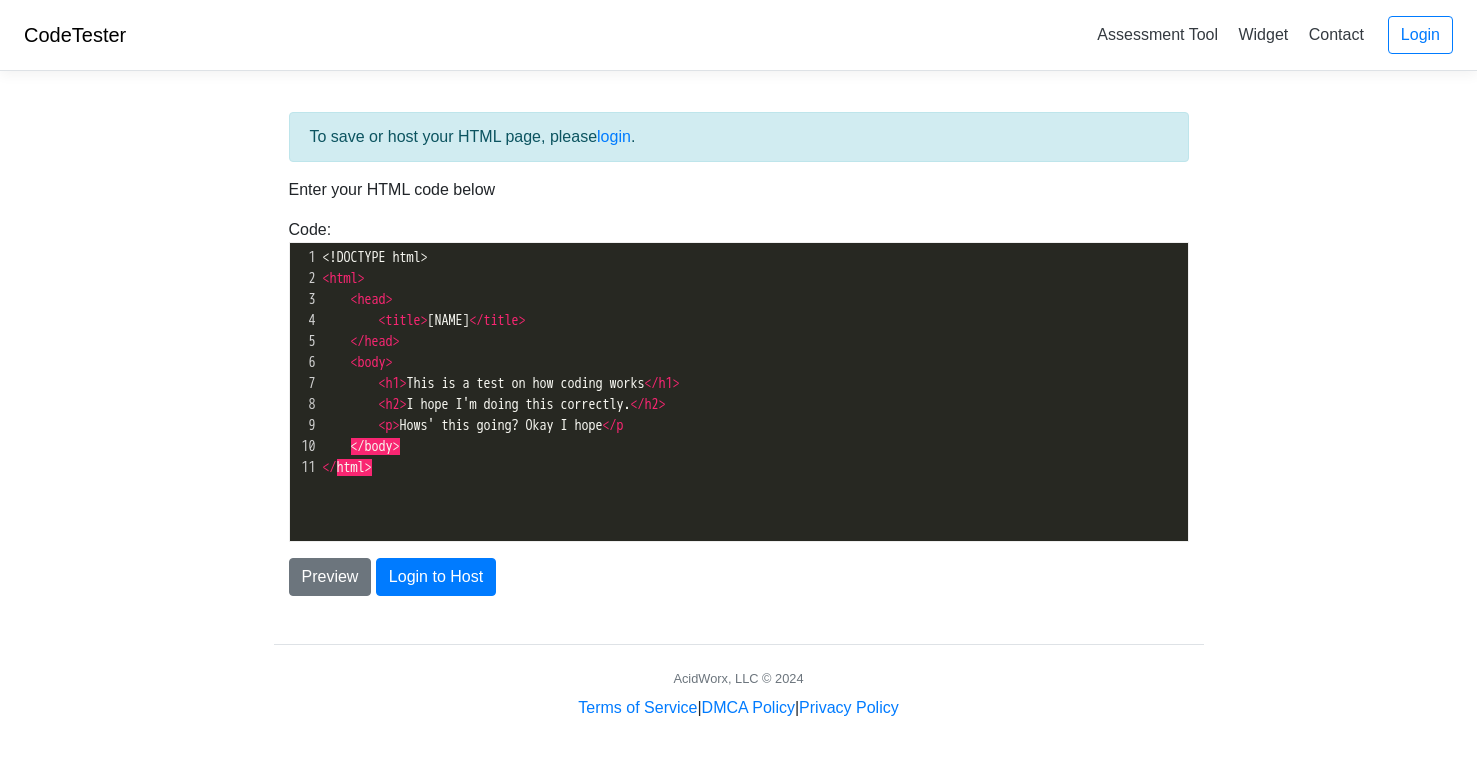 scroll, scrollTop: 9, scrollLeft: 93, axis: both 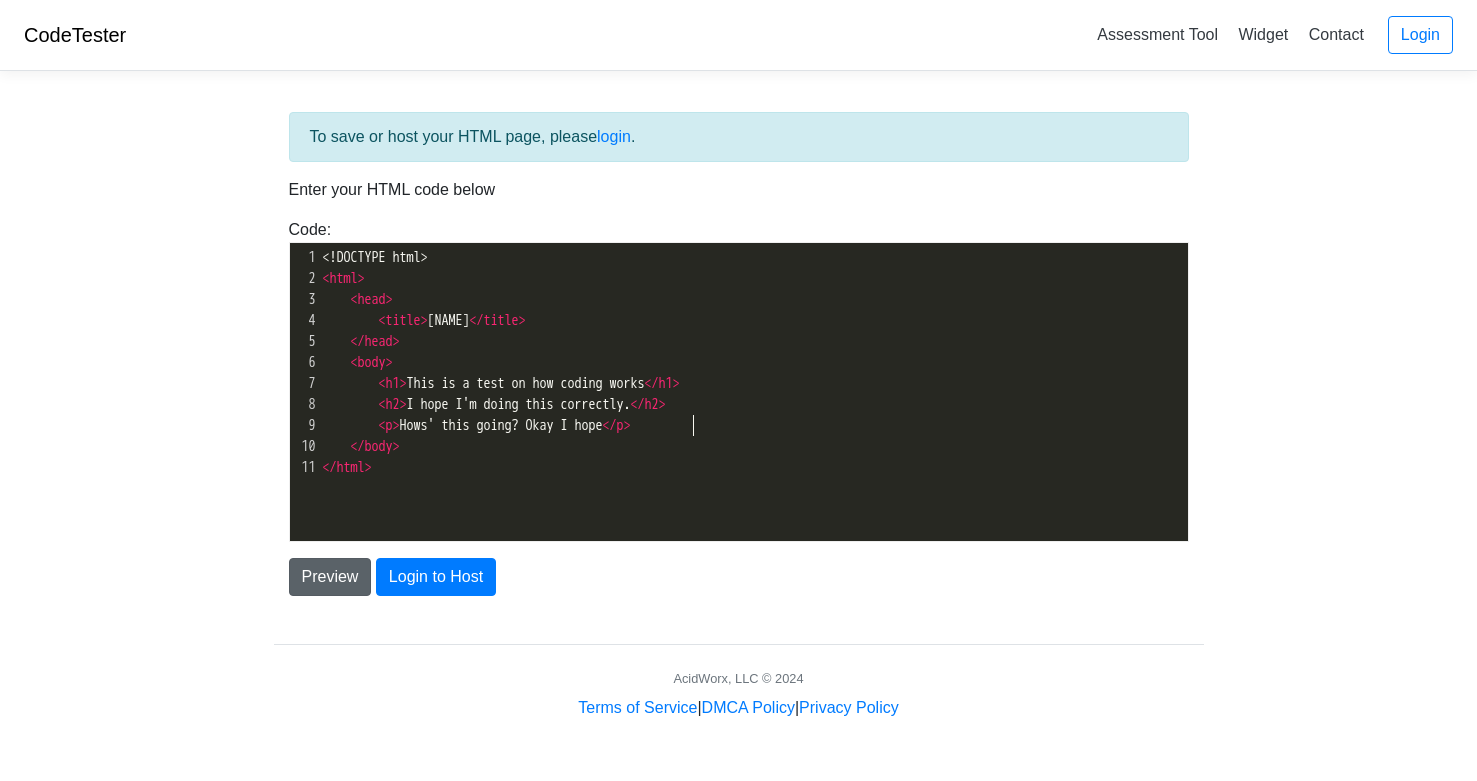 type on "I hope</p>" 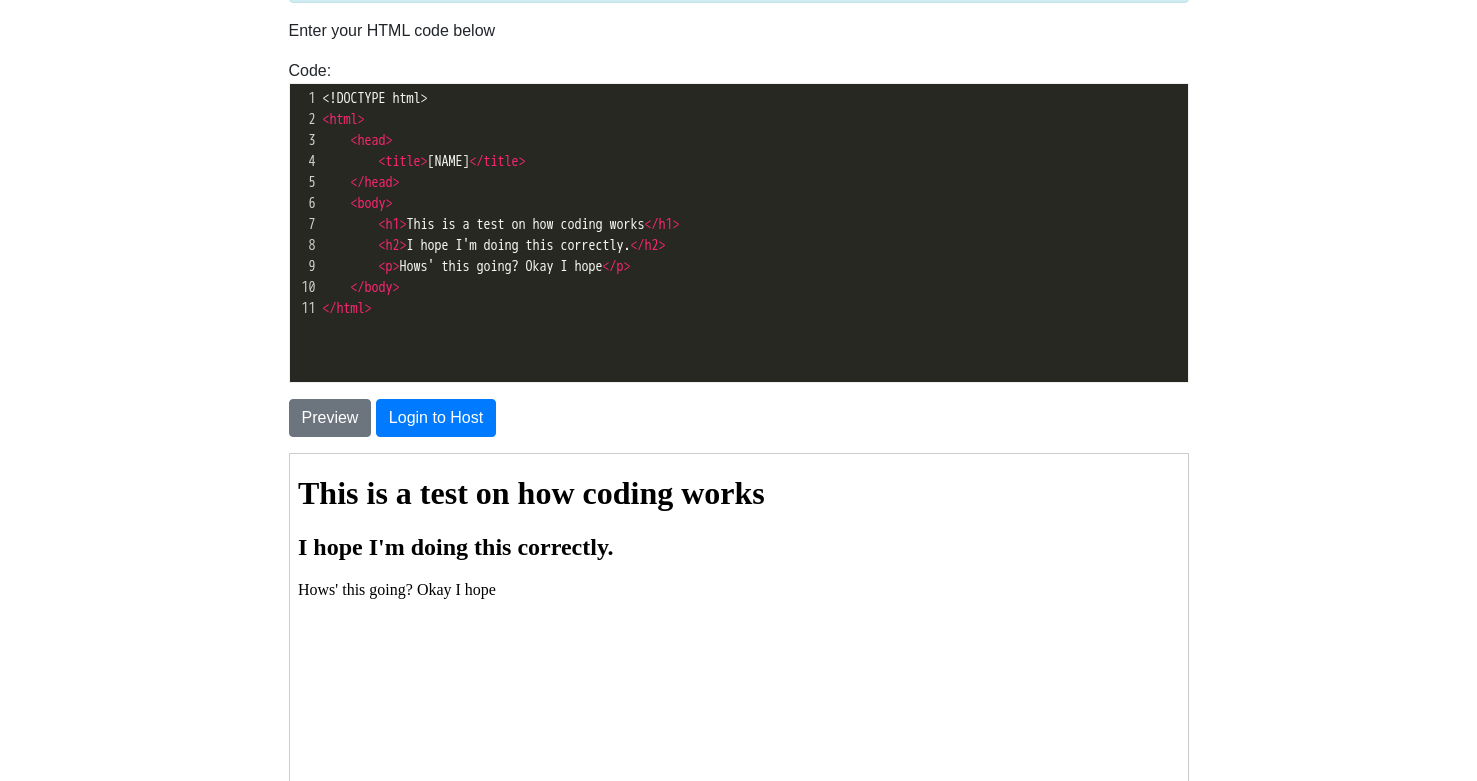 scroll, scrollTop: 159, scrollLeft: 0, axis: vertical 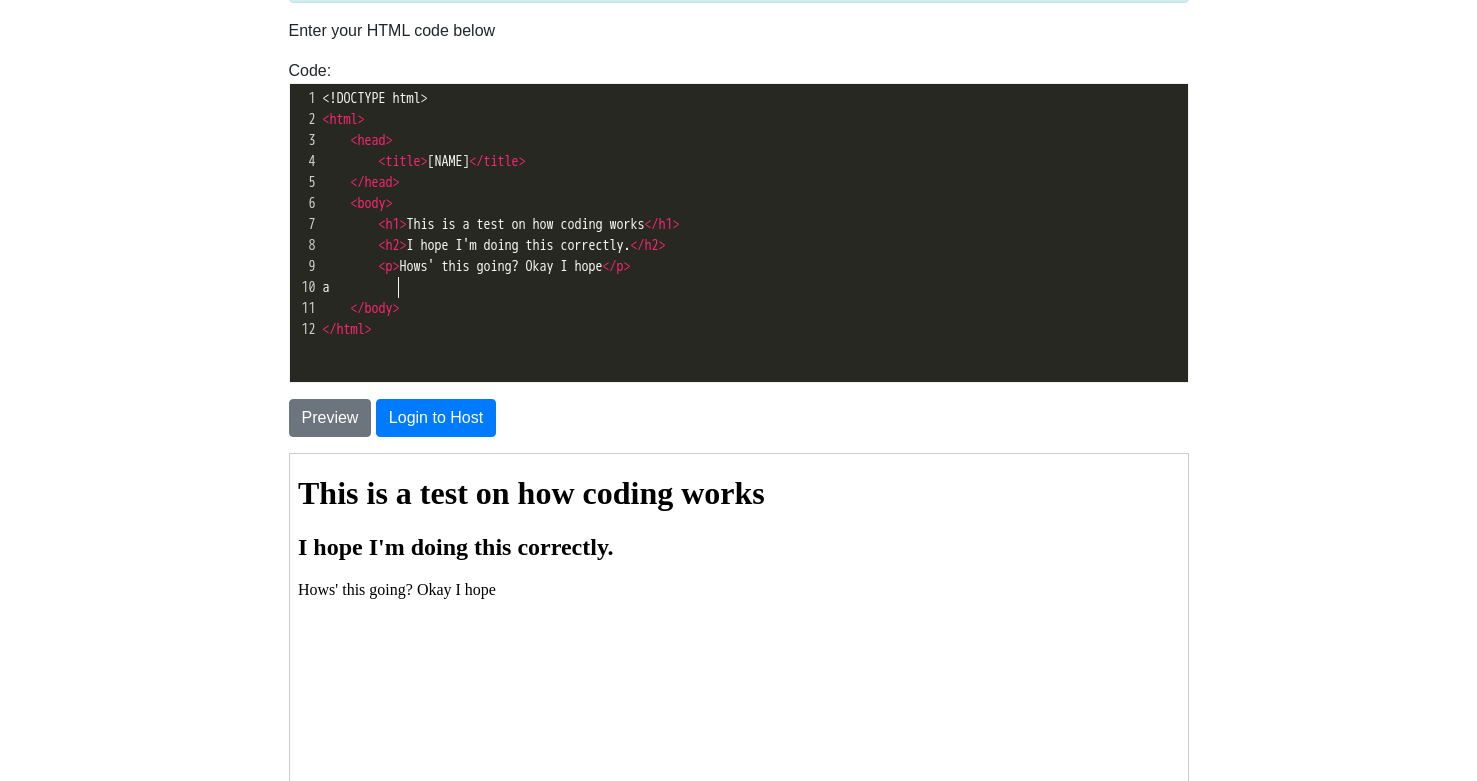 type on "a" 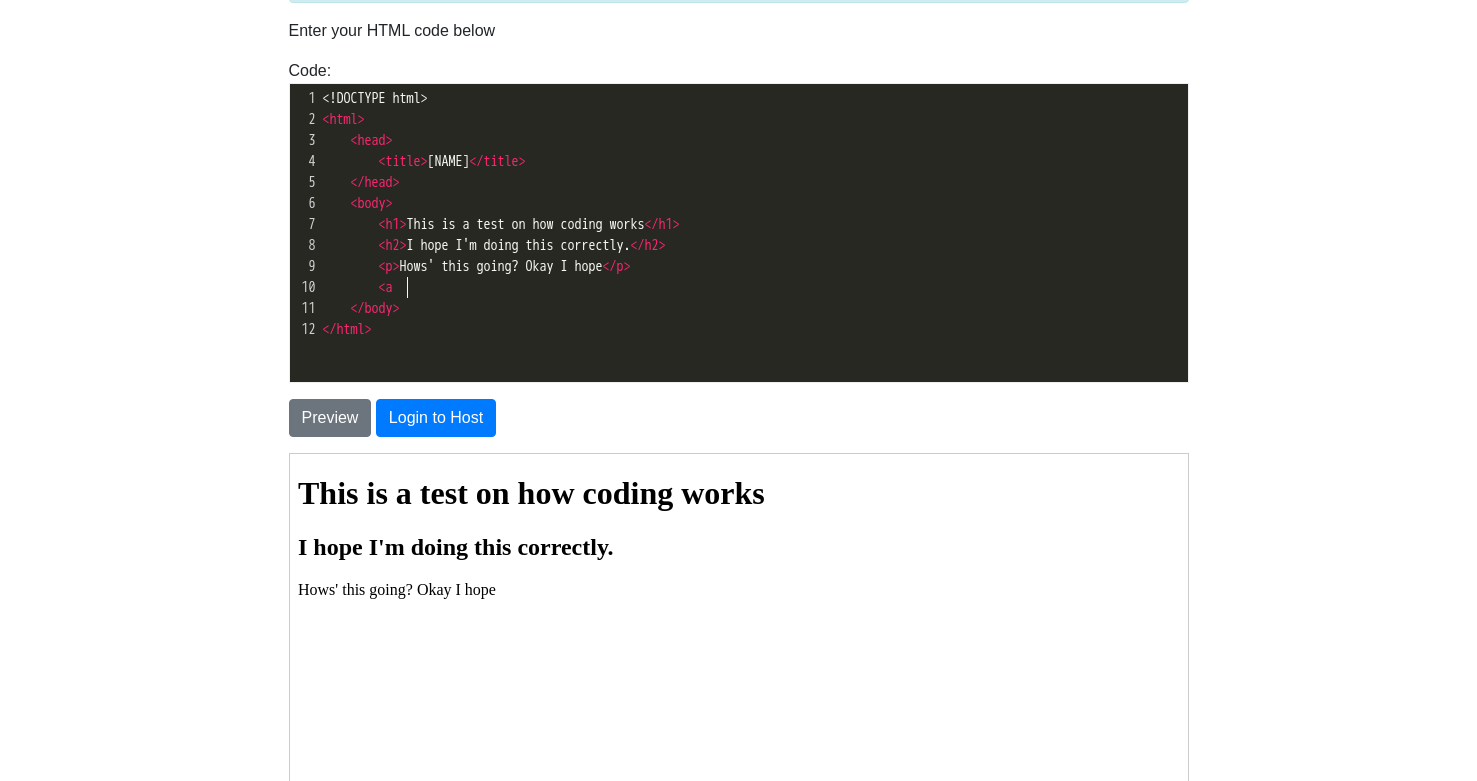 scroll, scrollTop: 9, scrollLeft: 26, axis: both 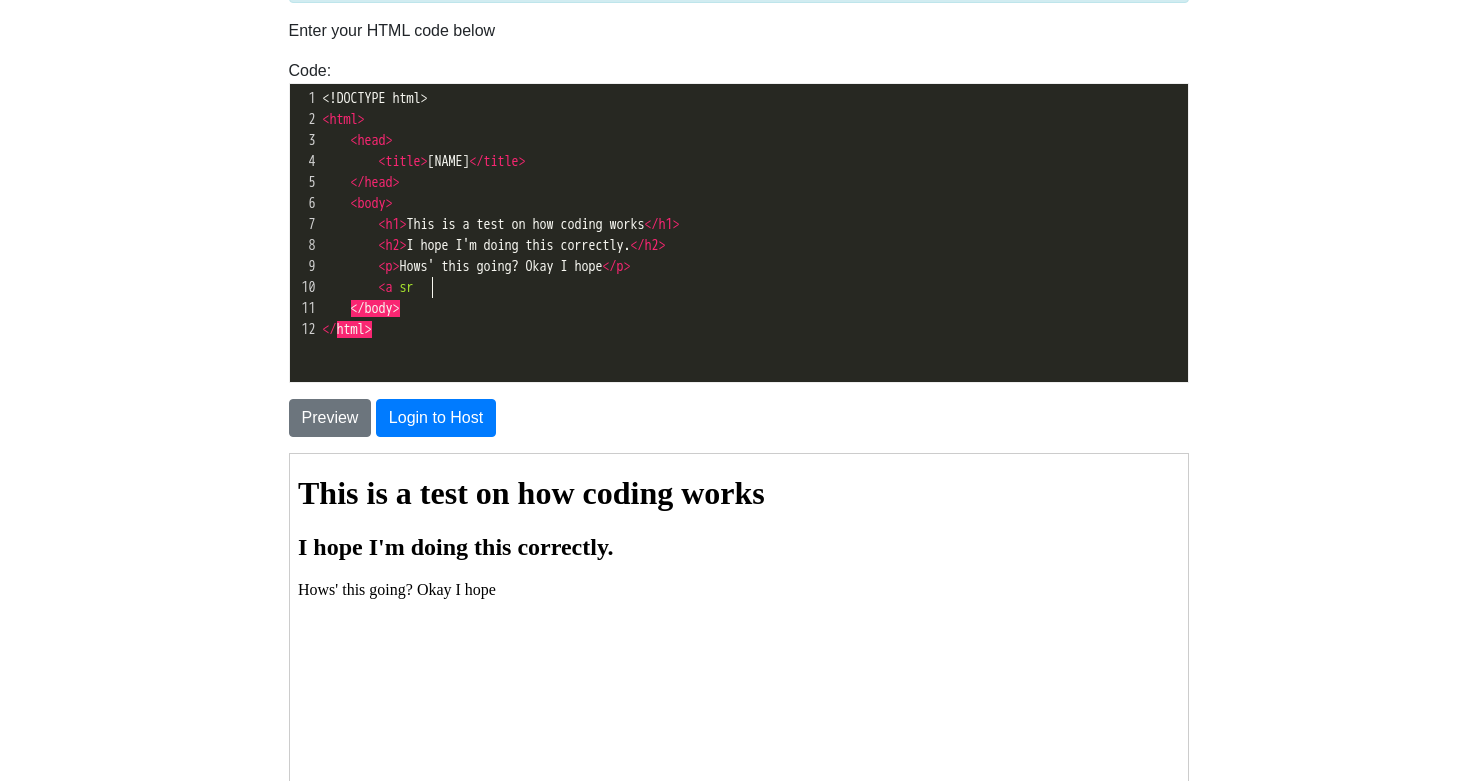 type on "<a src" 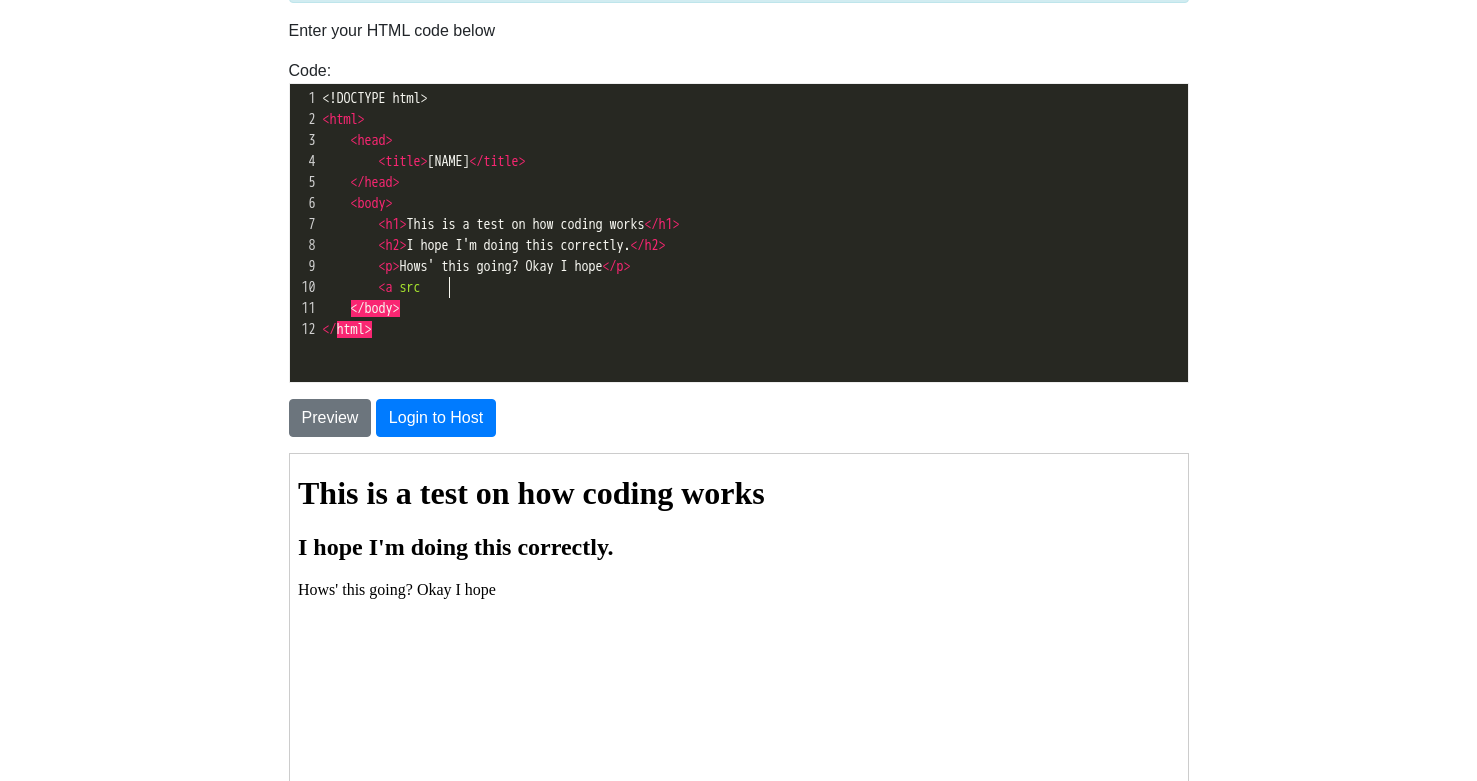 scroll, scrollTop: 9, scrollLeft: 58, axis: both 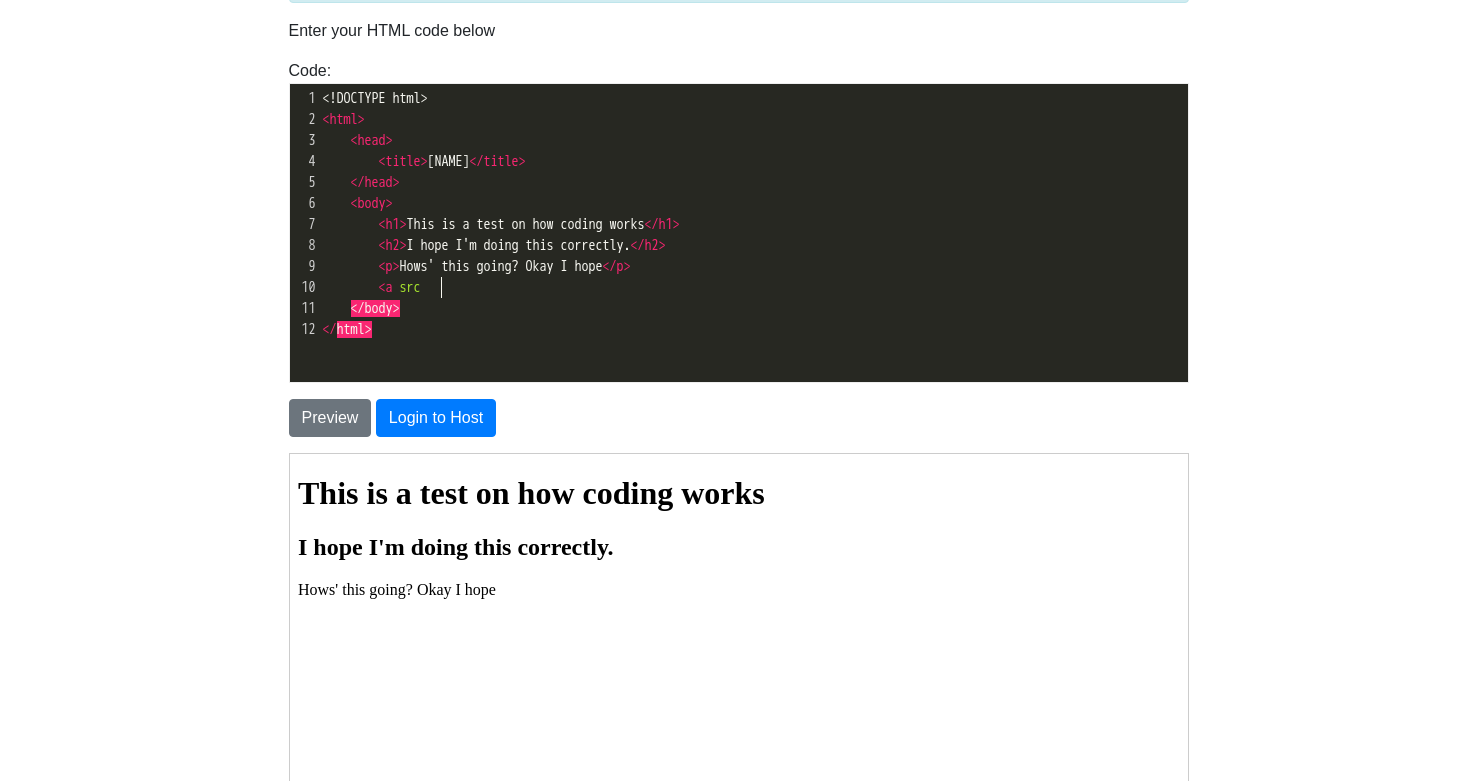 type on "+" 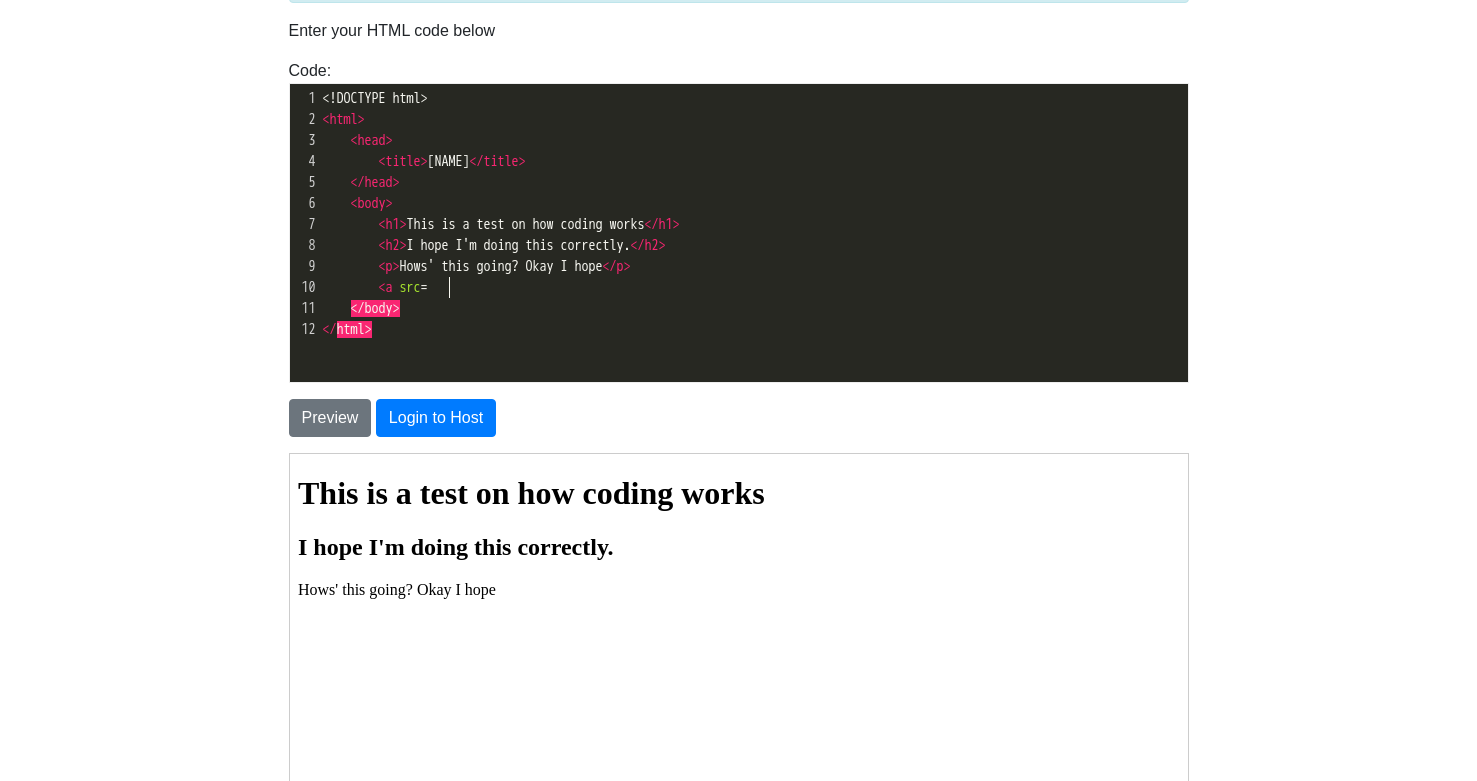 type on "=" 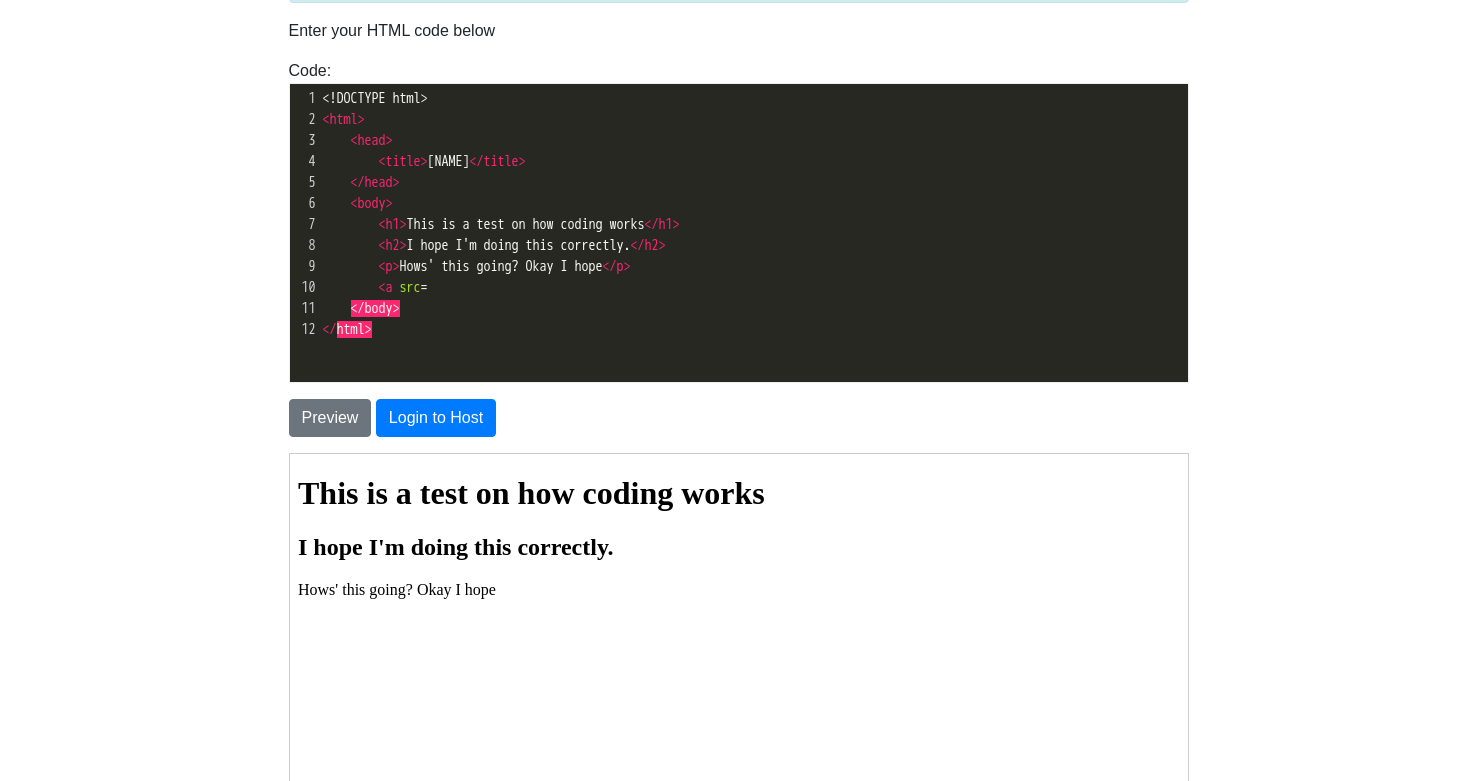 type on """ 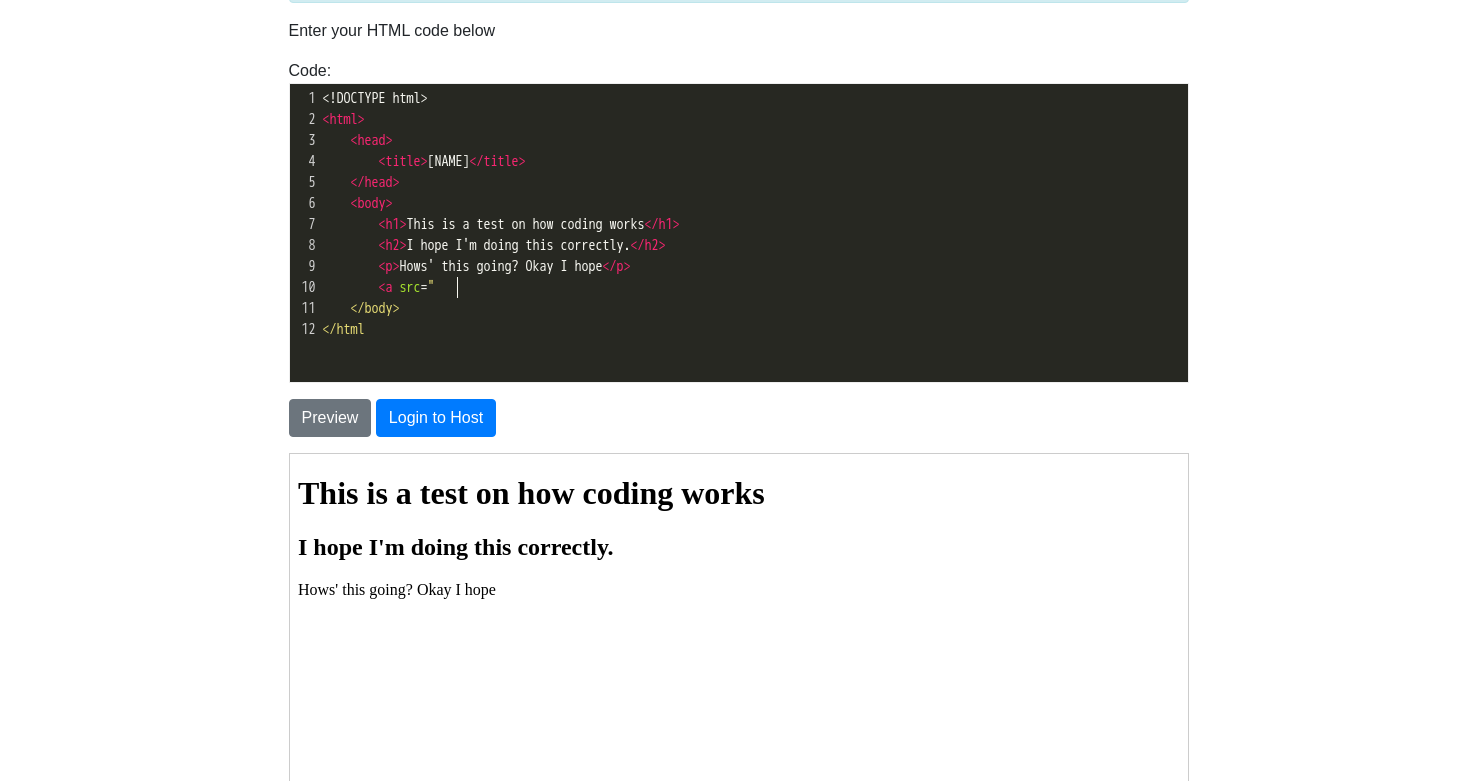 scroll, scrollTop: 0, scrollLeft: 0, axis: both 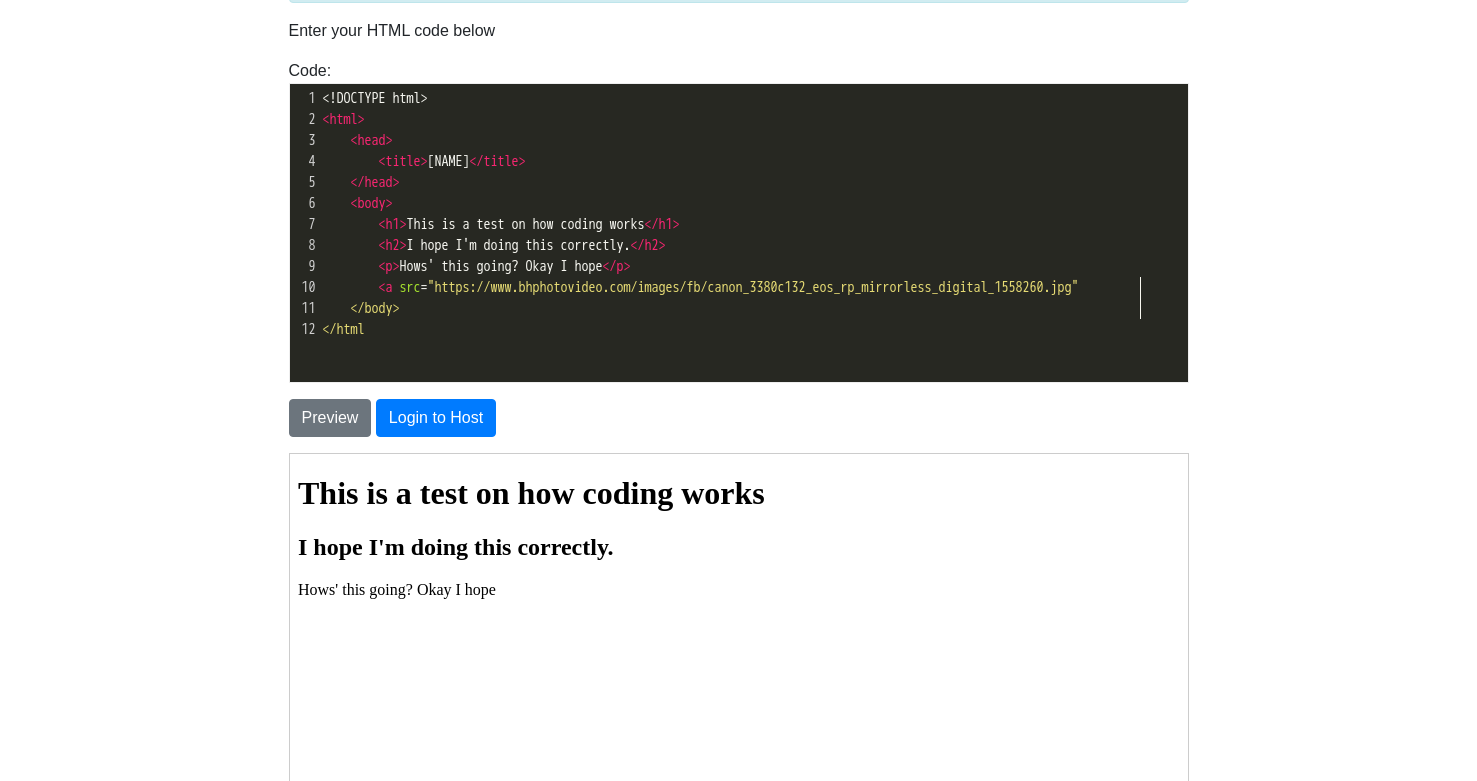 type on "​"" 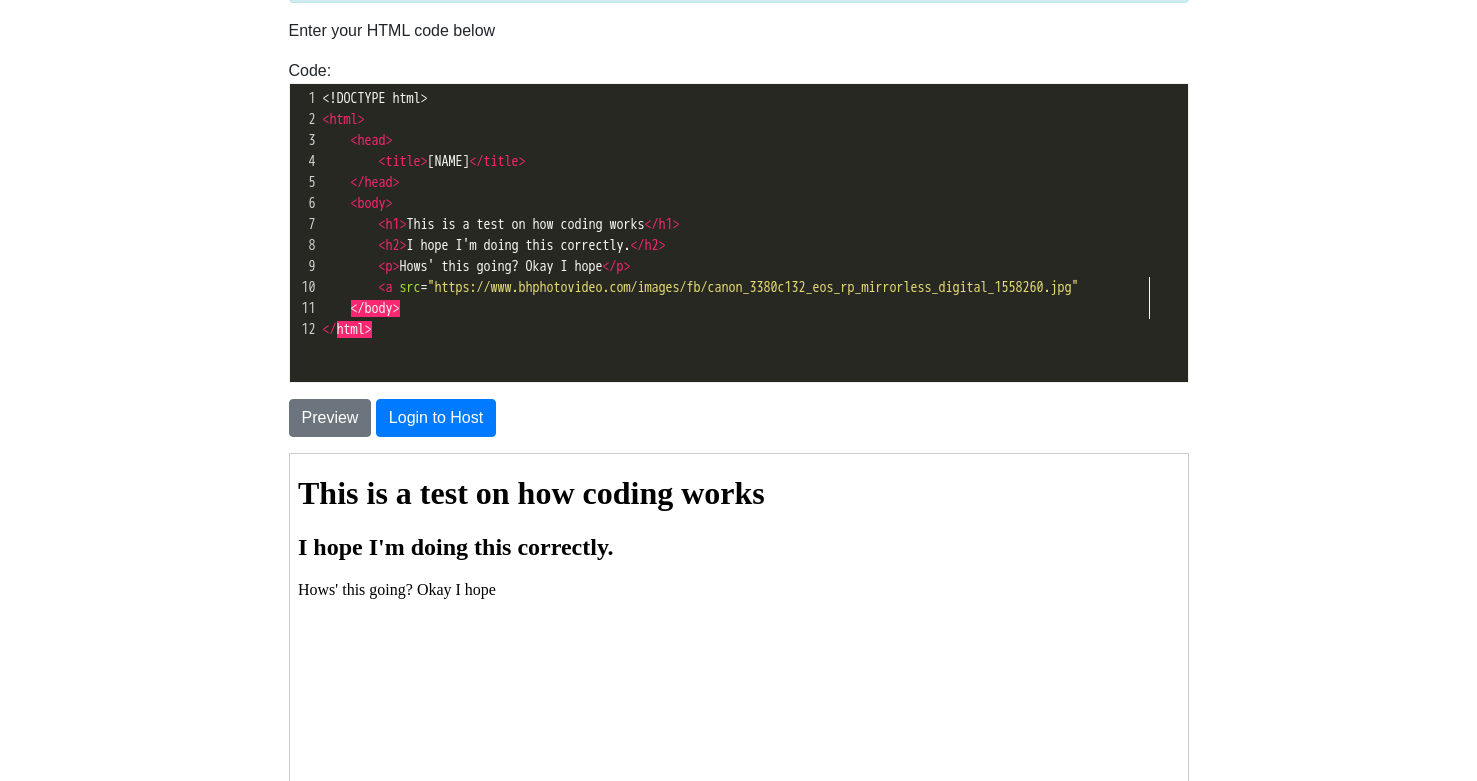 scroll, scrollTop: 9, scrollLeft: 8, axis: both 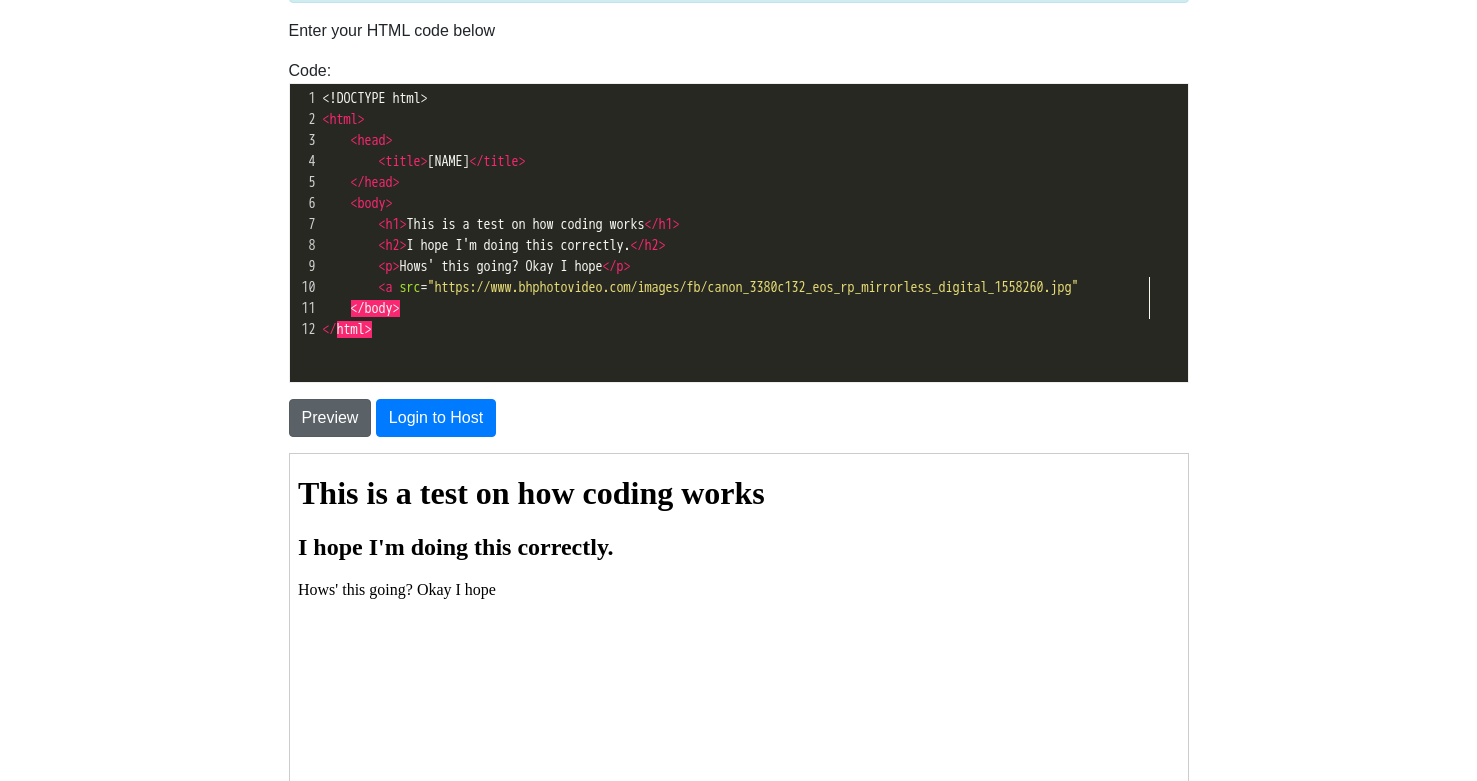 click on "Preview" at bounding box center [330, 418] 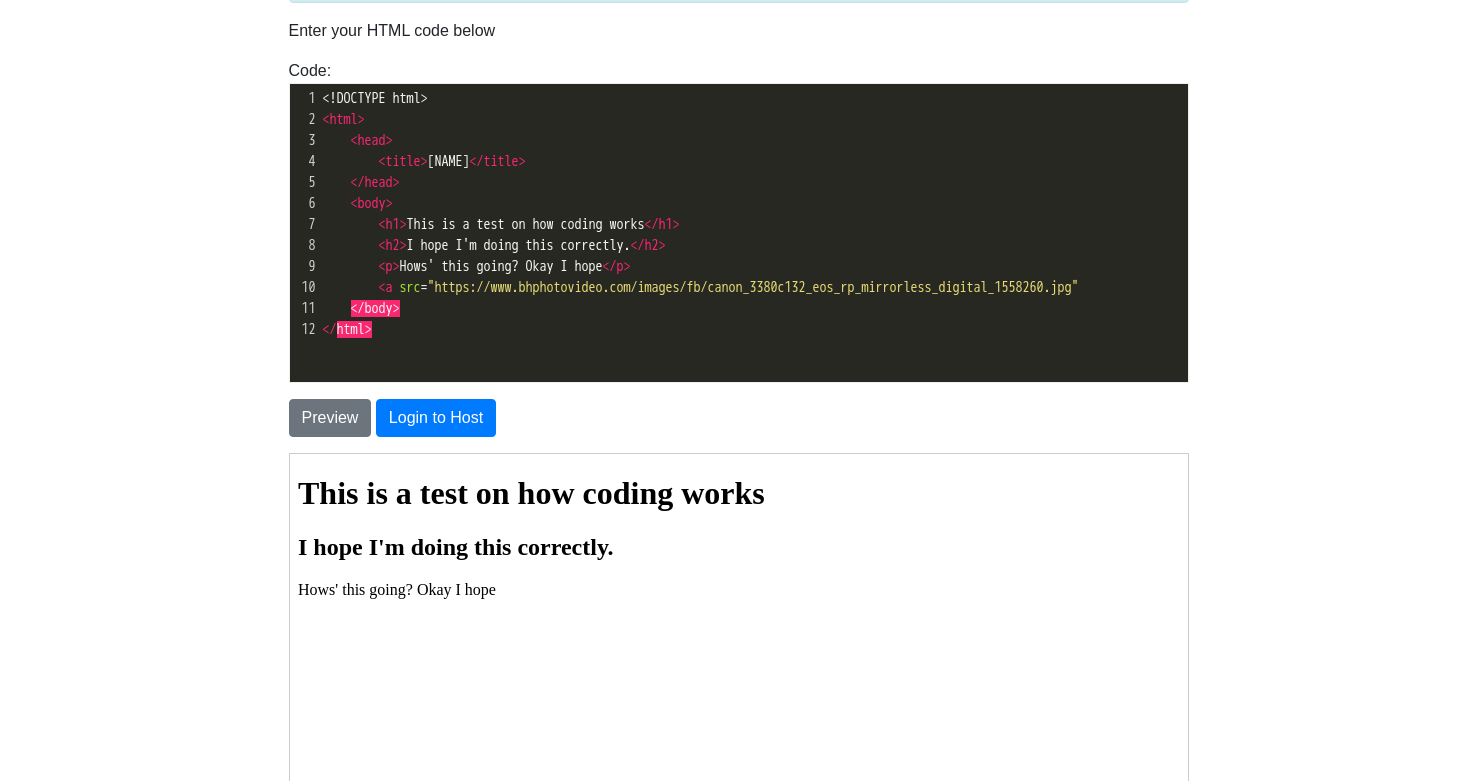 click on "< a   src = "https://www.bhphotovideo.com/images/fb/canon_3380c132_eos_rp_mirrorless_digital_1558260.jpg"" at bounding box center [753, 287] 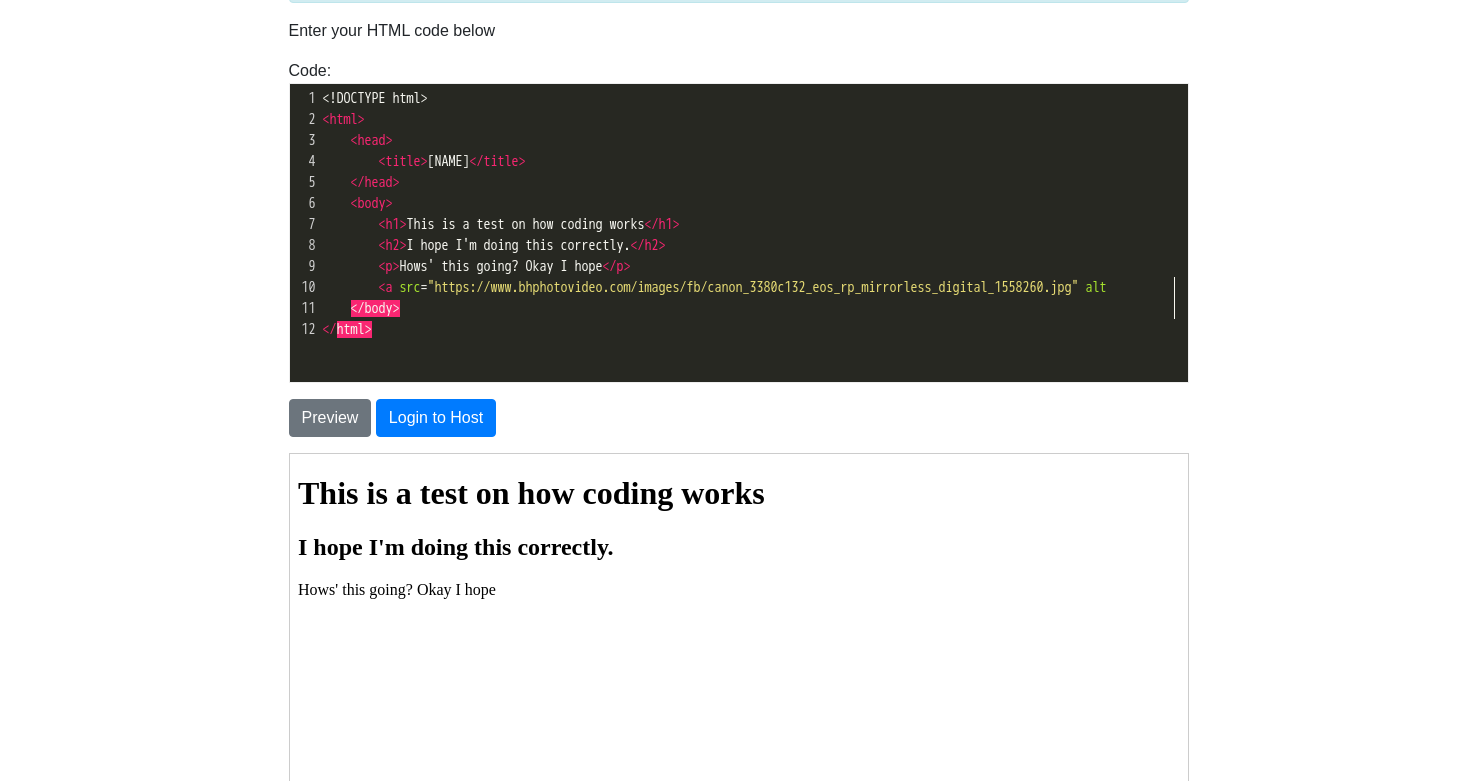 type on "alt" 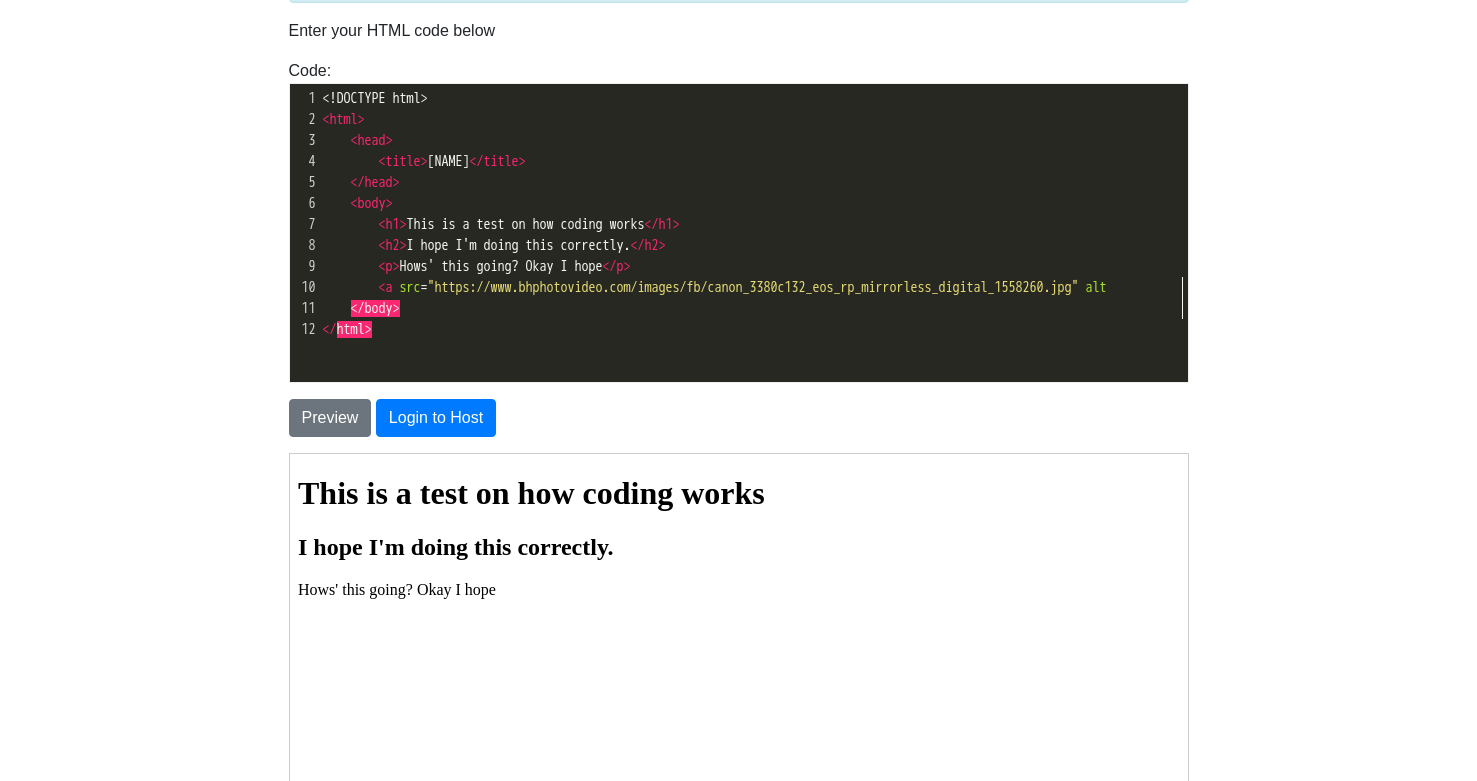 type on "+" 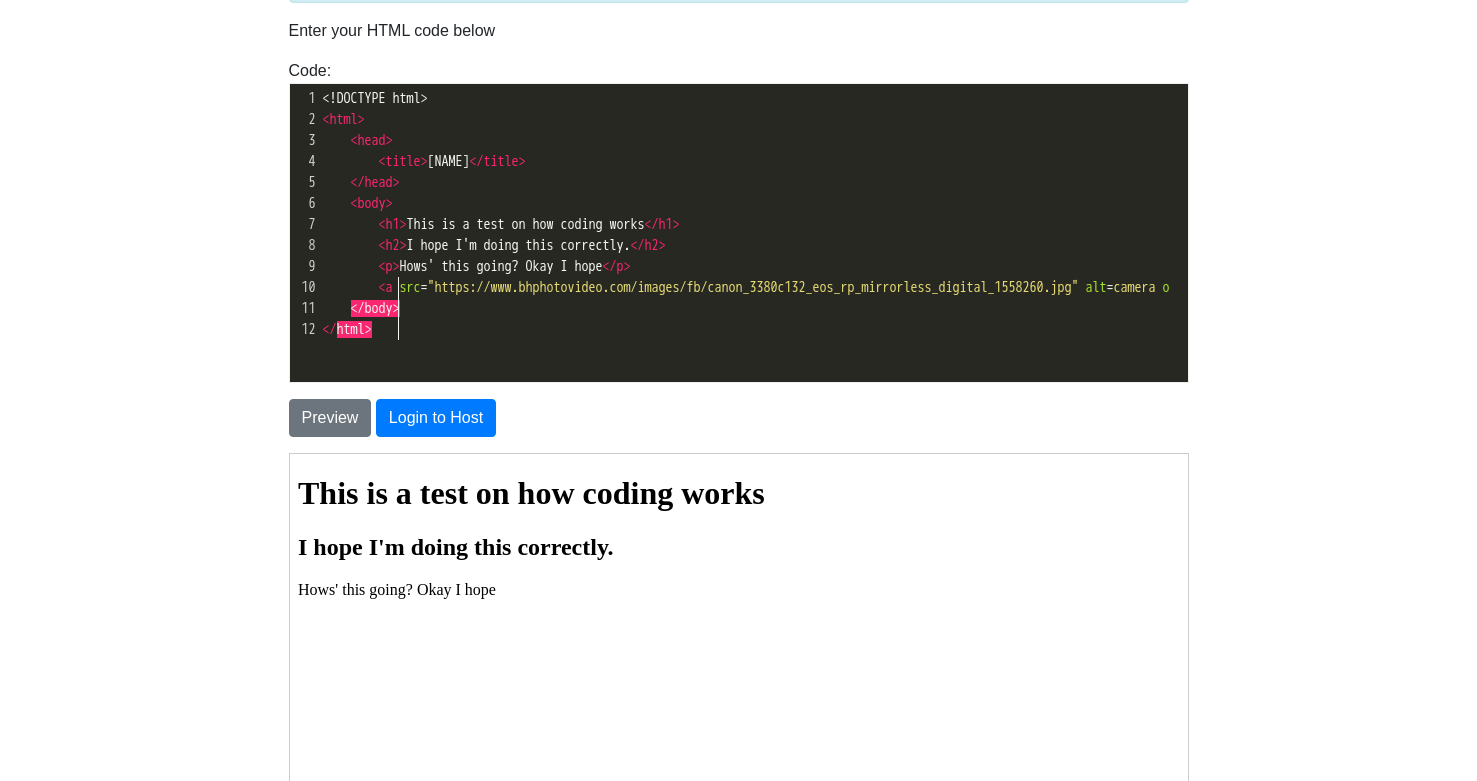 type on "=camera of" 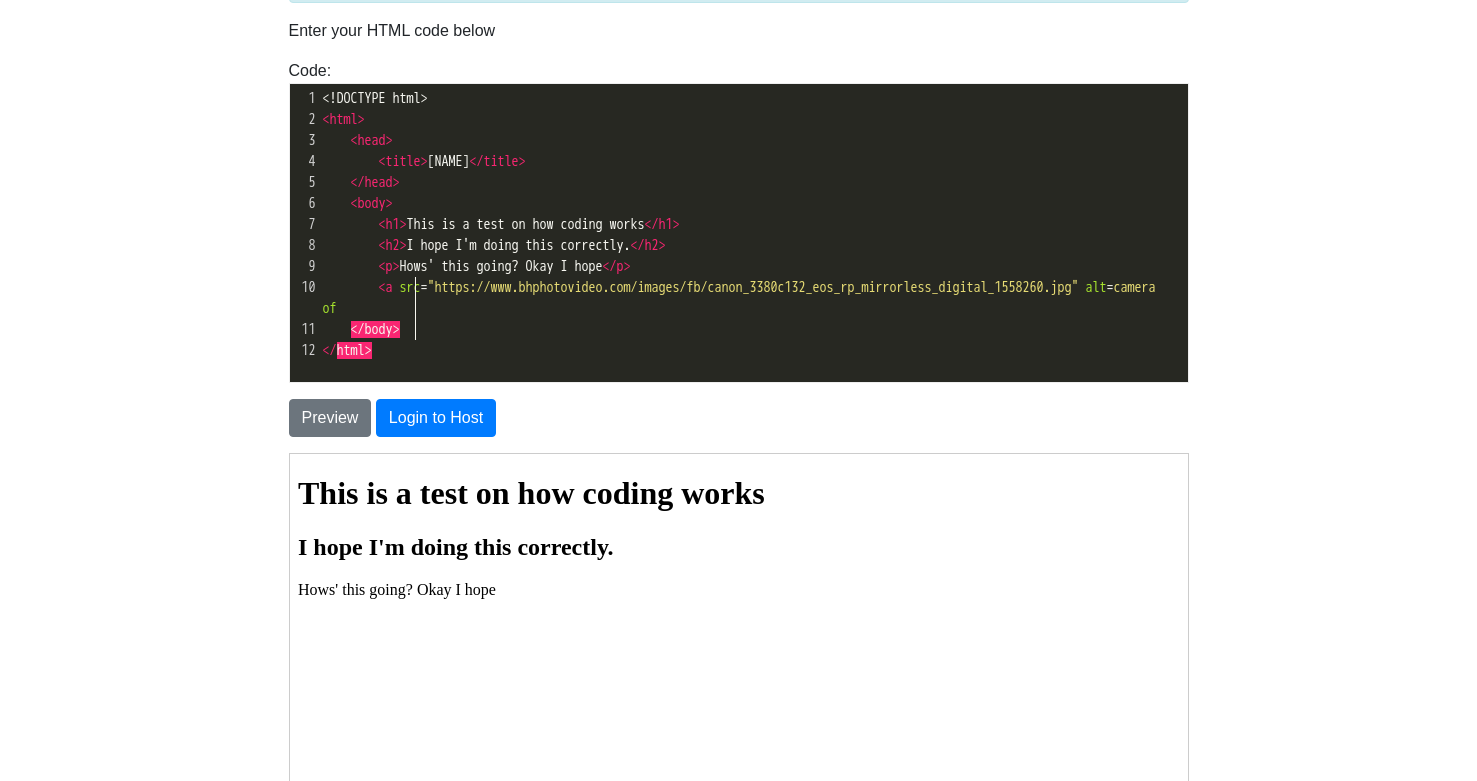 scroll, scrollTop: 9, scrollLeft: 93, axis: both 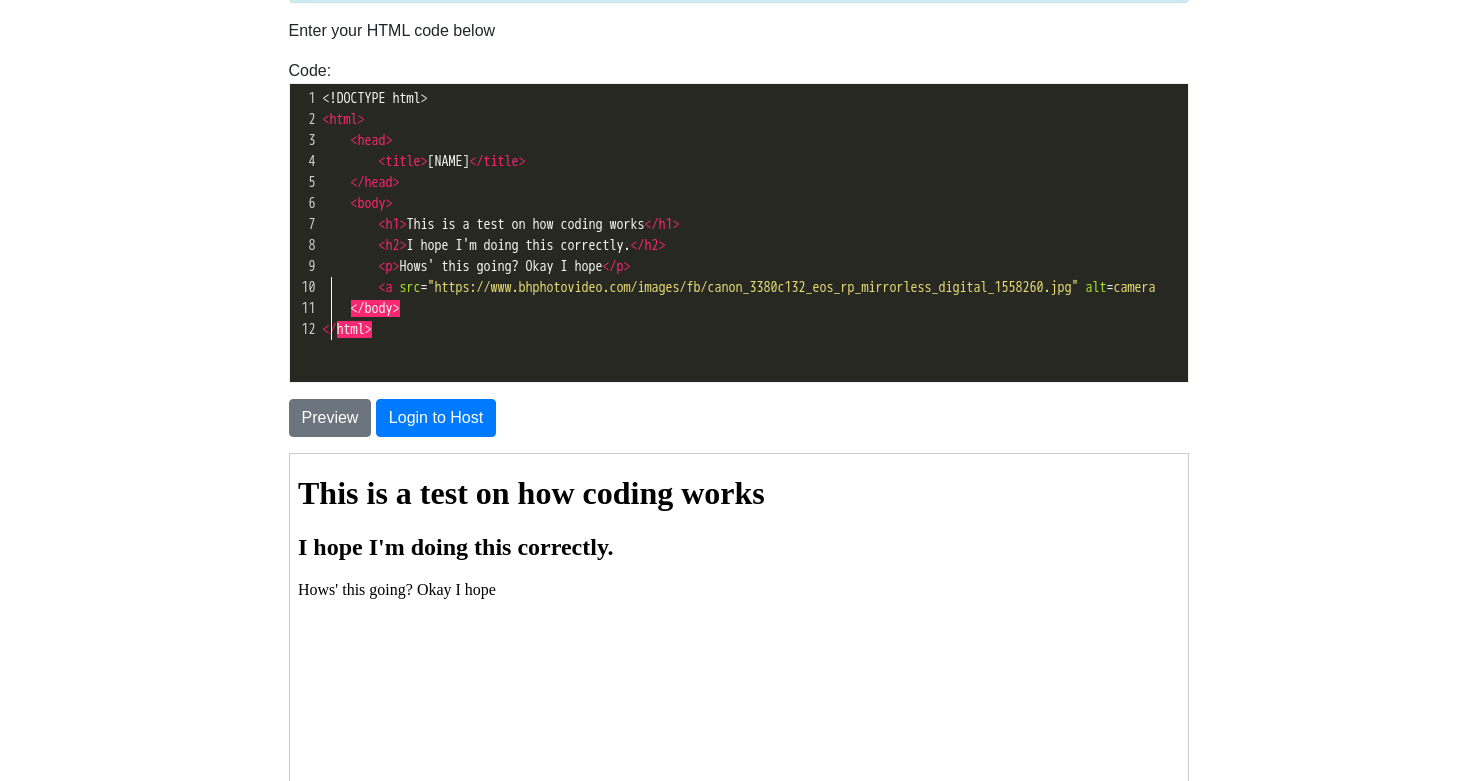 type on """ 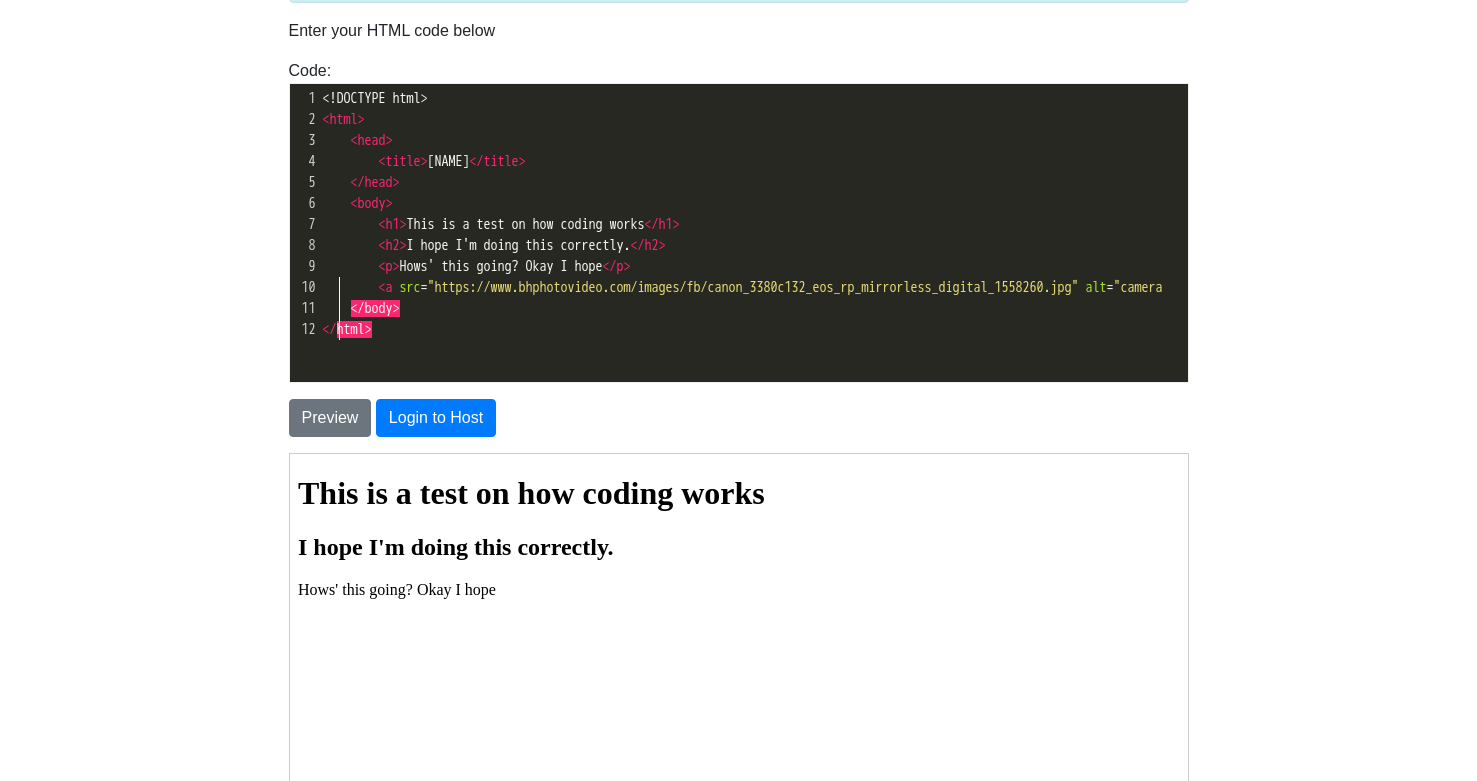 scroll, scrollTop: 9, scrollLeft: 8, axis: both 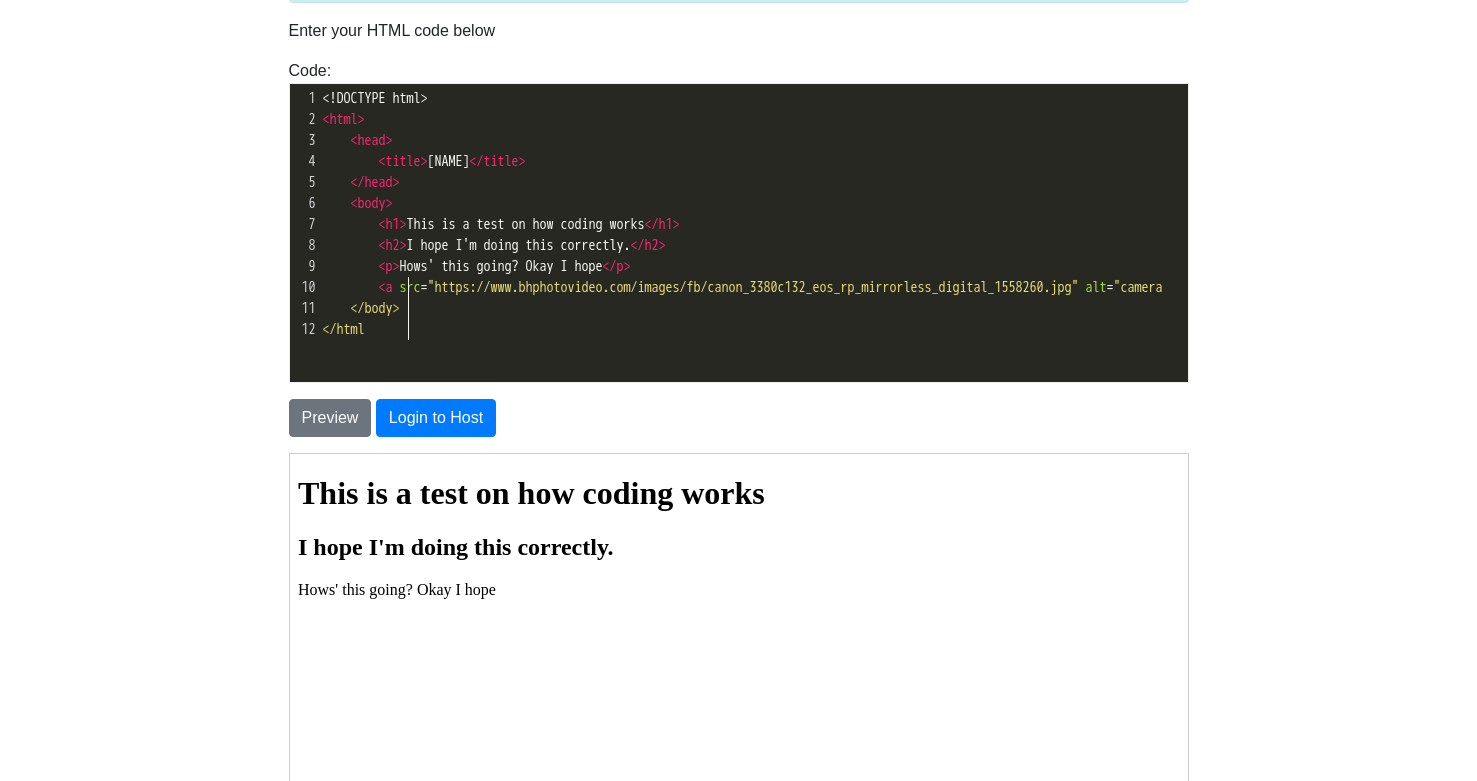 click on "< a   src = "https://www.bhphotovideo.com/images/fb/canon_3380c132_eos_rp_mirrorless_digital_1558260.jpg"   alt  = "camera" at bounding box center [753, 287] 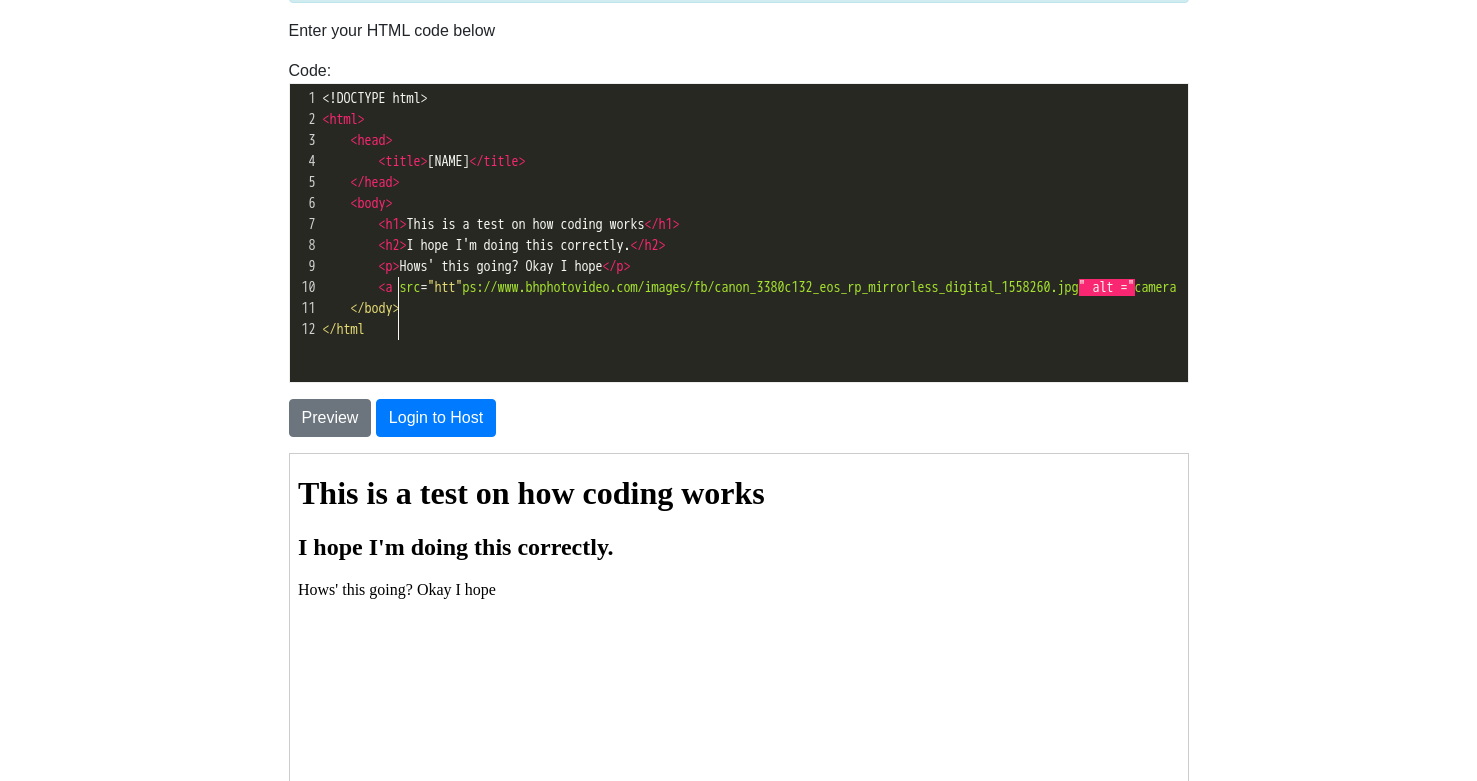 type on """ 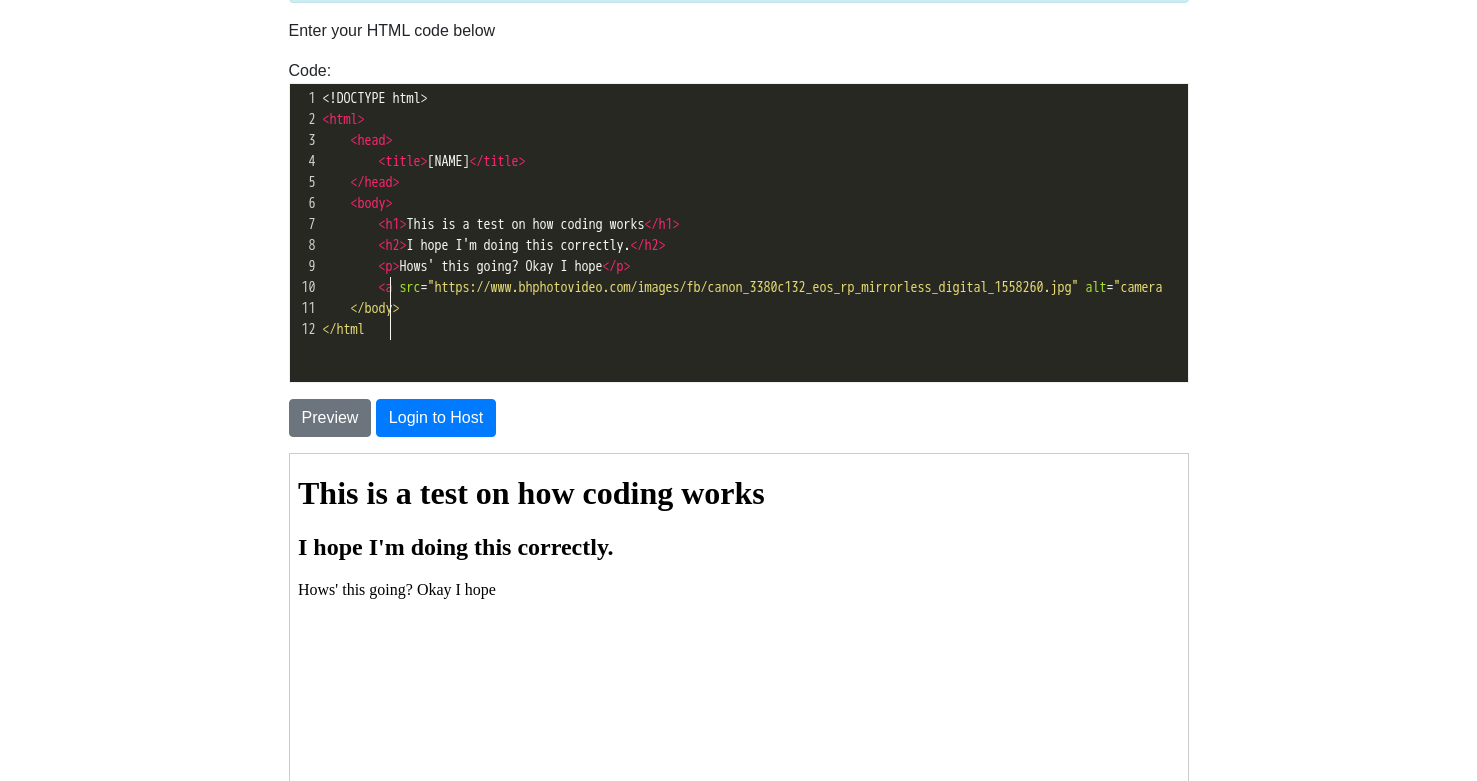 click on "< a   src = "https://www.bhphotovideo.com/images/fb/canon_3380c132_eos_rp_mirrorless_digital_1558260.jpg"   alt  = "camera" at bounding box center [753, 287] 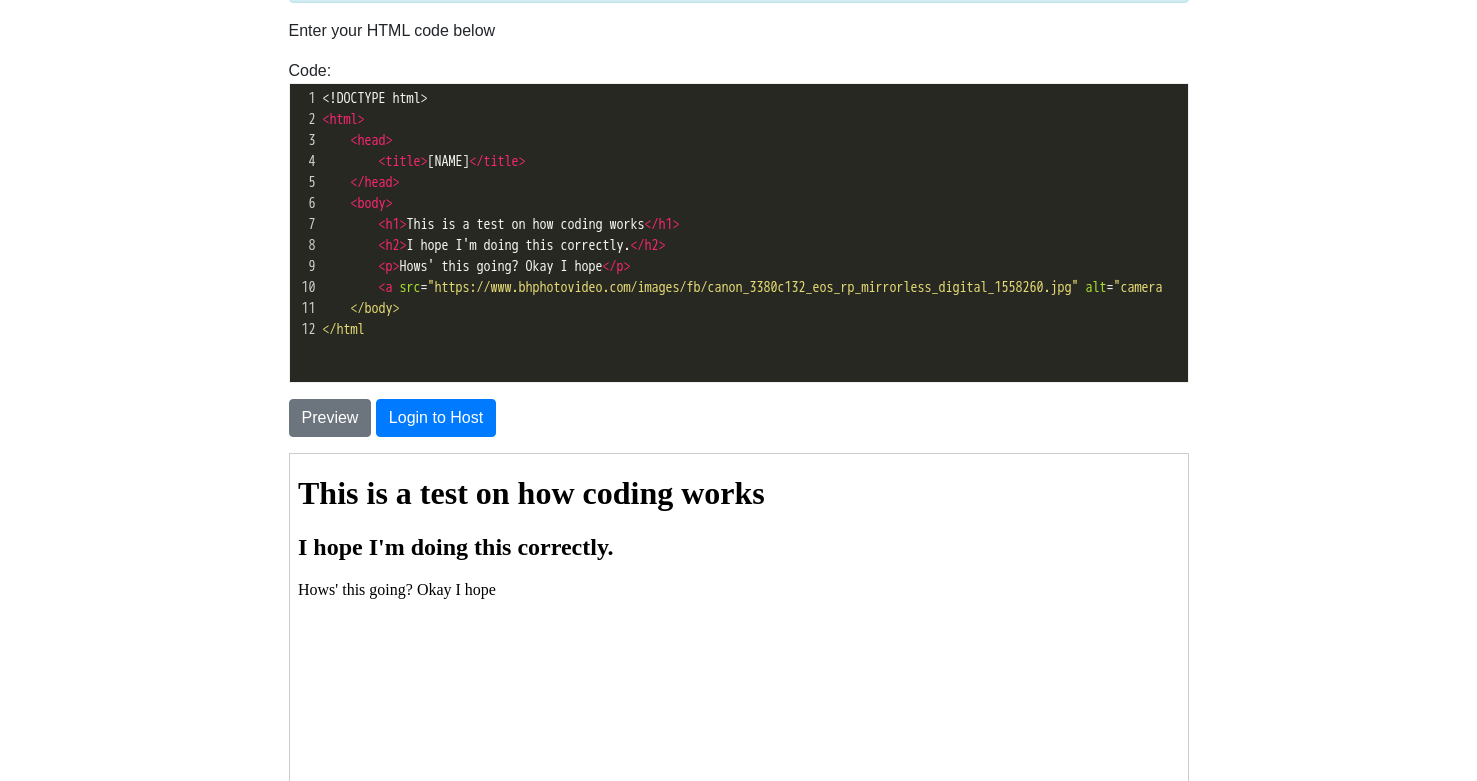 type on """ 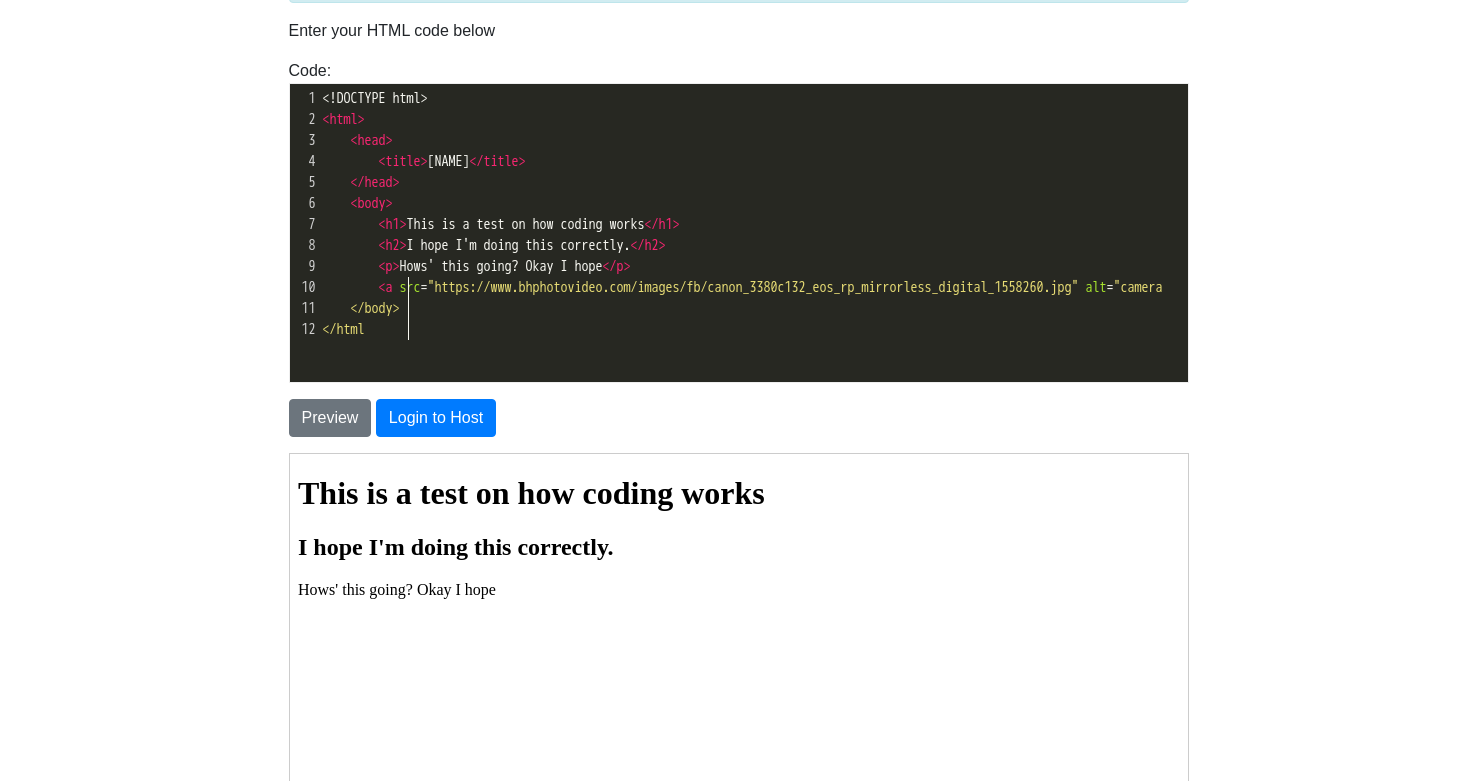 click on "< a   src = "https://www.bhphotovideo.com/images/fb/canon_3380c132_eos_rp_mirrorless_digital_1558260.jpg"   alt  = "camera" at bounding box center (753, 287) 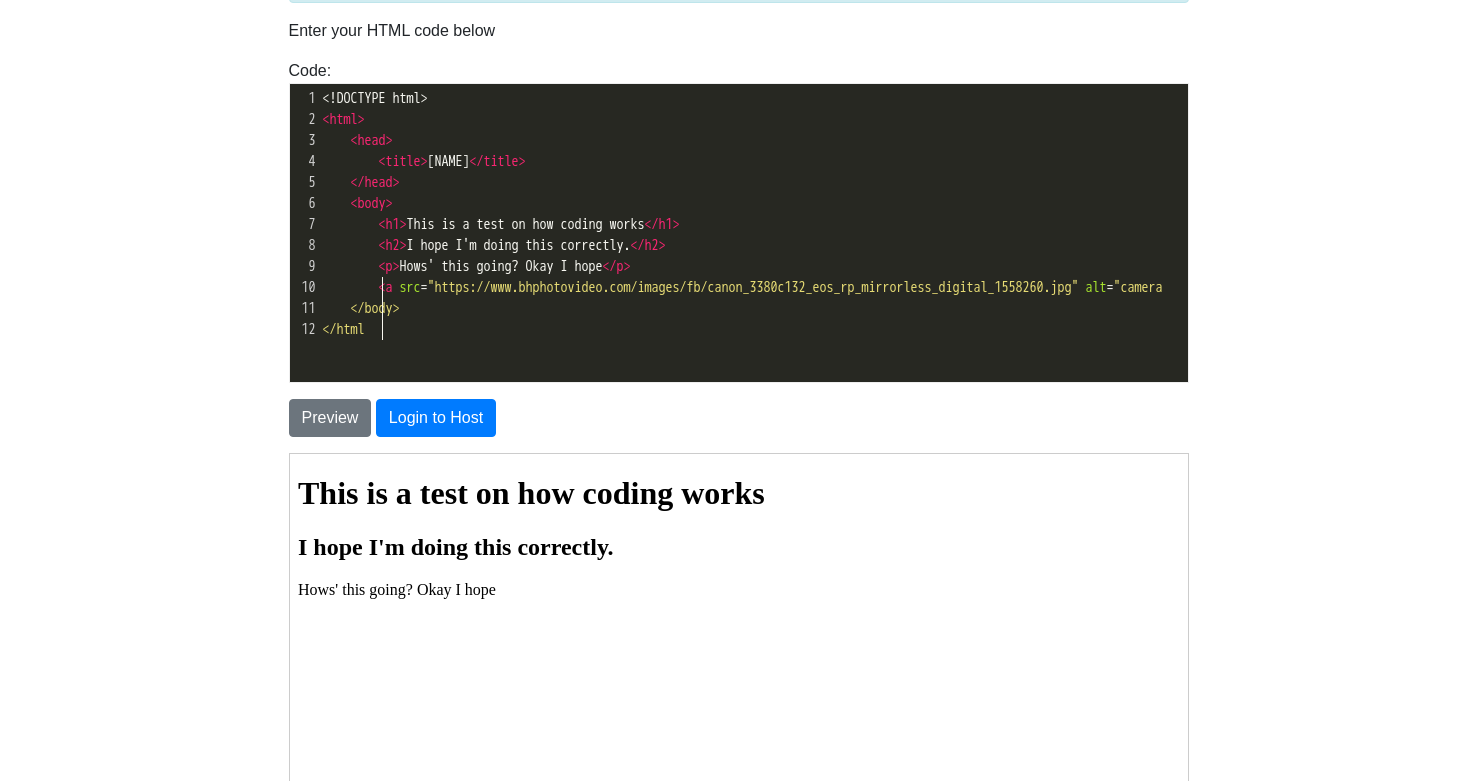 click on ""camera" at bounding box center [1138, 287] 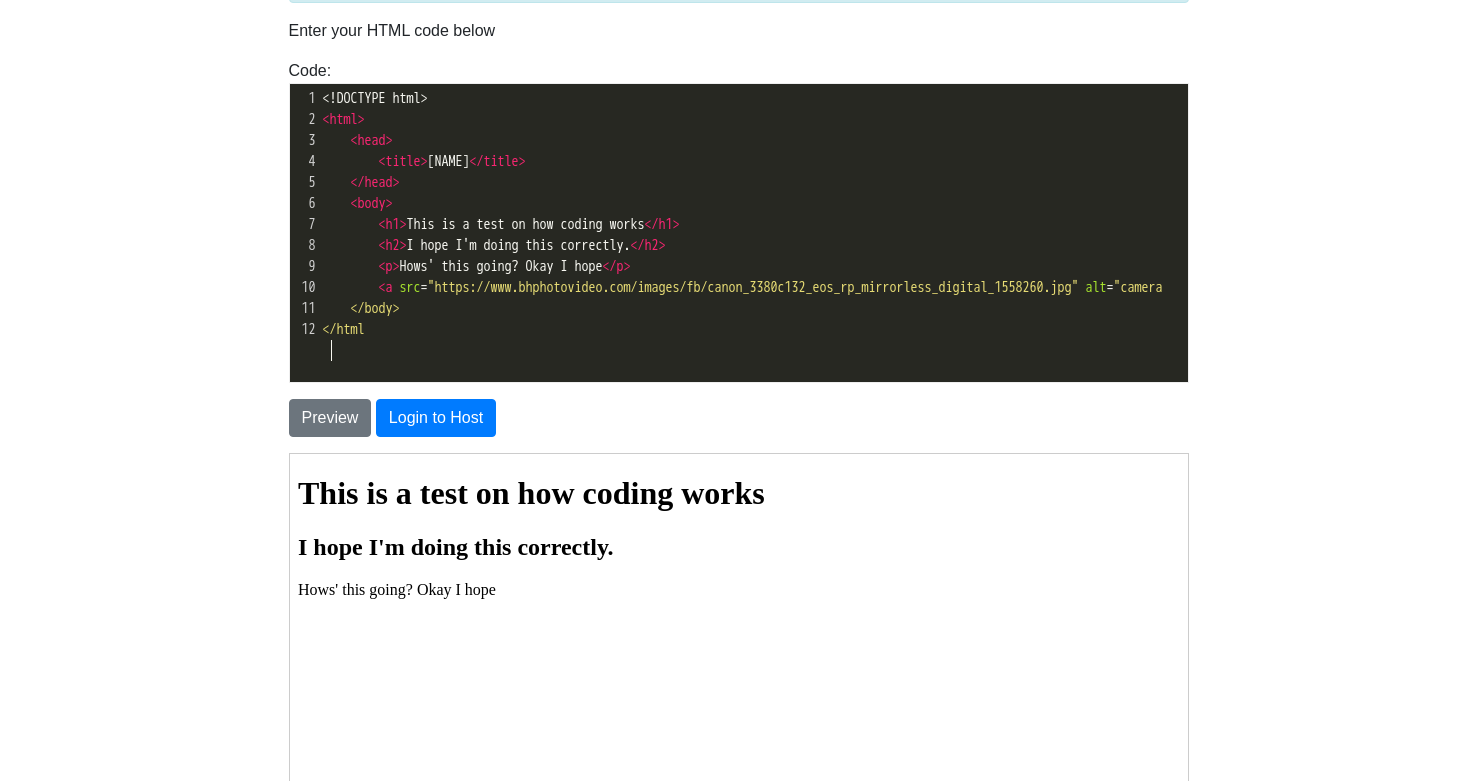 click on "</body>" at bounding box center (753, 308) 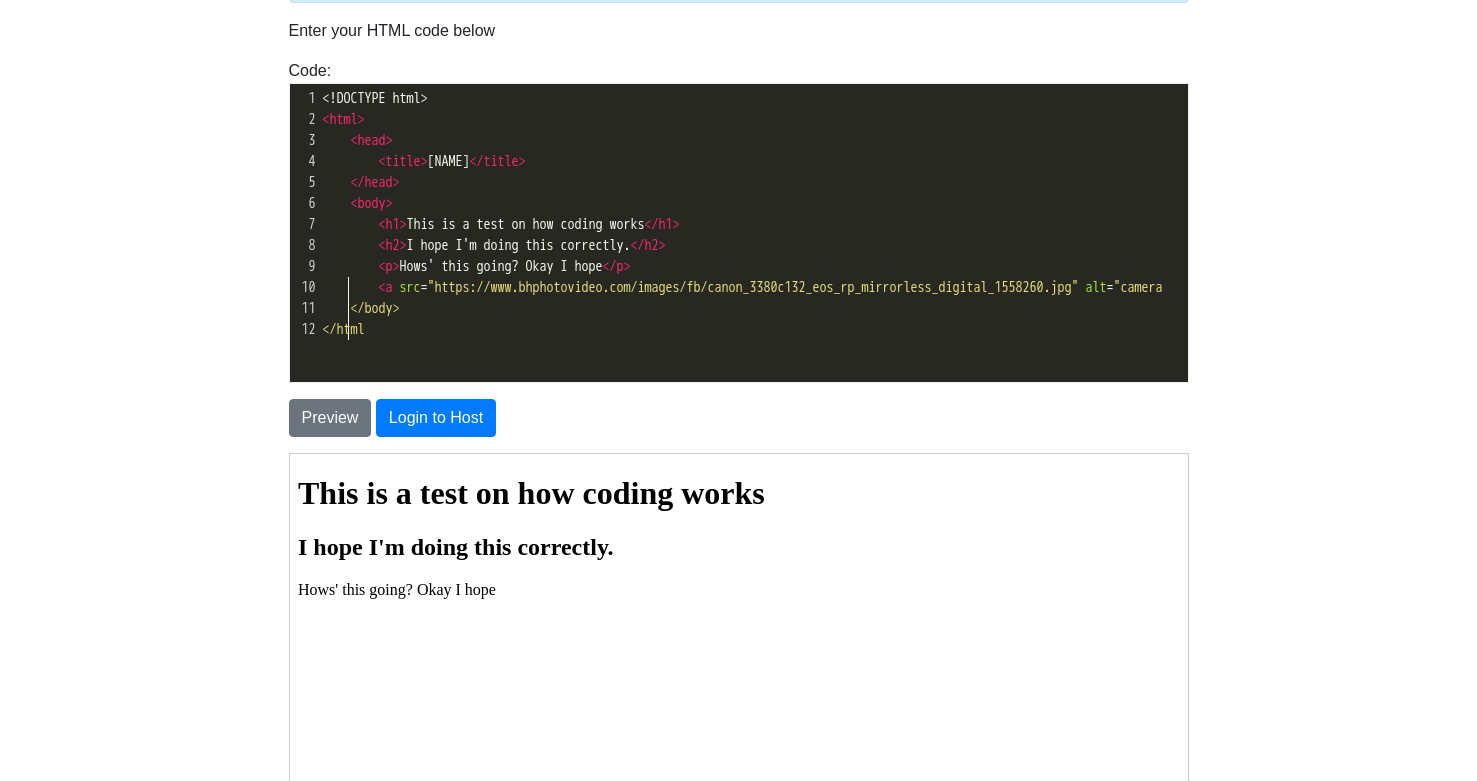 click on ""camera" at bounding box center (1138, 287) 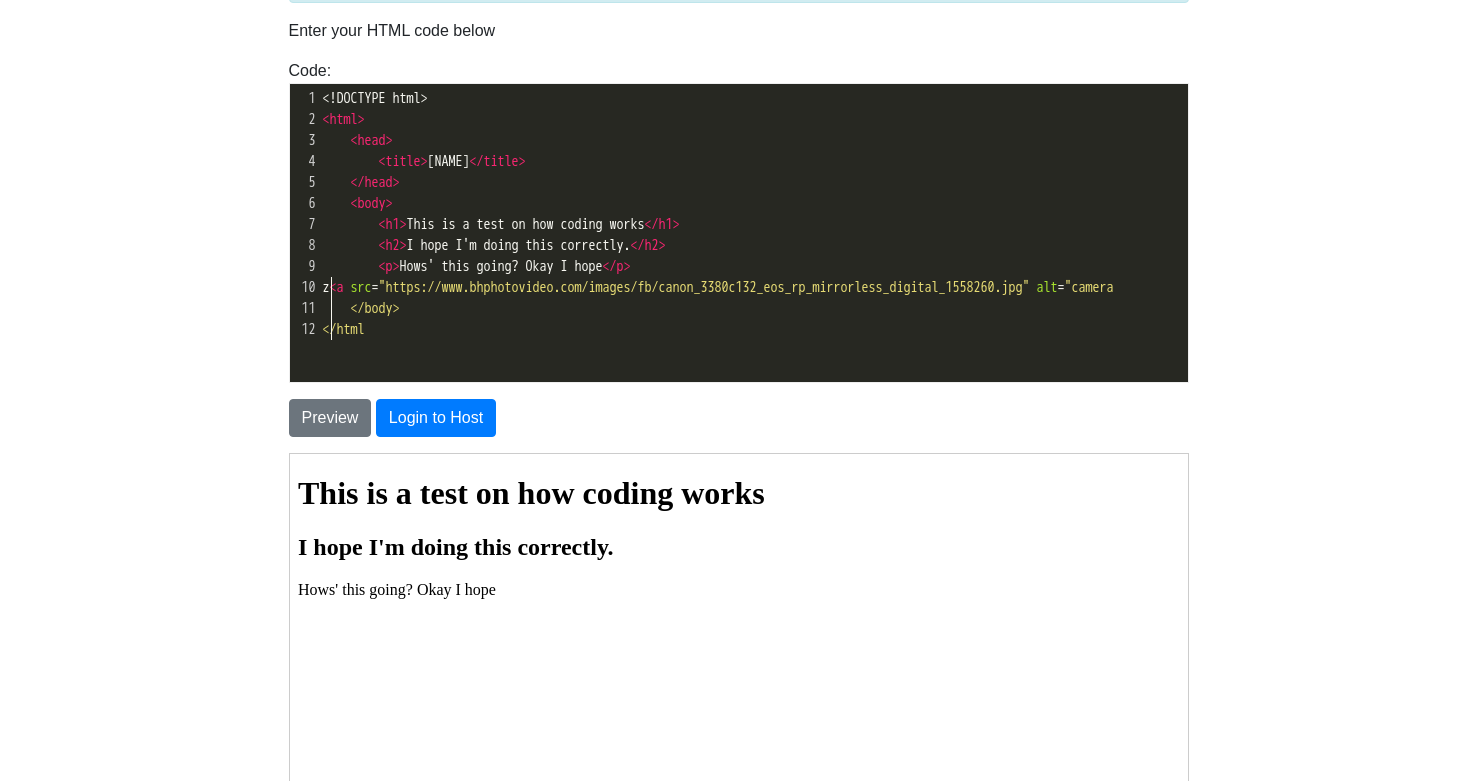 type on "zzz" 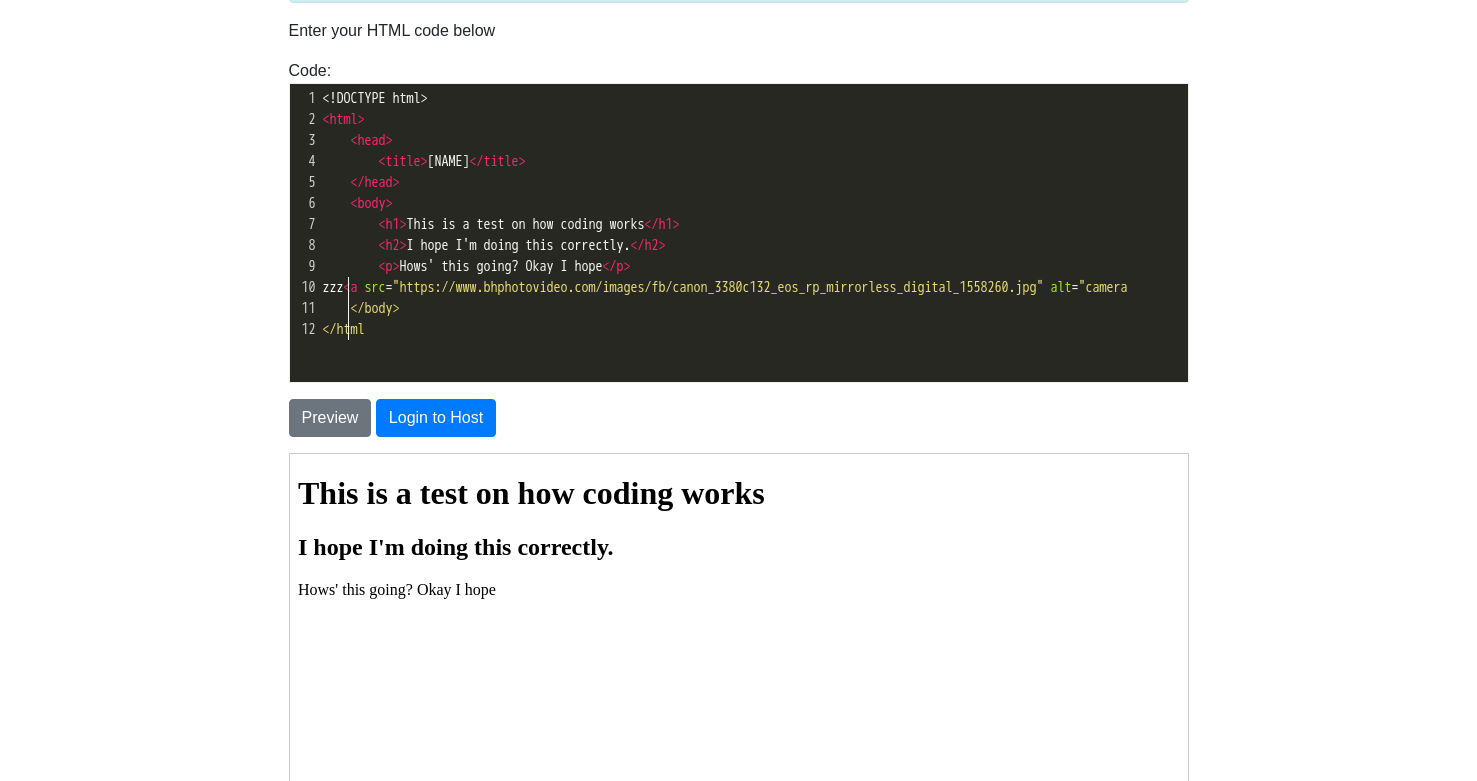 scroll, scrollTop: 9, scrollLeft: 26, axis: both 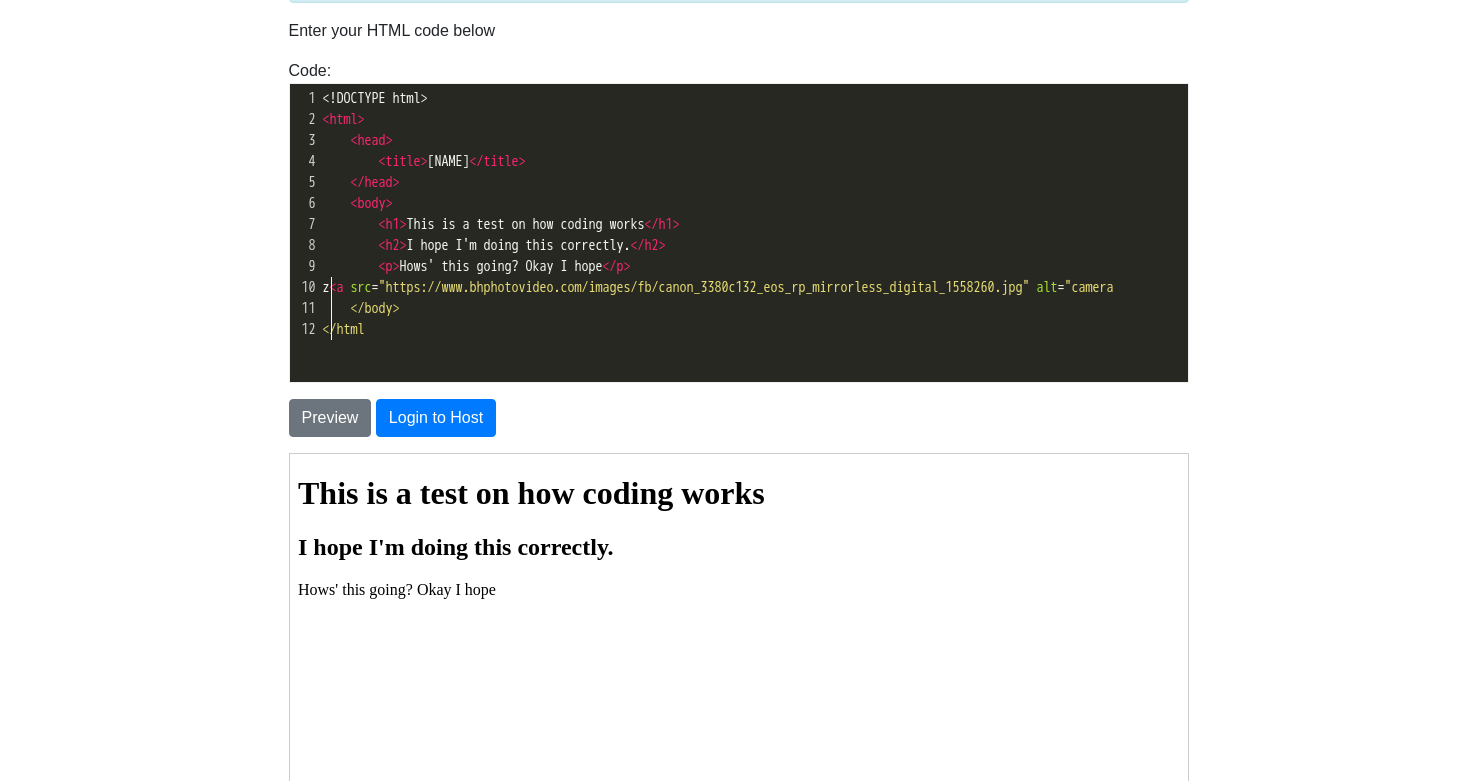 type on "zz" 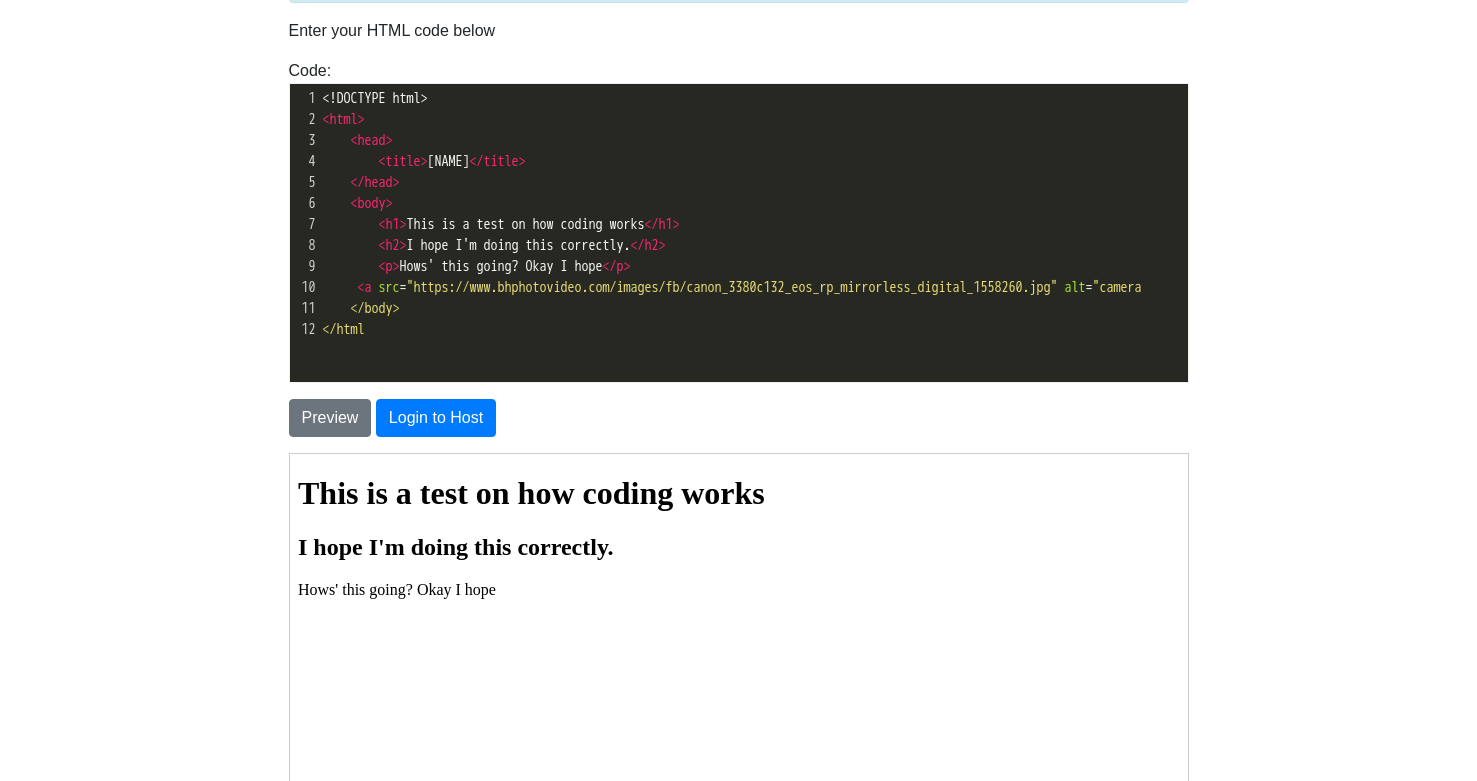 click on "< a   src = "https://www.bhphotovideo.com/images/fb/canon_3380c132_eos_rp_mirrorless_digital_1558260.jpg"   alt  = "camera" at bounding box center (753, 287) 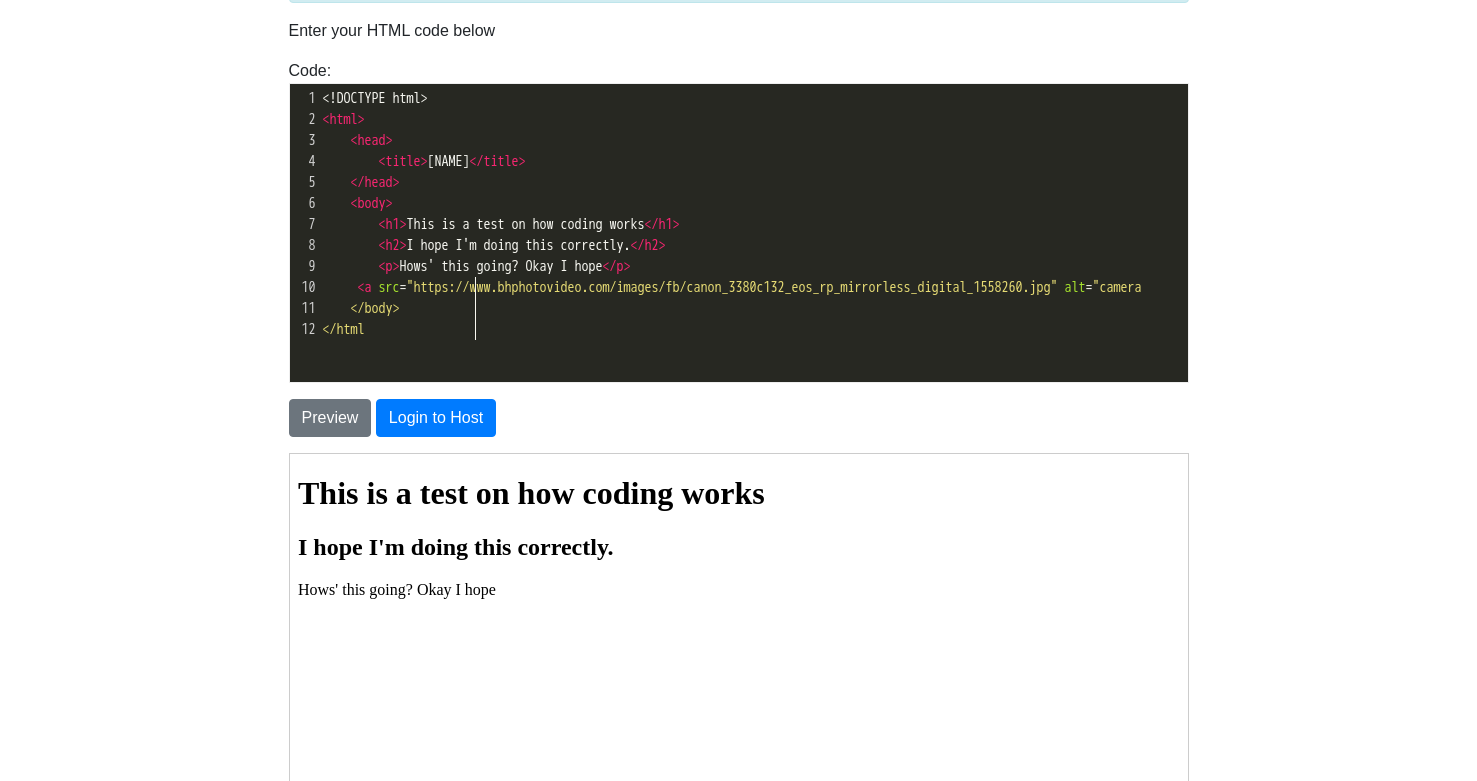 click on "</body>" at bounding box center (375, 308) 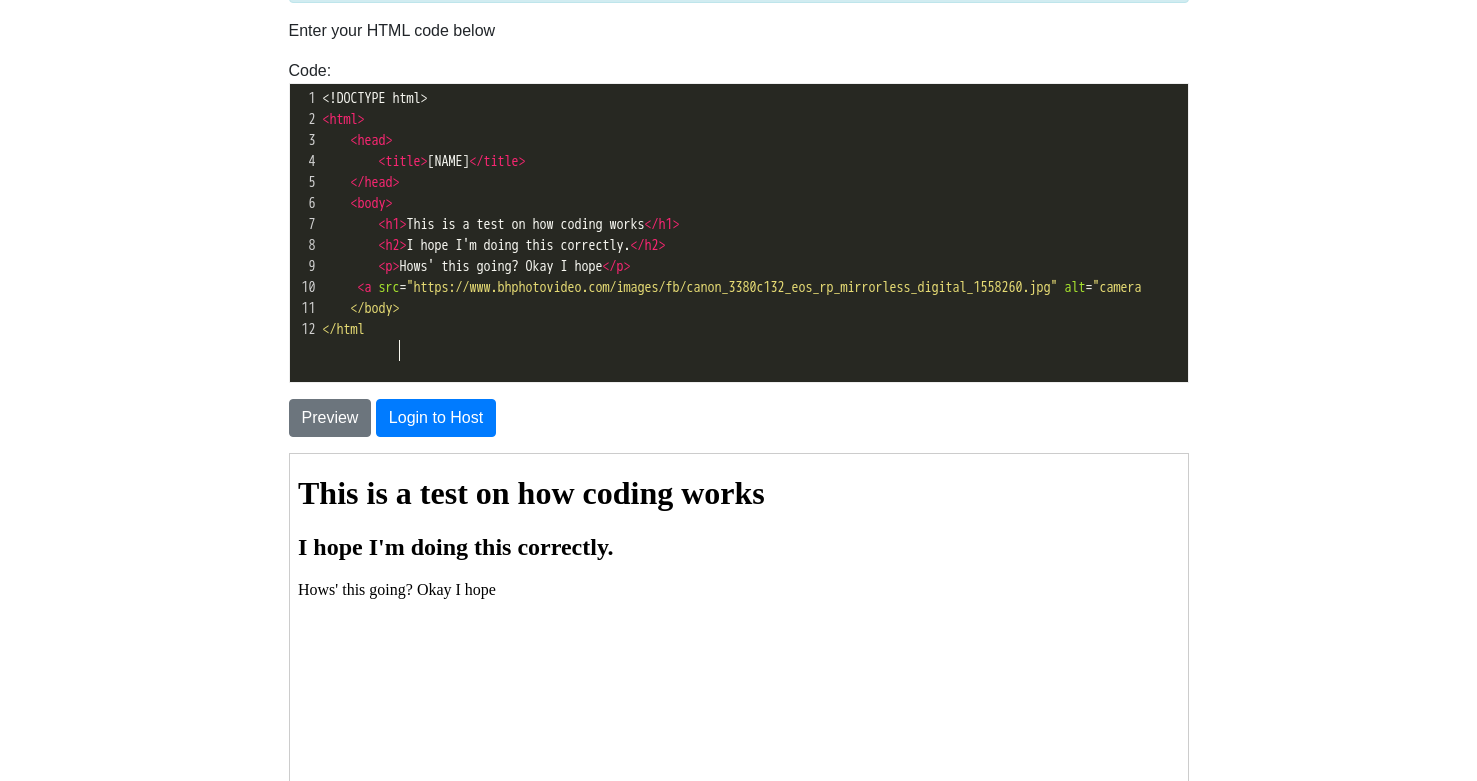 click on "< a   src = "https://www.bhphotovideo.com/images/fb/canon_3380c132_eos_rp_mirrorless_digital_1558260.jpg"   alt  = "camera" at bounding box center (732, 287) 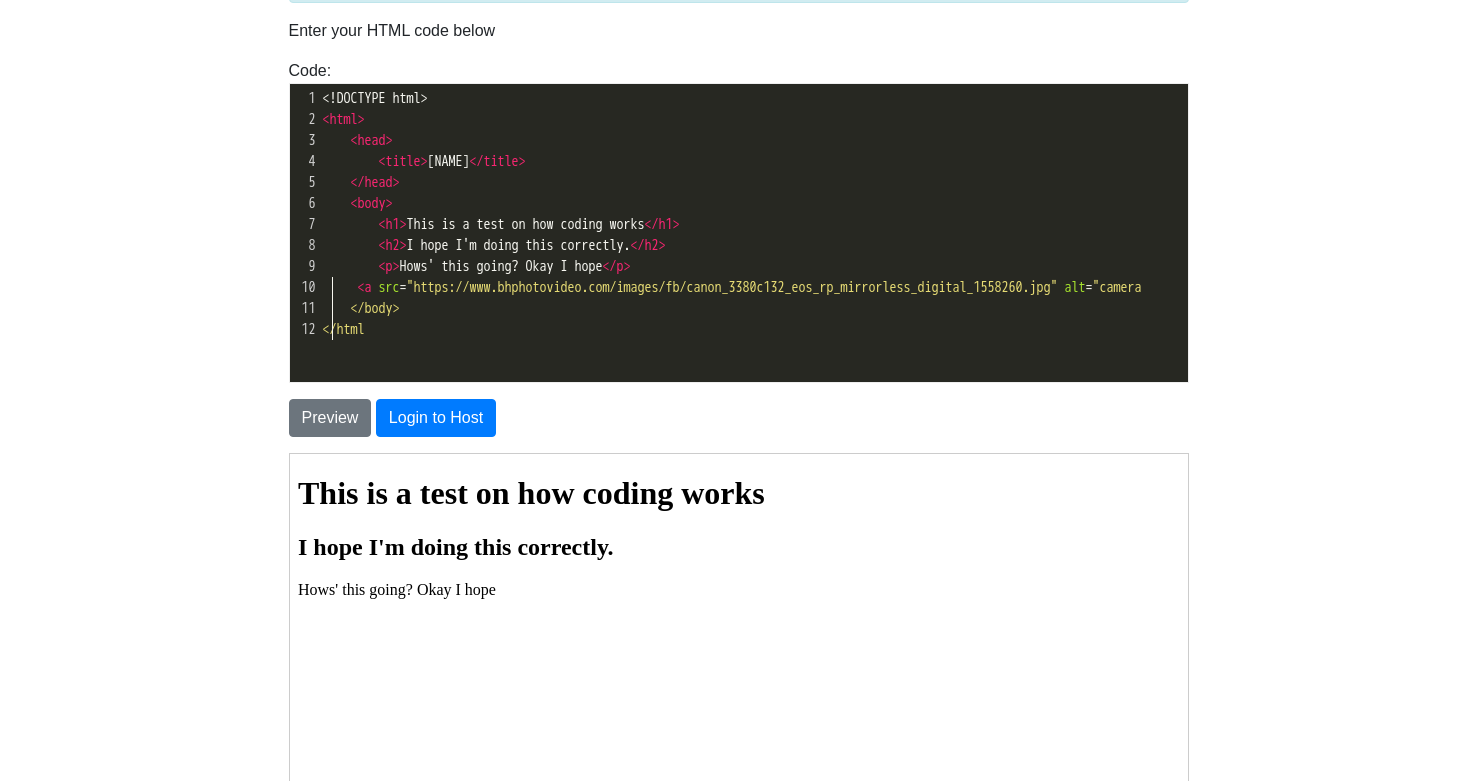 type on "a" 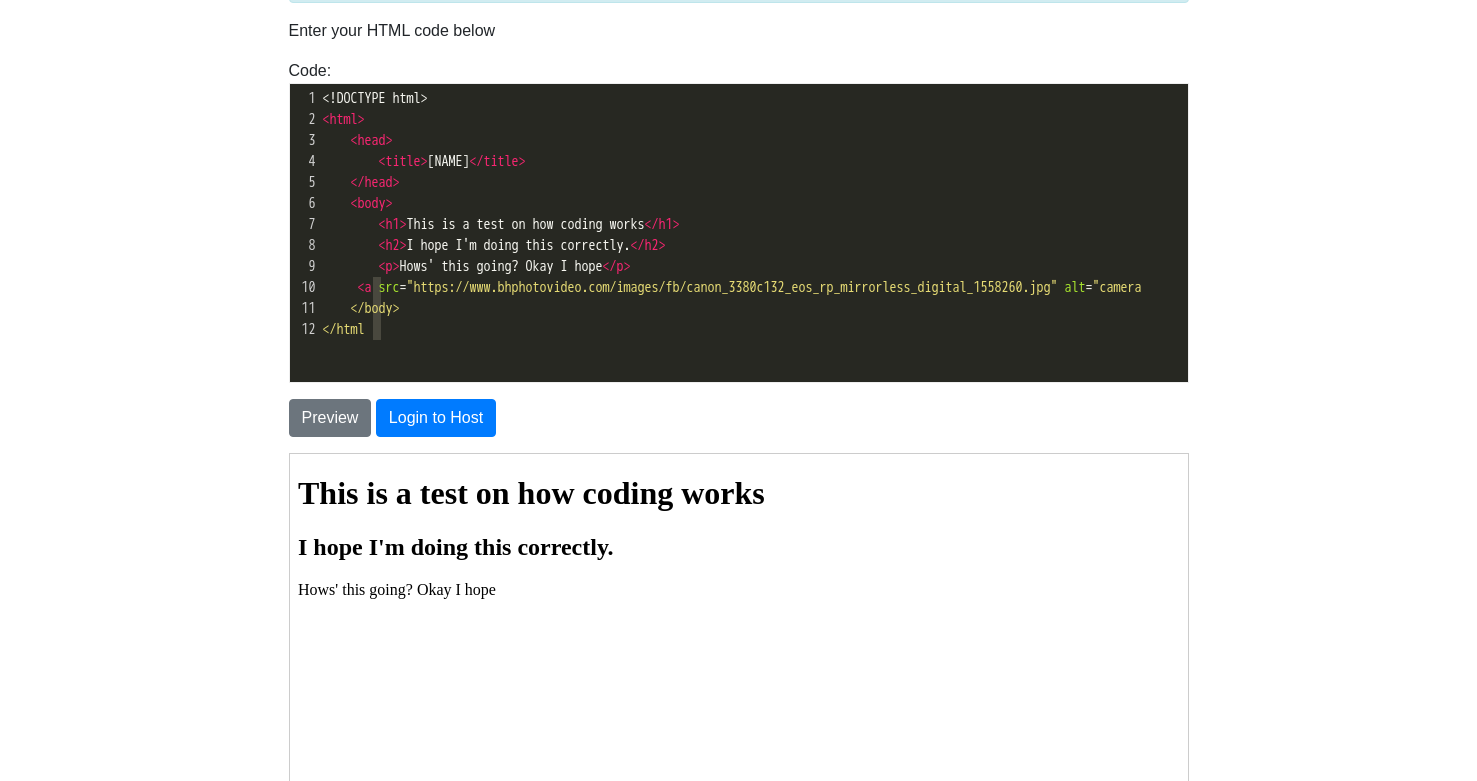 click on ""https://www.bhphotovideo.com/images/fb/canon_3380c132_eos_rp_mirrorless_digital_1558260.jpg"" at bounding box center (732, 287) 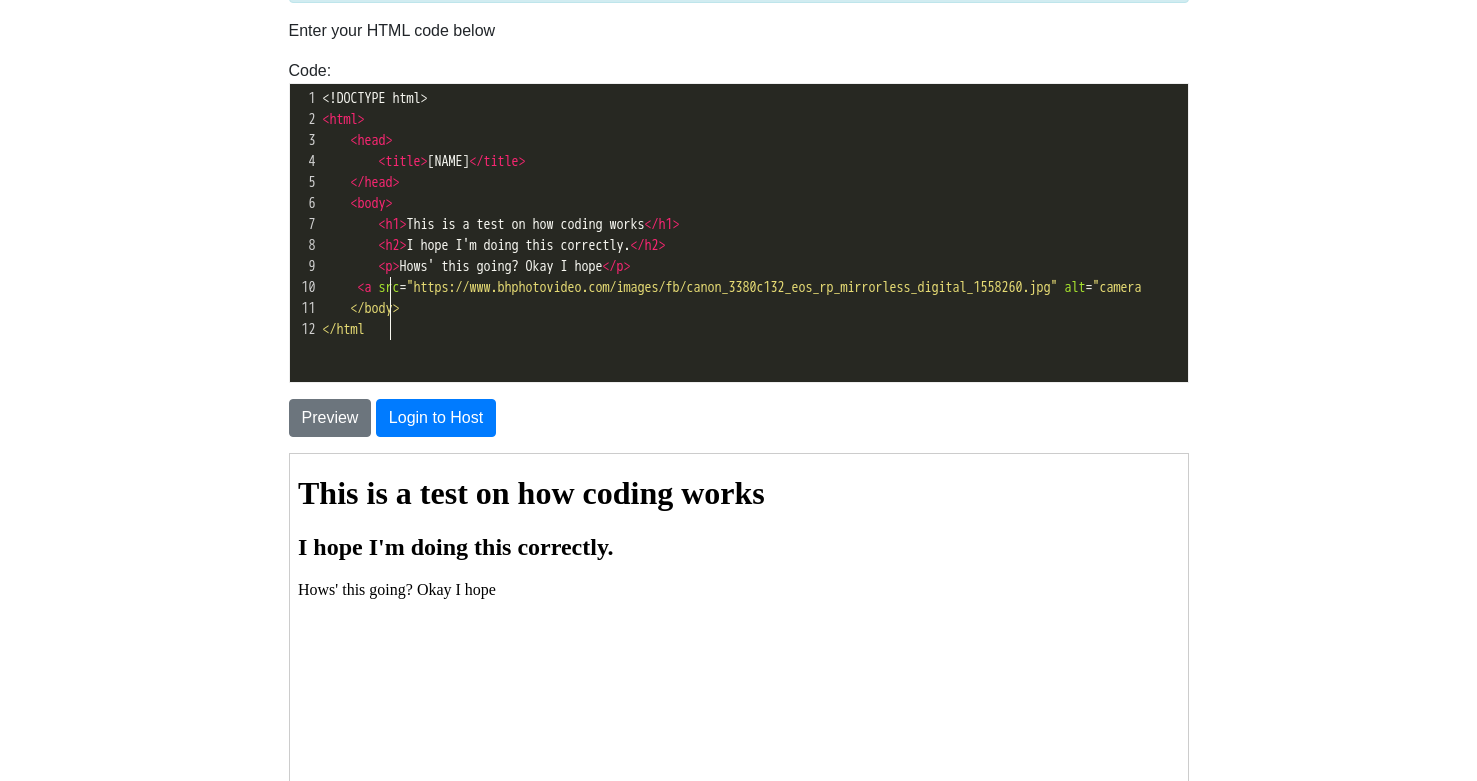 click on "< a   src = "https://www.bhphotovideo.com/images/fb/canon_3380c132_eos_rp_mirrorless_digital_1558260.jpg"   alt  = "camera" at bounding box center [732, 287] 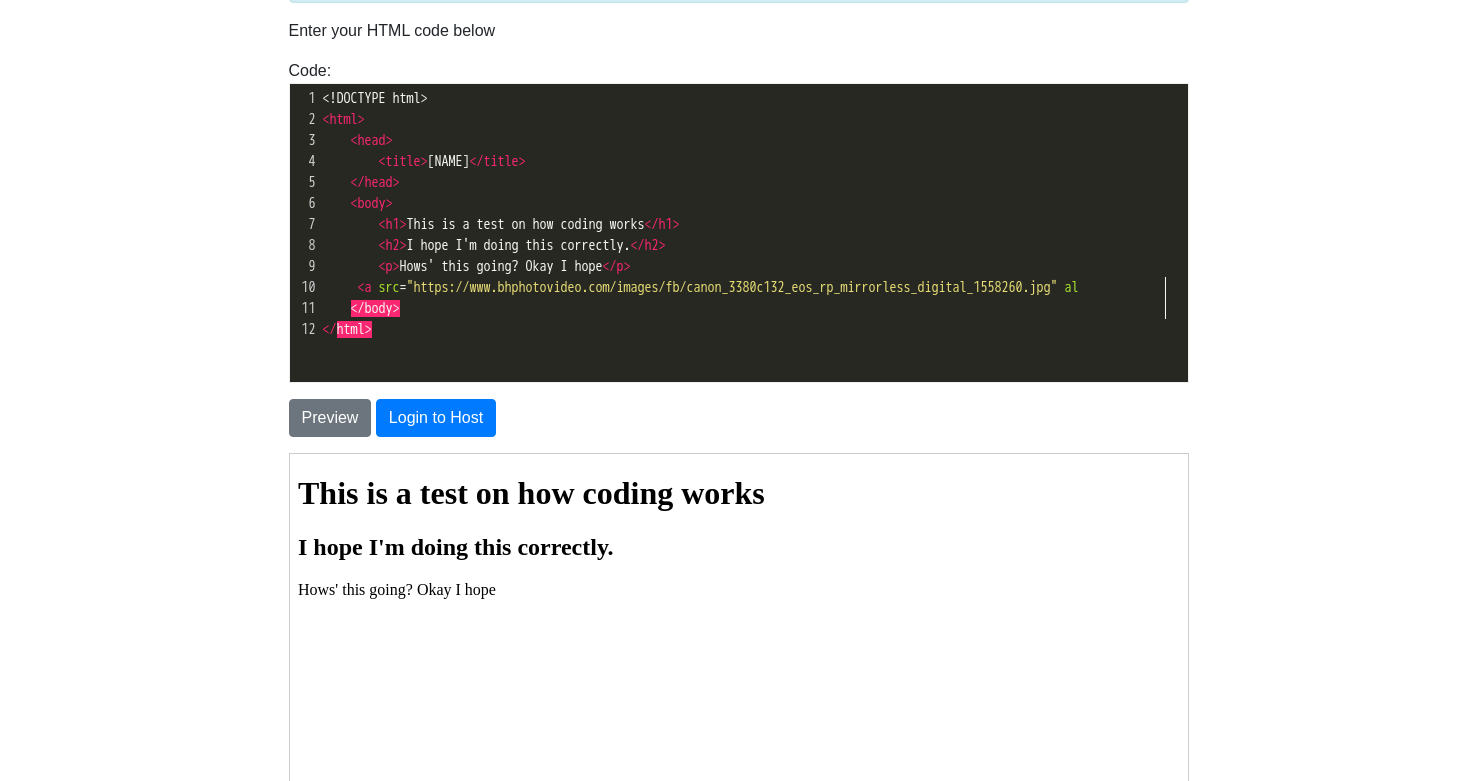 scroll, scrollTop: 9, scrollLeft: 25, axis: both 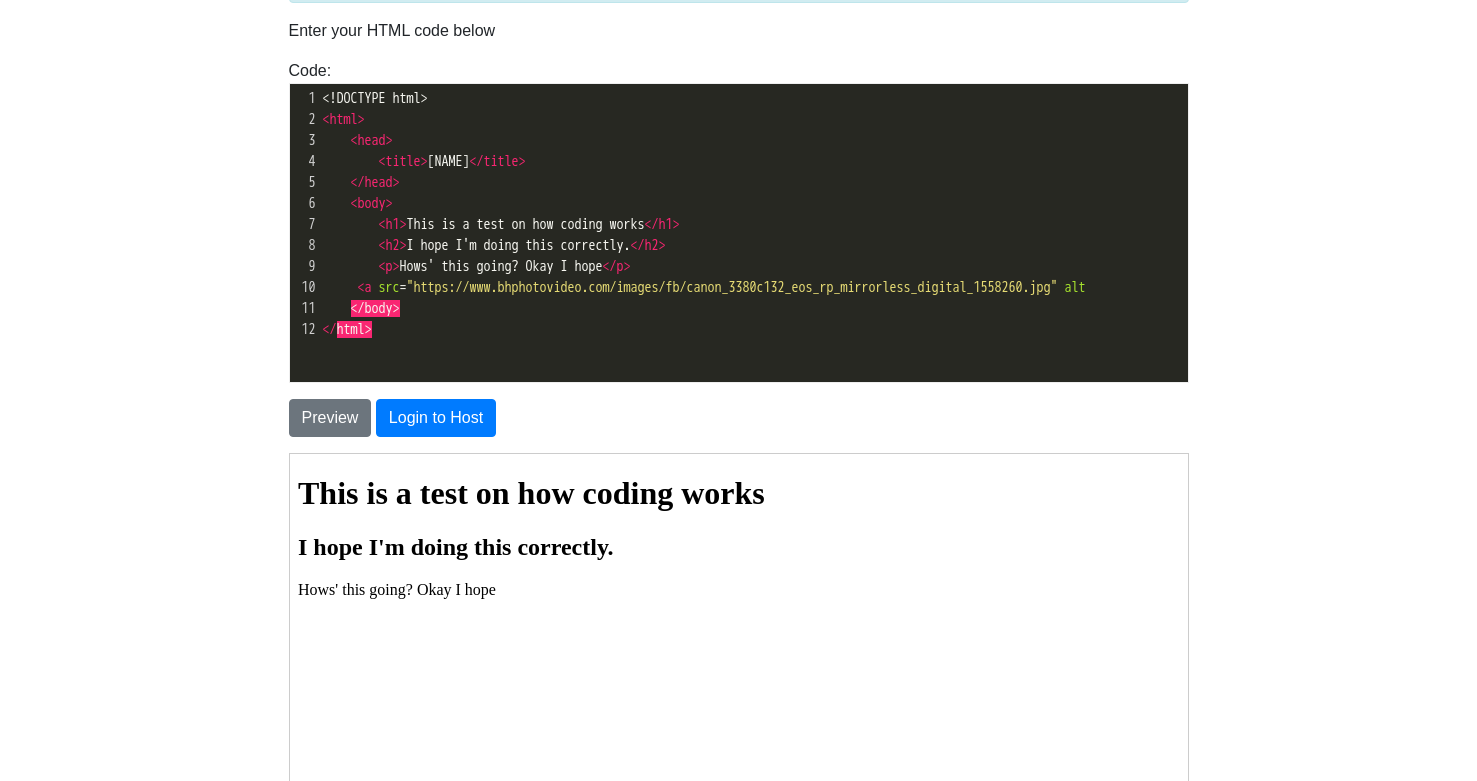 type on "alt+" 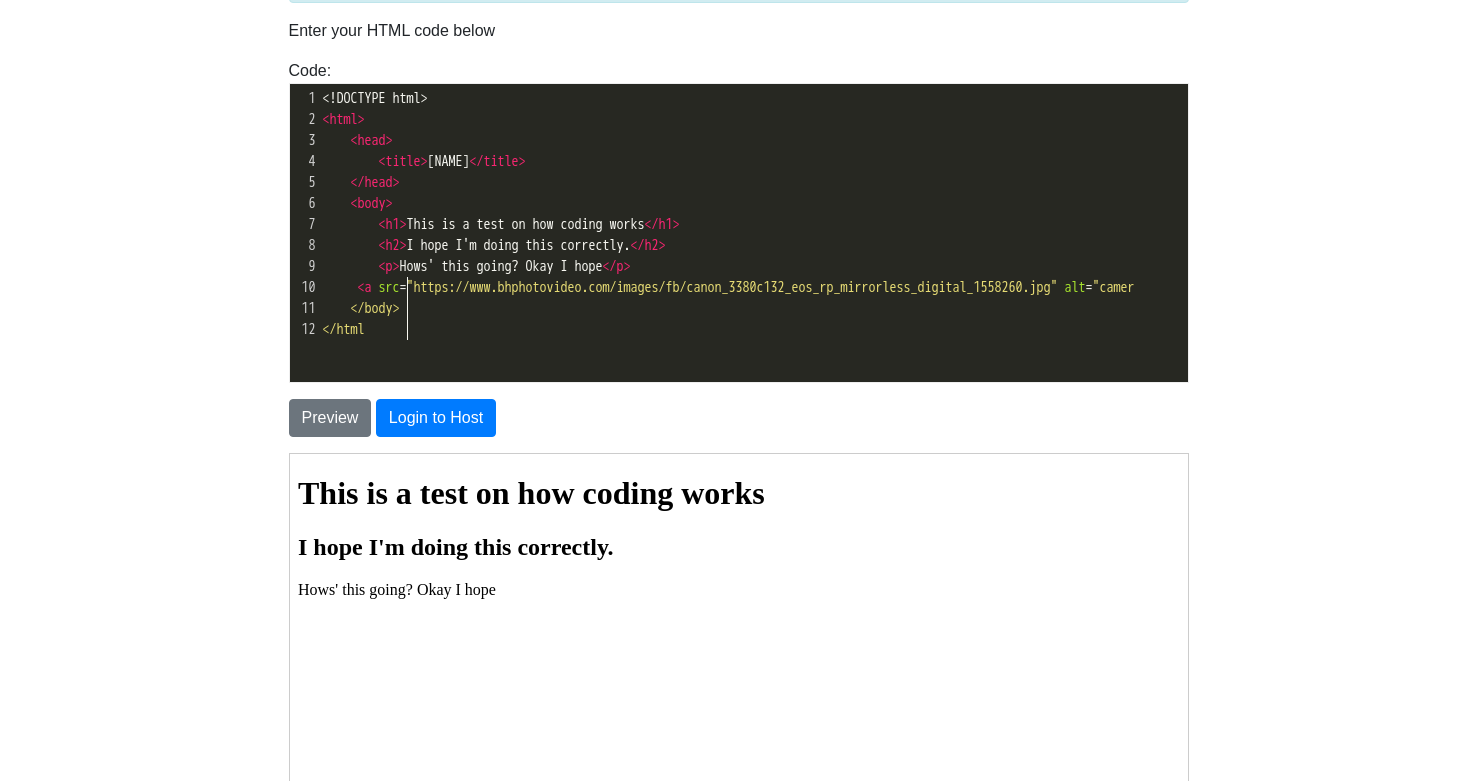 scroll, scrollTop: 9, scrollLeft: 68, axis: both 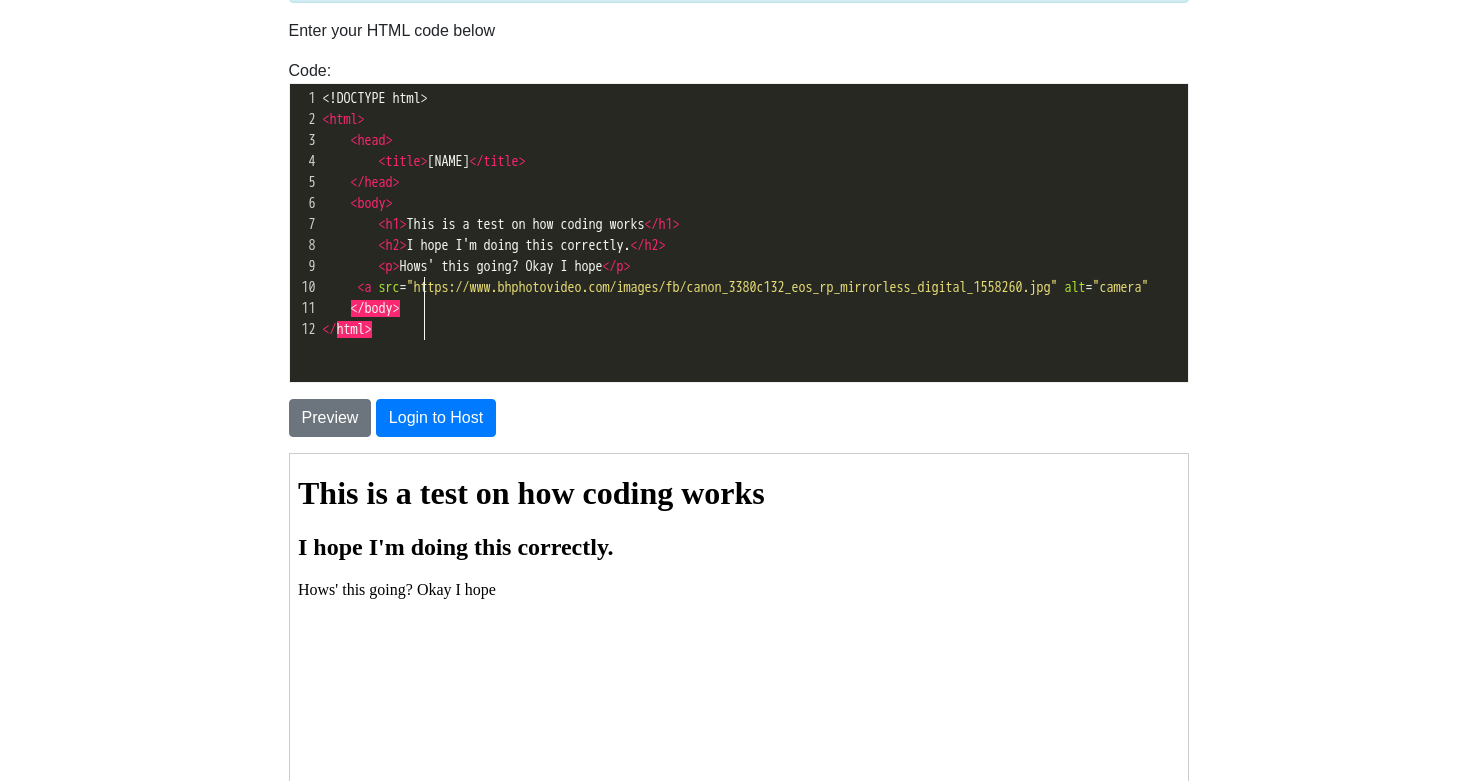 type on "="camera"" 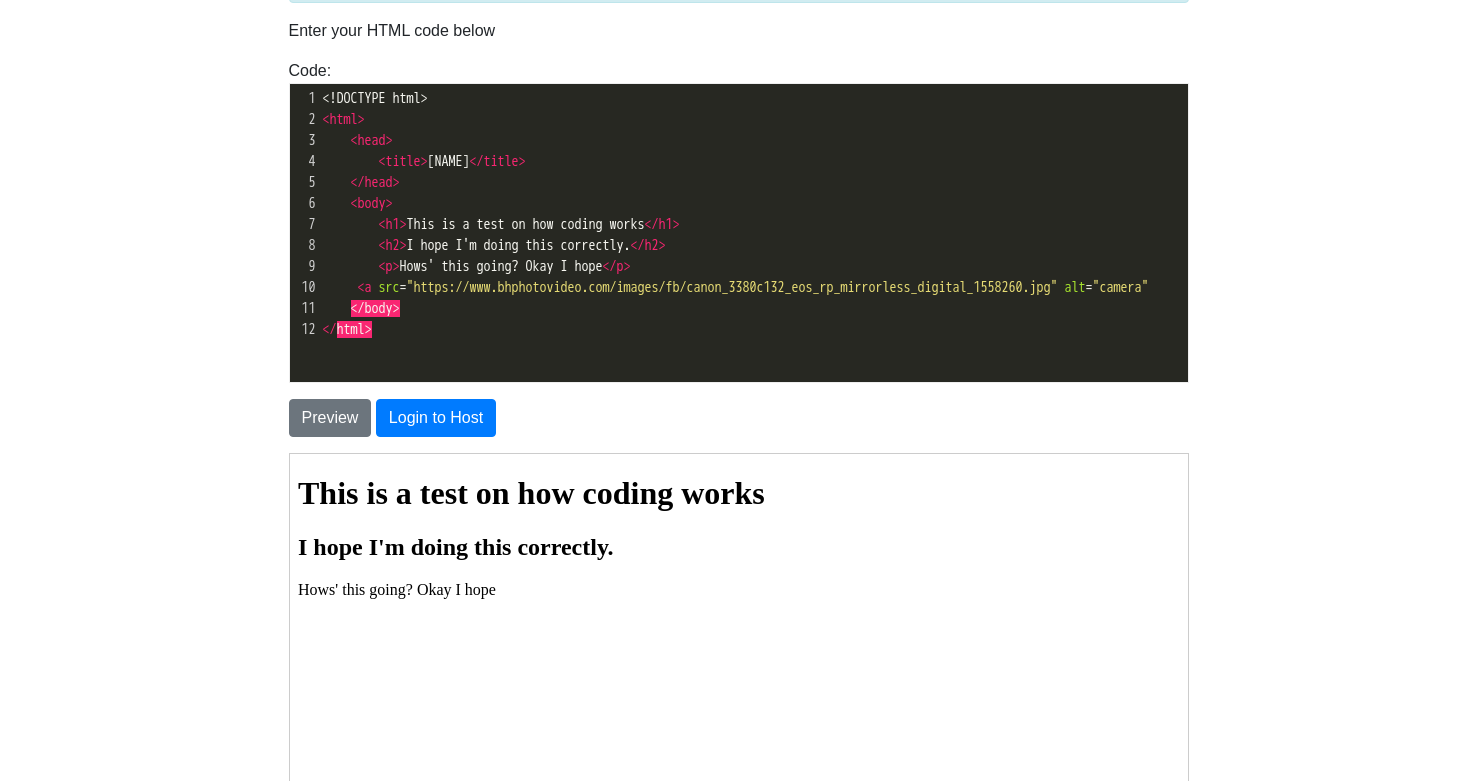 scroll, scrollTop: 9, scrollLeft: 17, axis: both 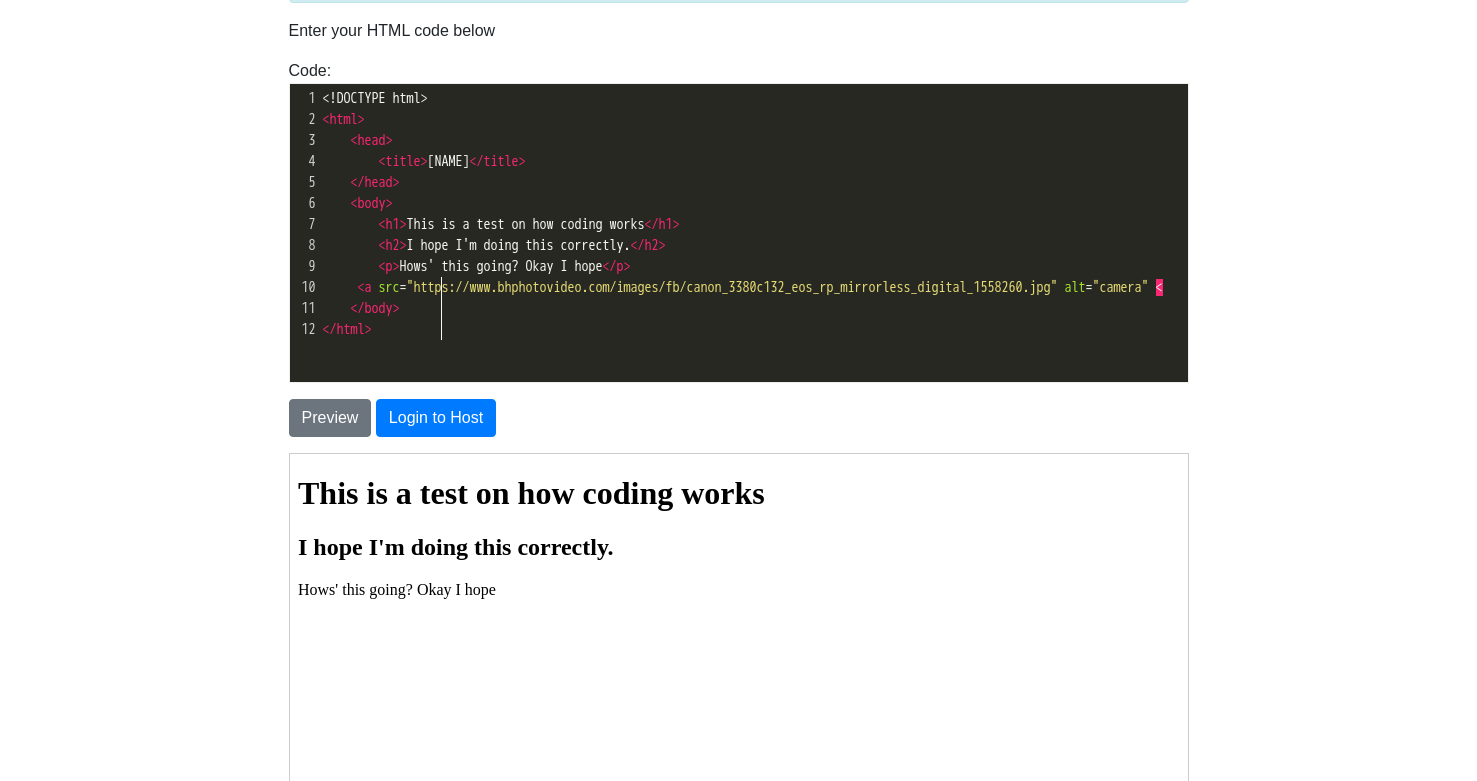 type on "<a" 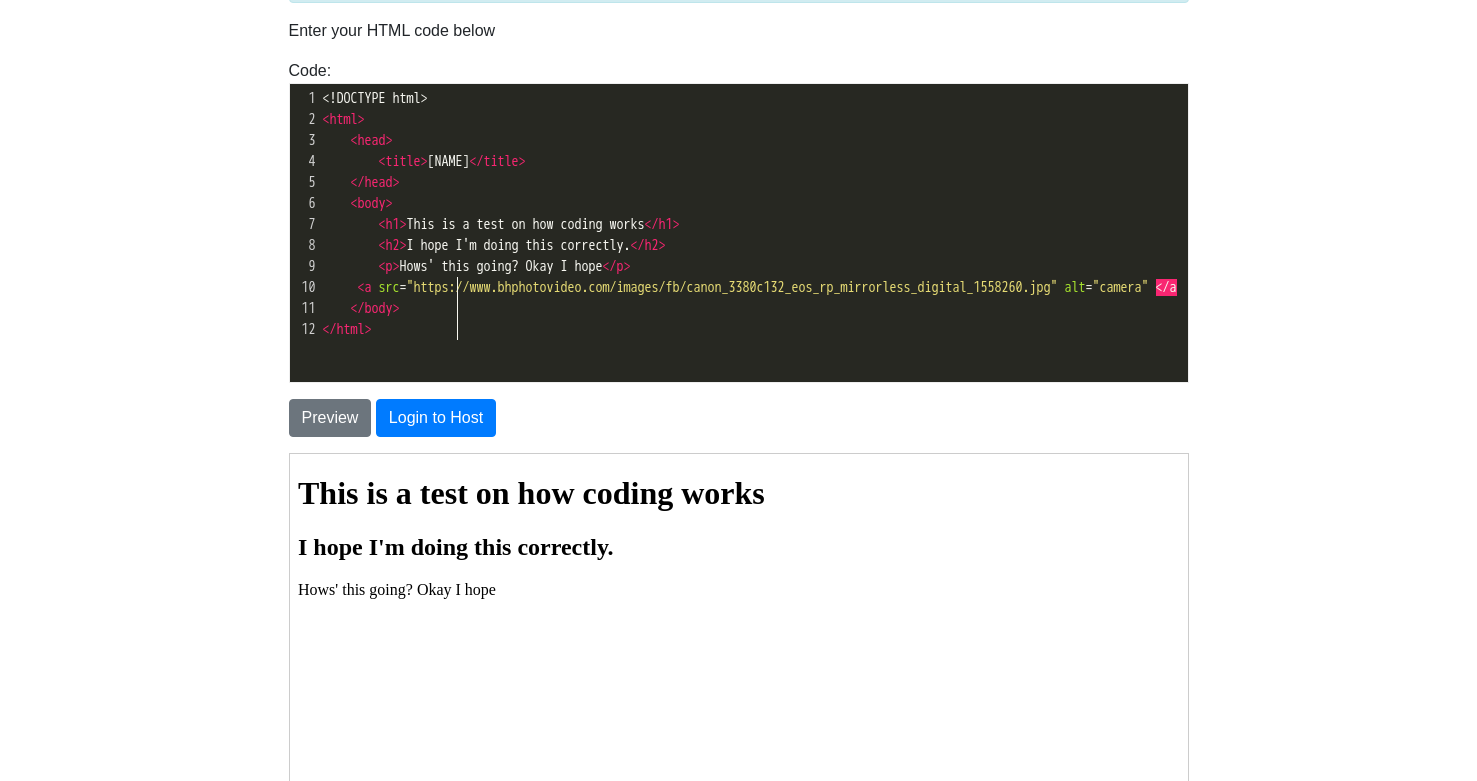 scroll, scrollTop: 9, scrollLeft: 25, axis: both 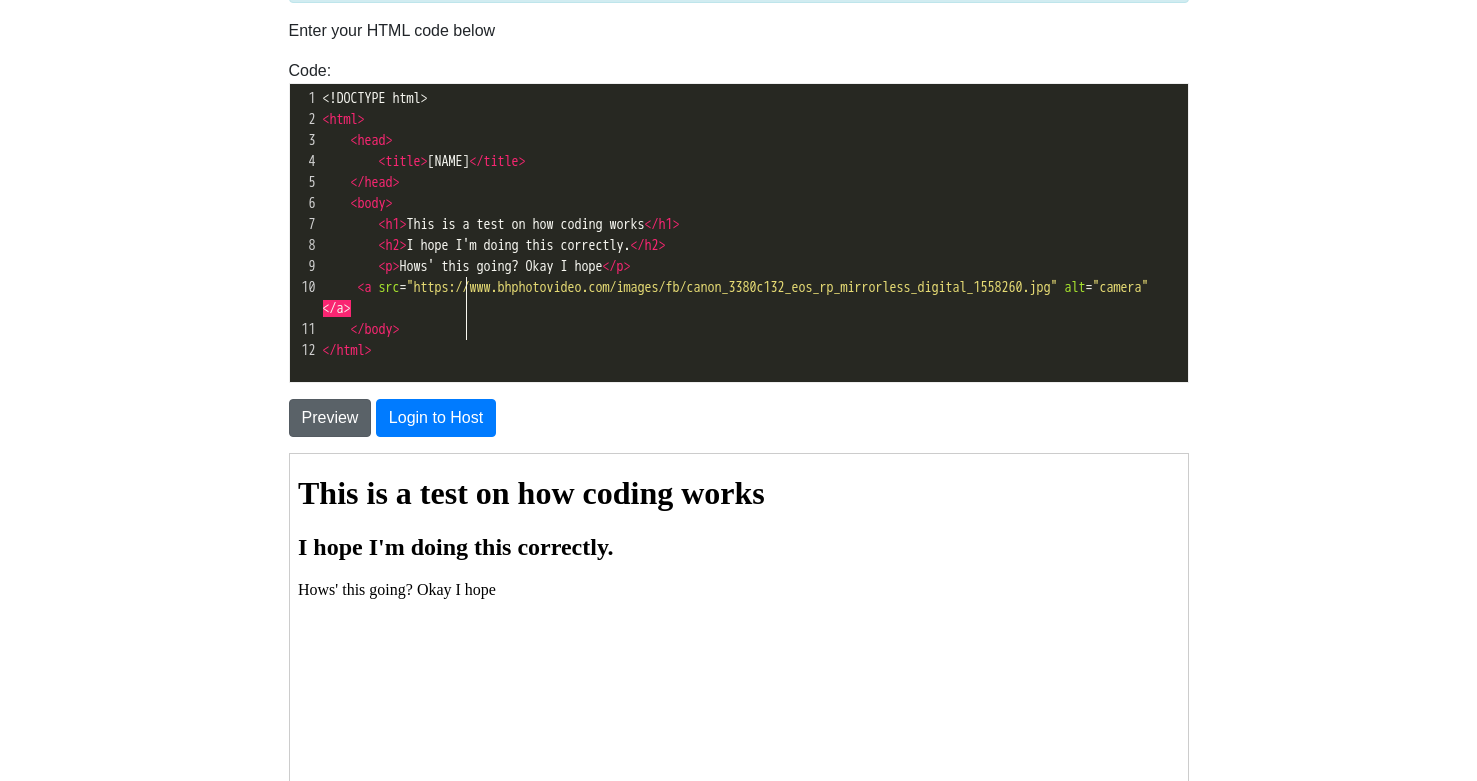 type on "/a>" 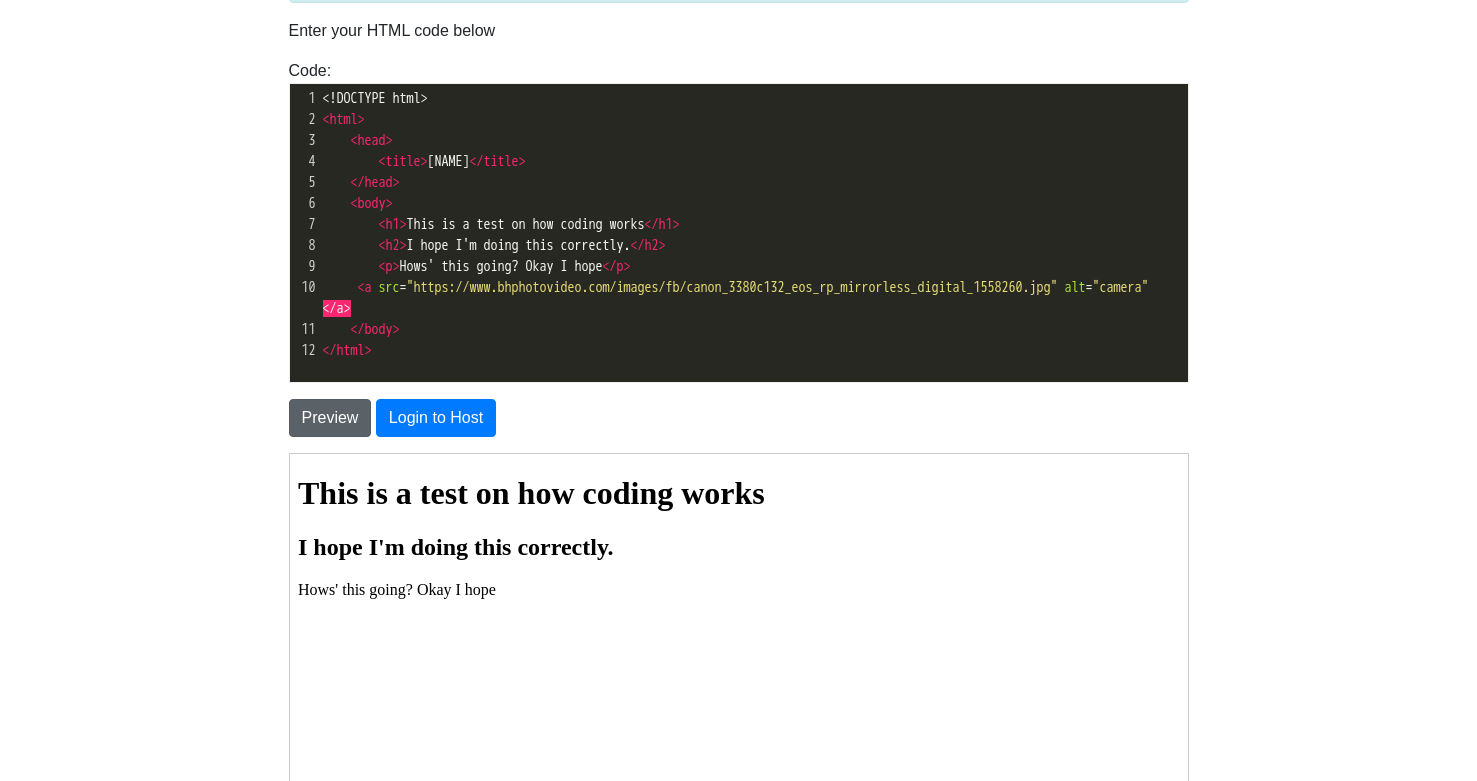 click on "Preview" at bounding box center (330, 418) 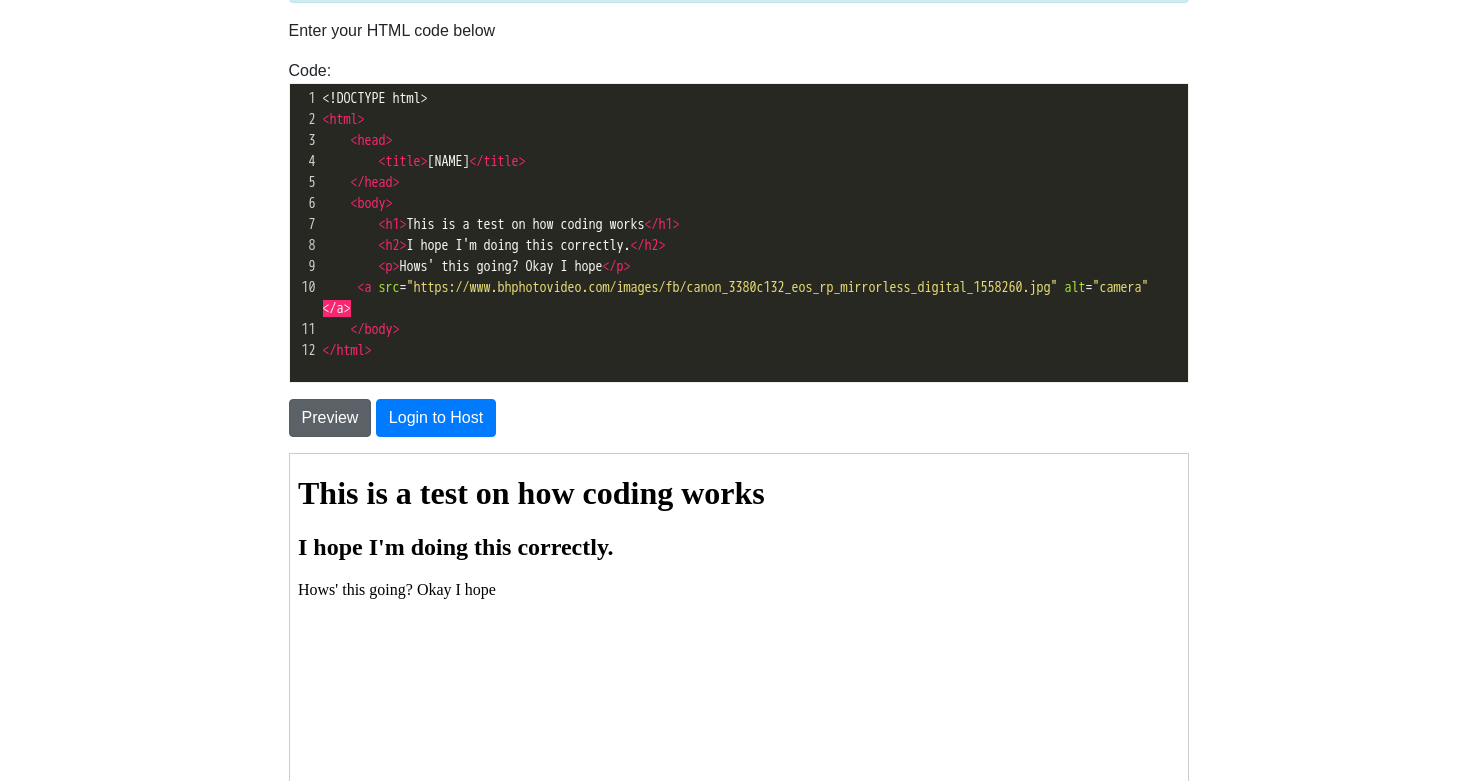 click on "Preview" at bounding box center [330, 418] 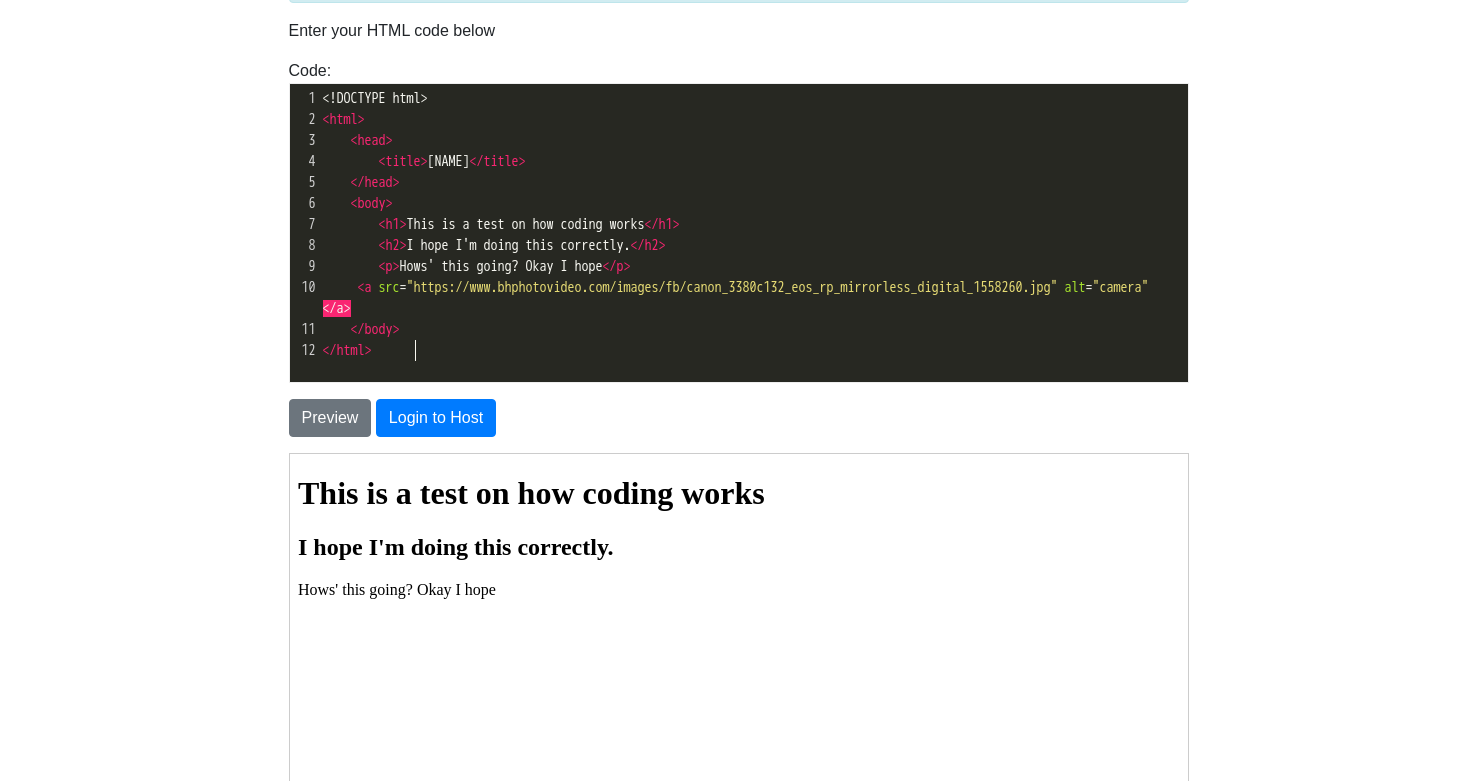 click on "</ body >" at bounding box center [753, 329] 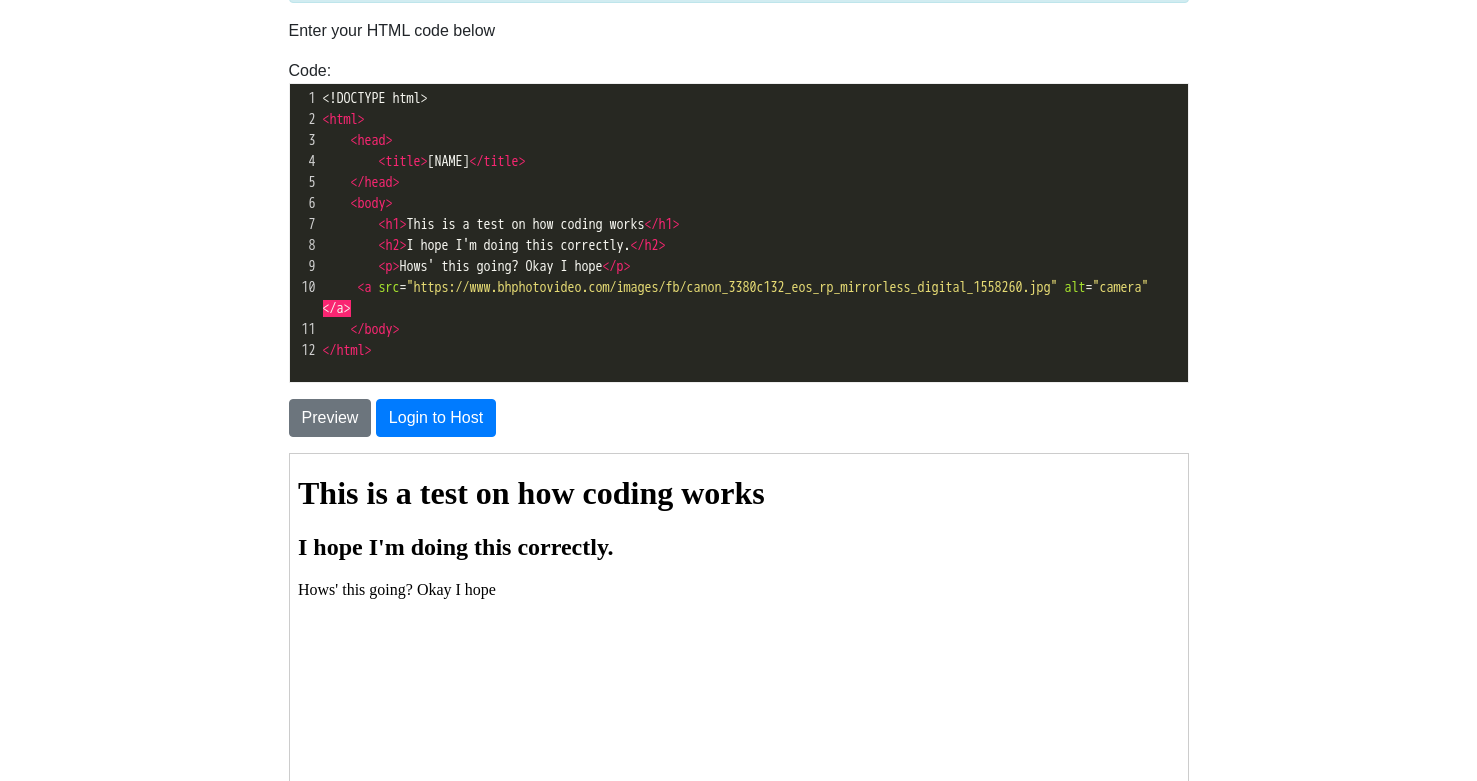 scroll, scrollTop: 4, scrollLeft: 0, axis: vertical 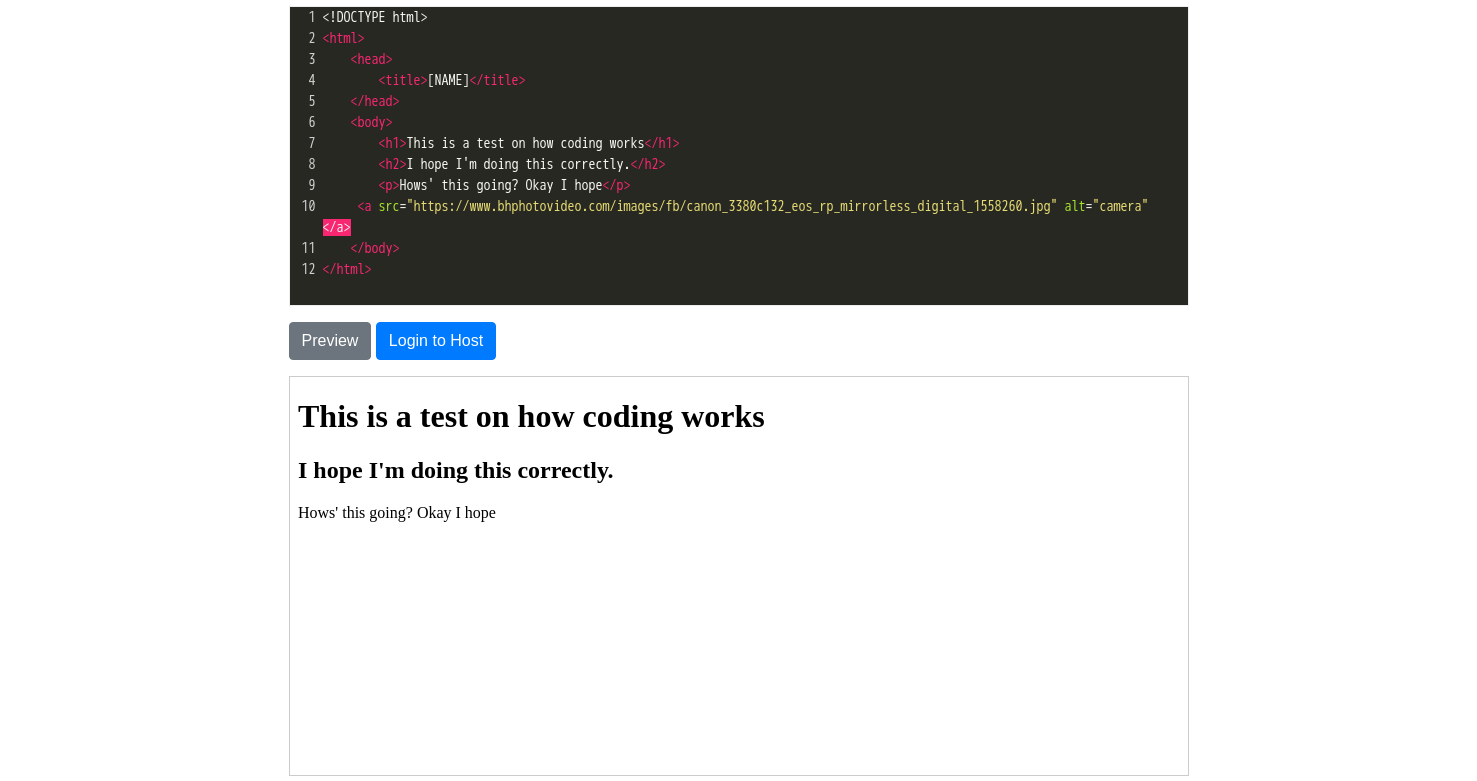 click on "Preview
Login to Host" at bounding box center [739, 333] 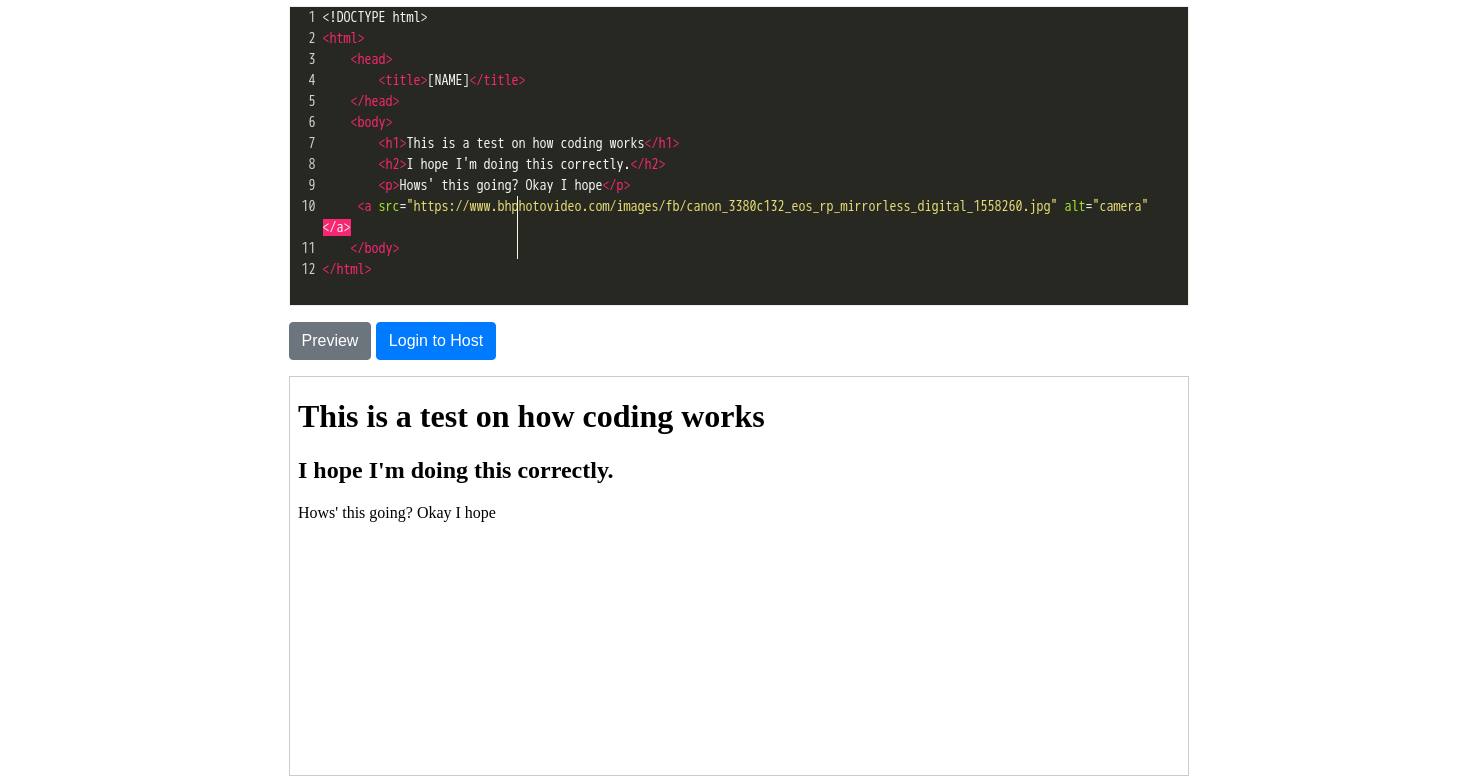 scroll, scrollTop: 9, scrollLeft: 0, axis: vertical 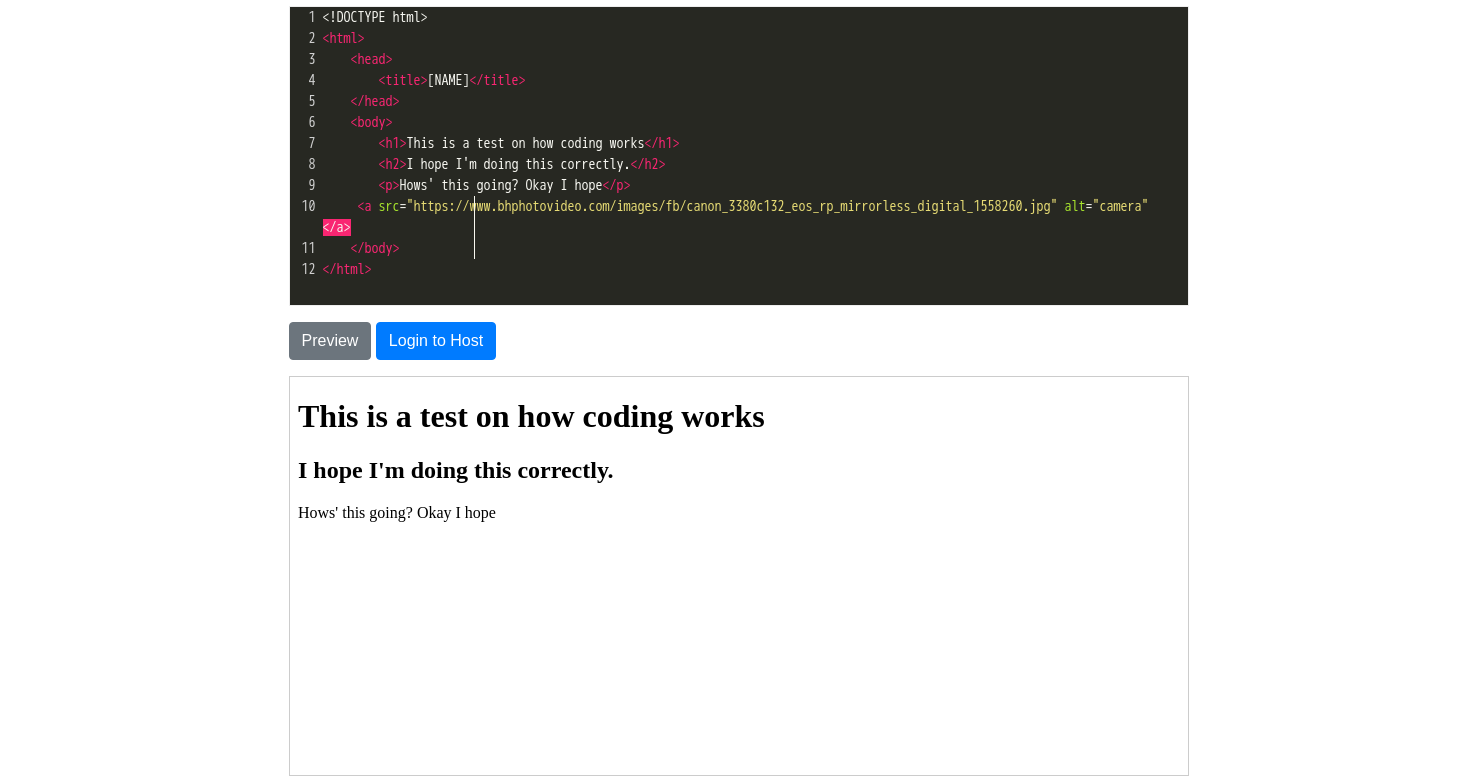 click on "< a   src = "https://www.bhphotovideo.com/images/fb/canon_3380c132_eos_rp_mirrorless_digital_1558260.jpg"   alt = "camera"   </a>" at bounding box center (753, 217) 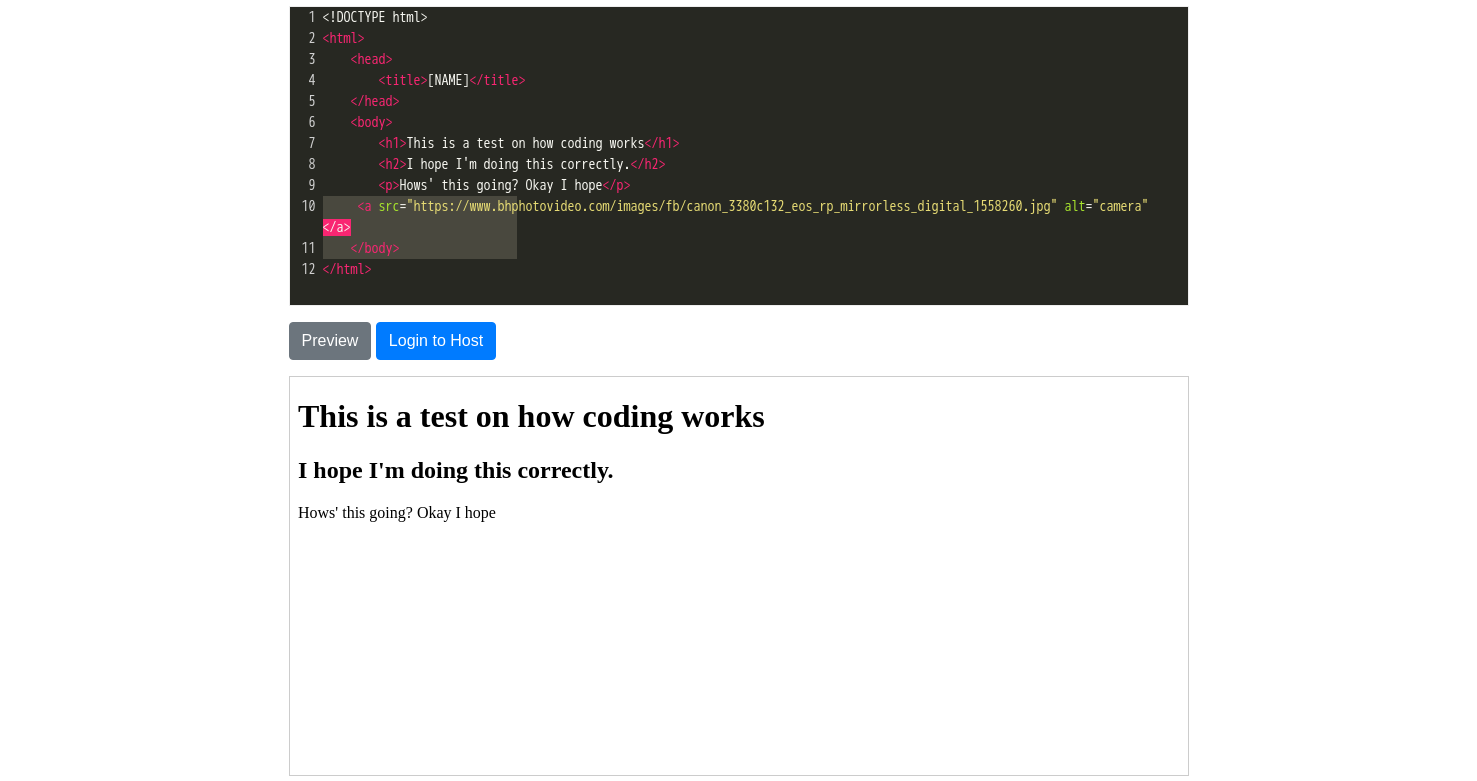 drag, startPoint x: 512, startPoint y: 258, endPoint x: 326, endPoint y: 245, distance: 186.45375 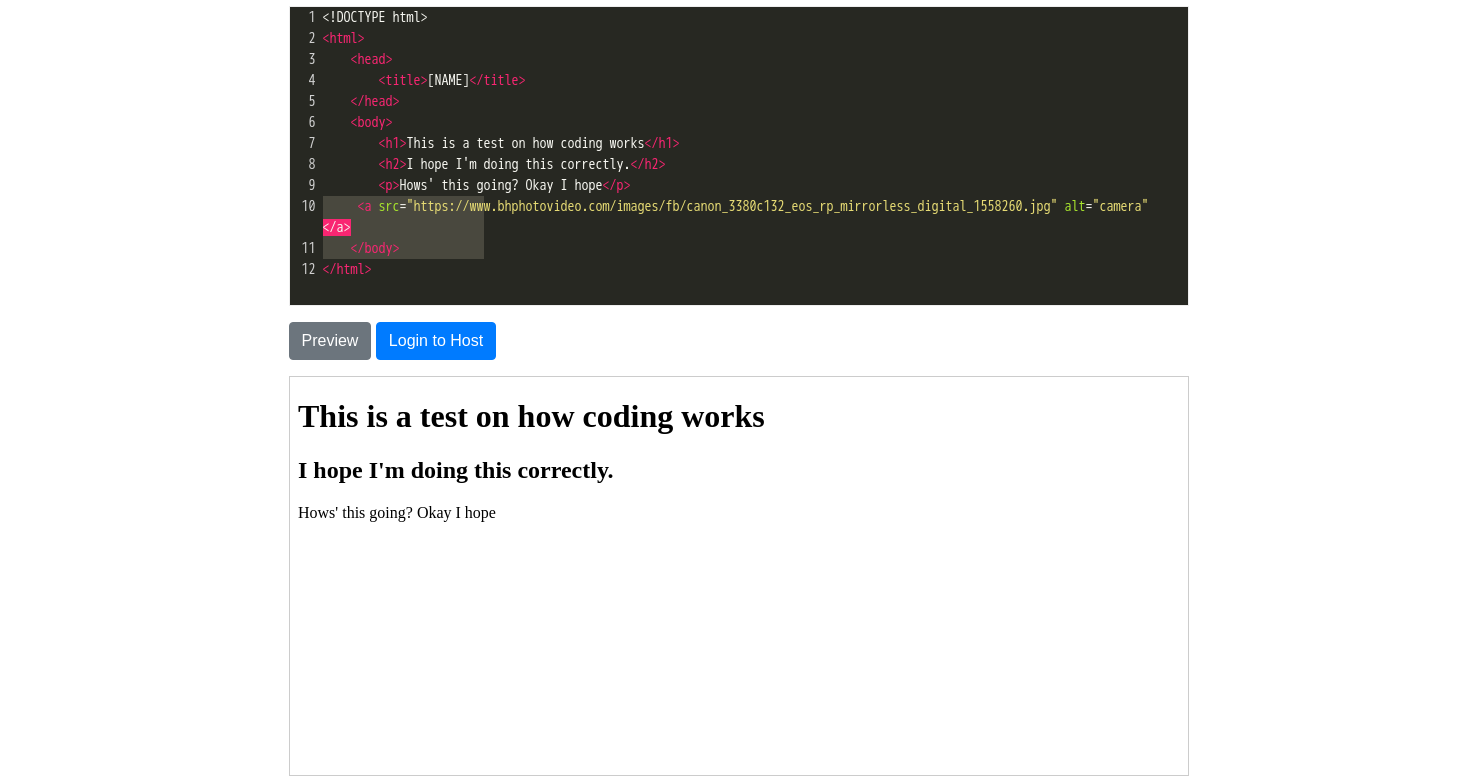type on "a src="https://www.bh" 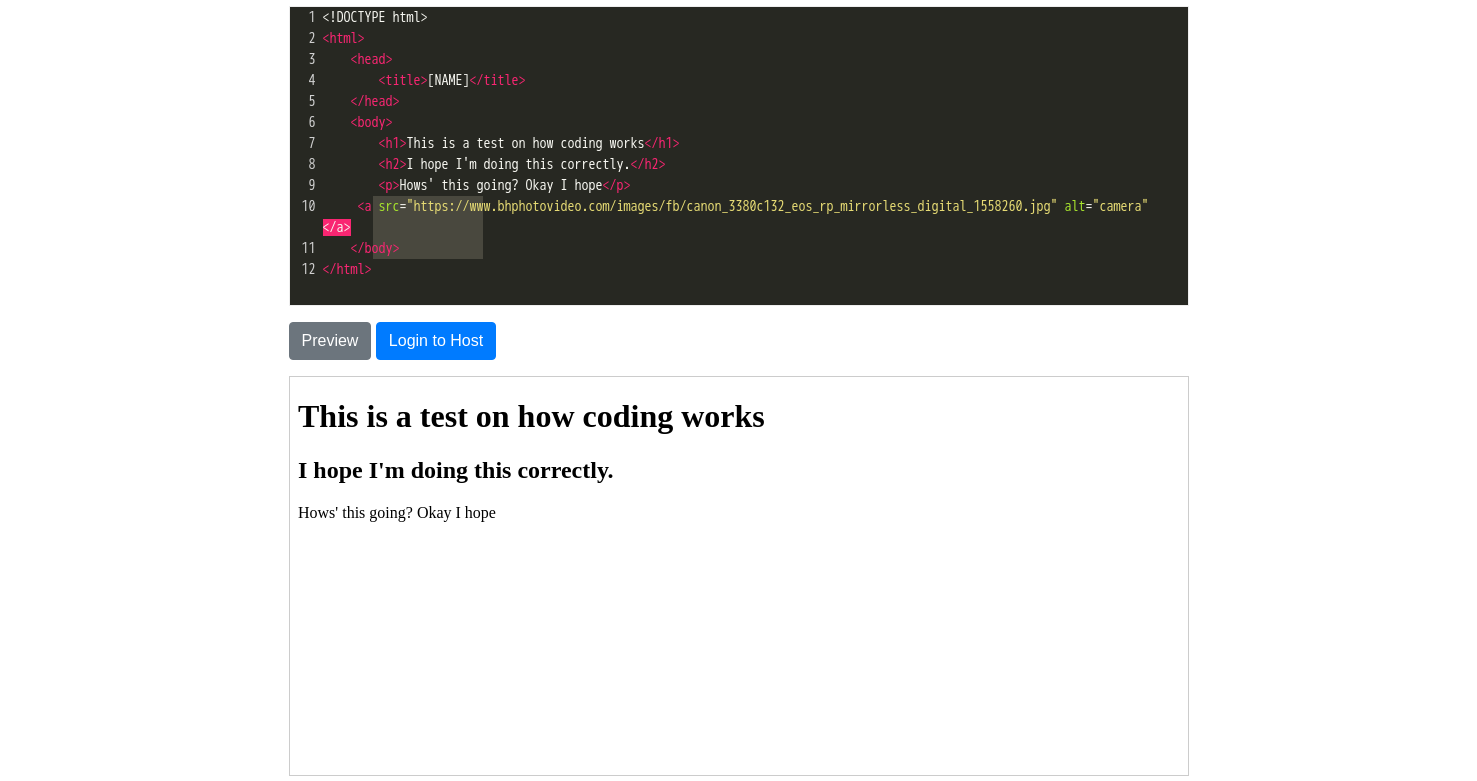 drag, startPoint x: 486, startPoint y: 251, endPoint x: 376, endPoint y: 249, distance: 110.01818 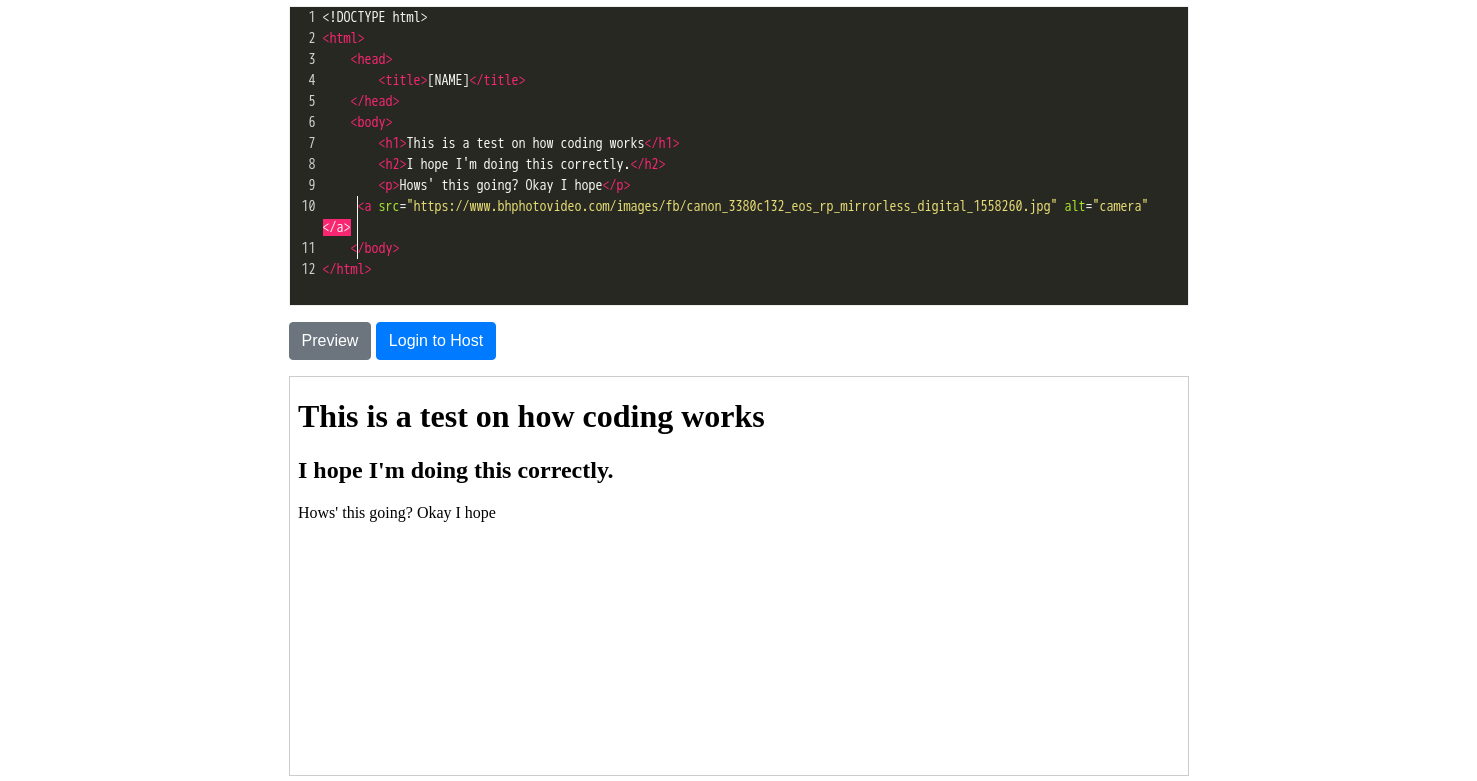 click on "< a   src = "https://www.bhphotovideo.com/images/fb/canon_3380c132_eos_rp_mirrorless_digital_1558260.jpg"   alt = "camera"   </a>" at bounding box center (739, 217) 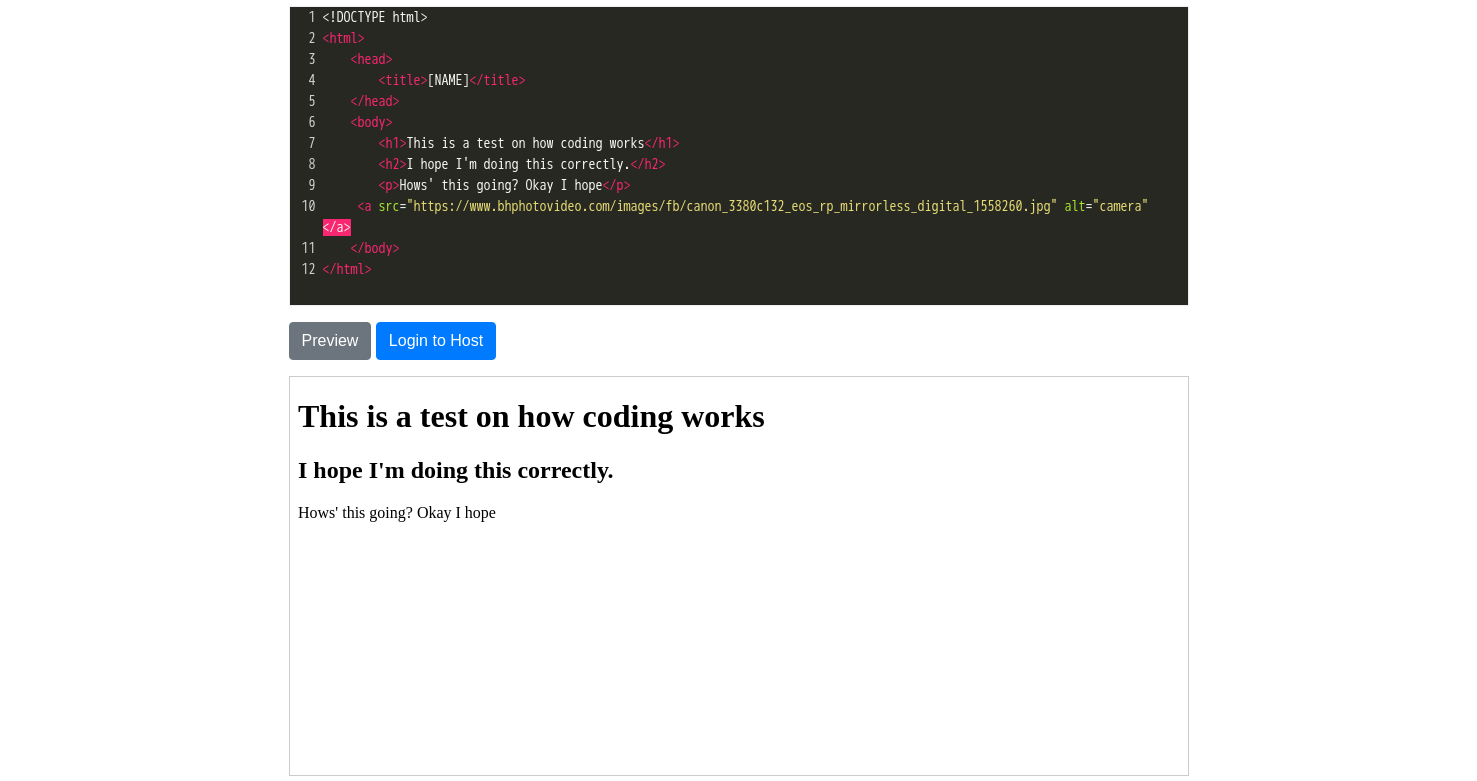 click on "<" at bounding box center (361, 206) 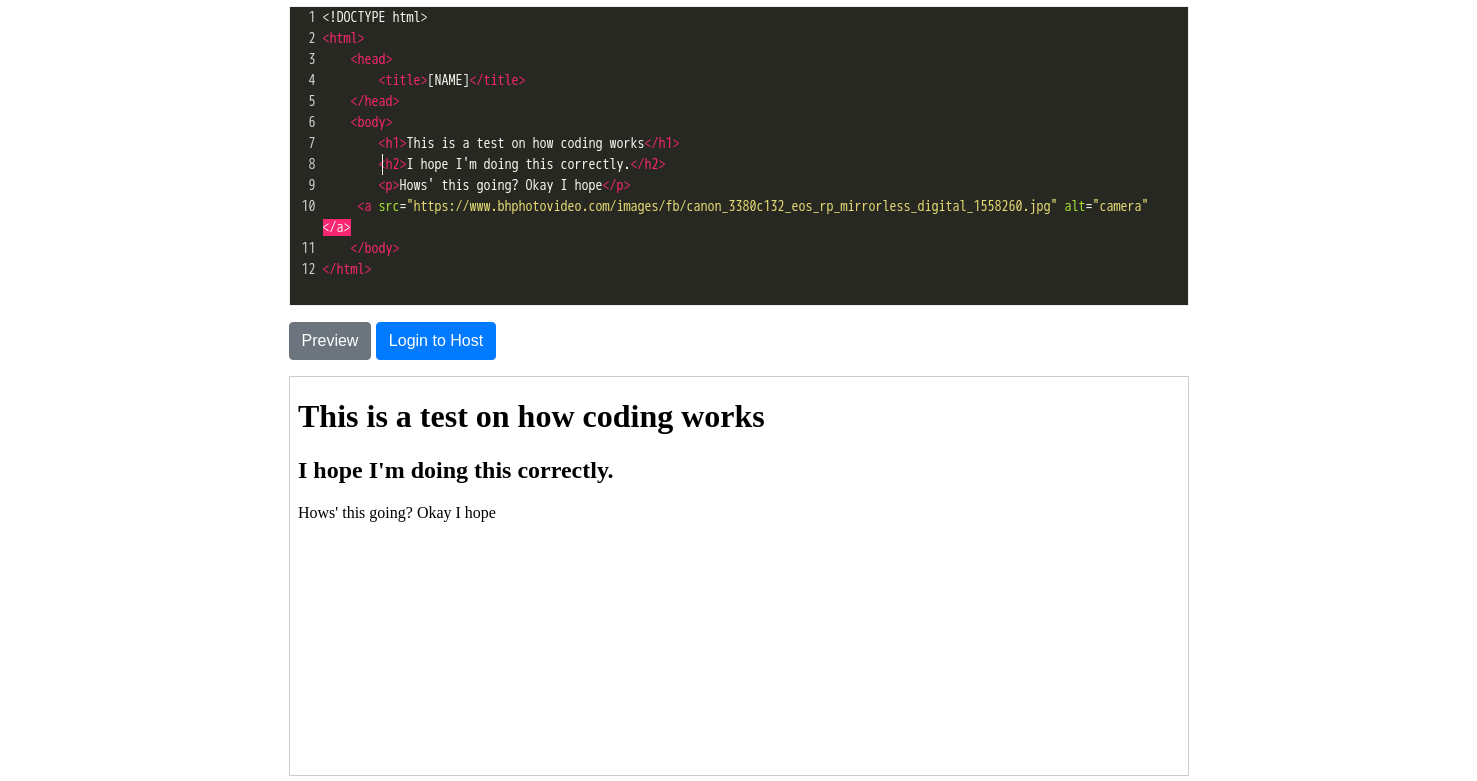 click on "< h2 > I hope I'm doing this correctly. </ h2 >" at bounding box center (494, 164) 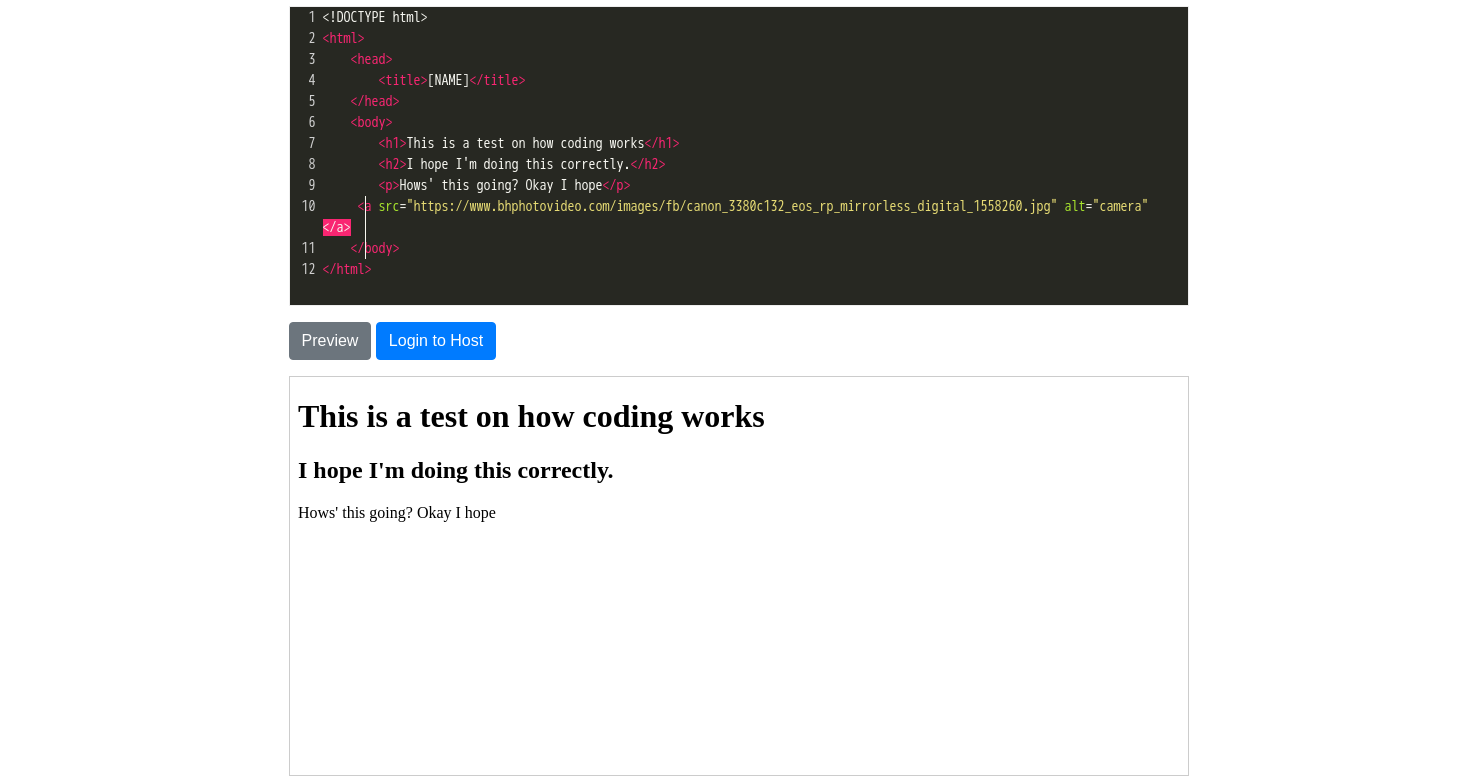 click on "<" at bounding box center (361, 206) 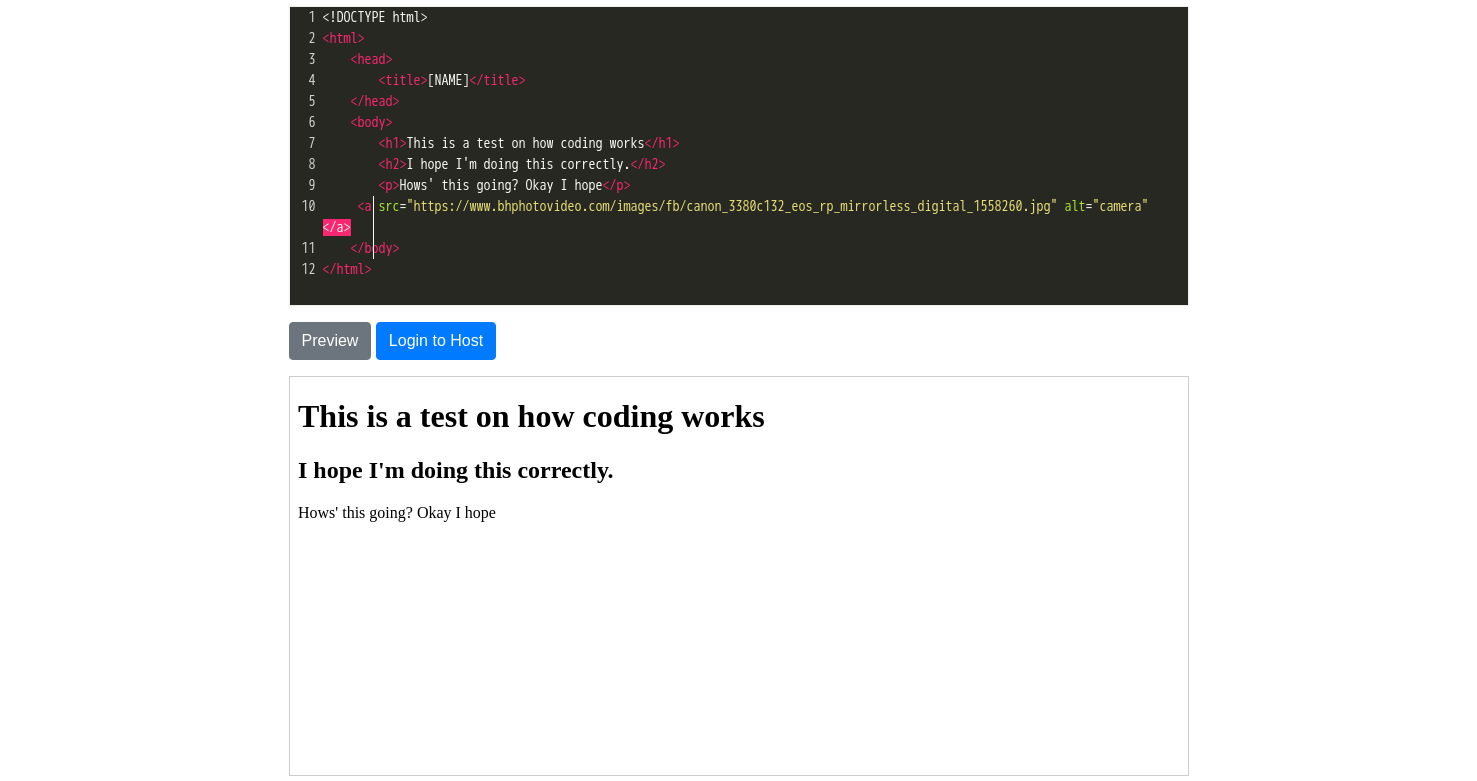 click on "< a   src = "https://www.bhphotovideo.com/images/fb/canon_3380c132_eos_rp_mirrorless_digital_1558260.jpg"   alt = "camera"   </a>" at bounding box center [739, 217] 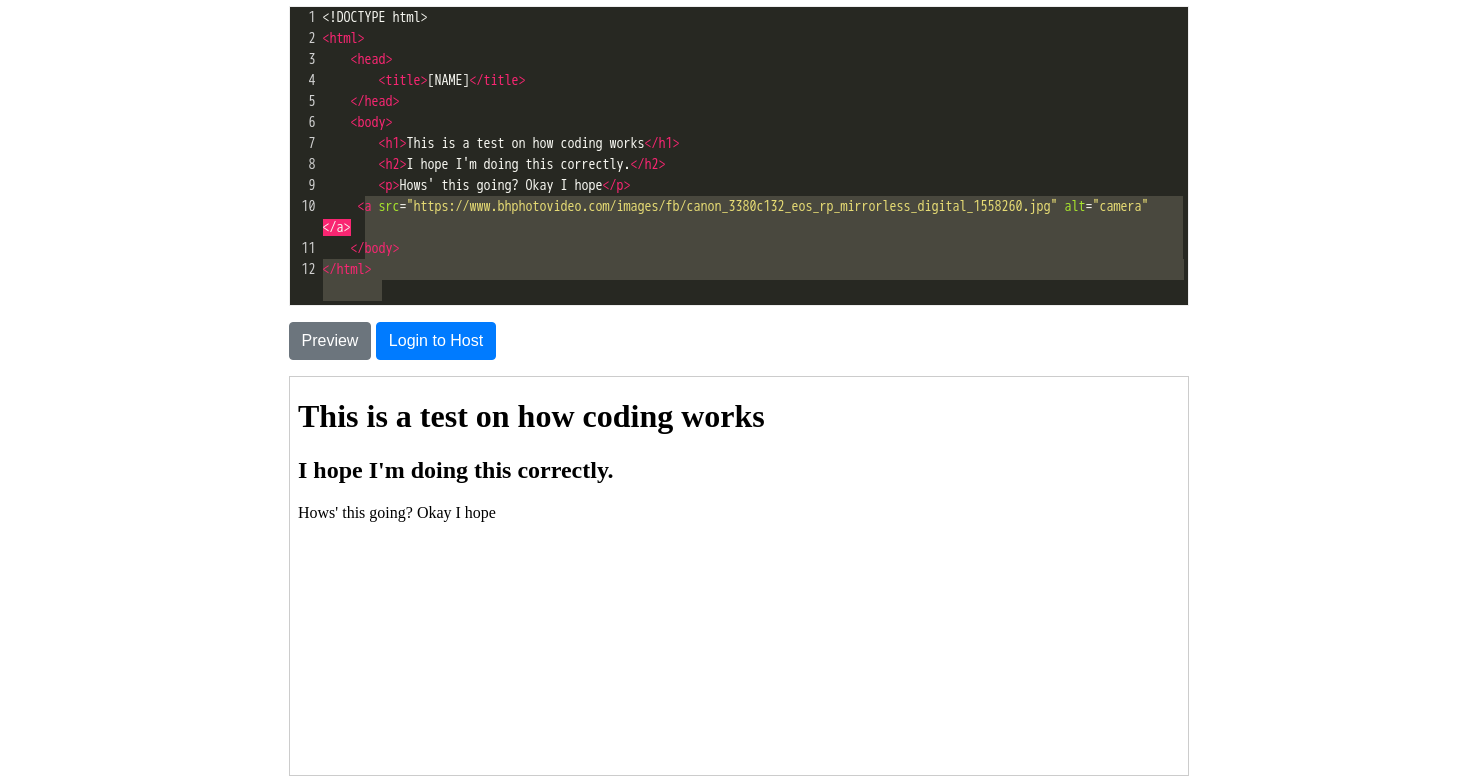 type on "<a src="https://www.bhphotovideo.com/images/fb/canon_3380c132_eos_rp_mirrorless_digital_1558260.jpg" alt="camera" </a>" 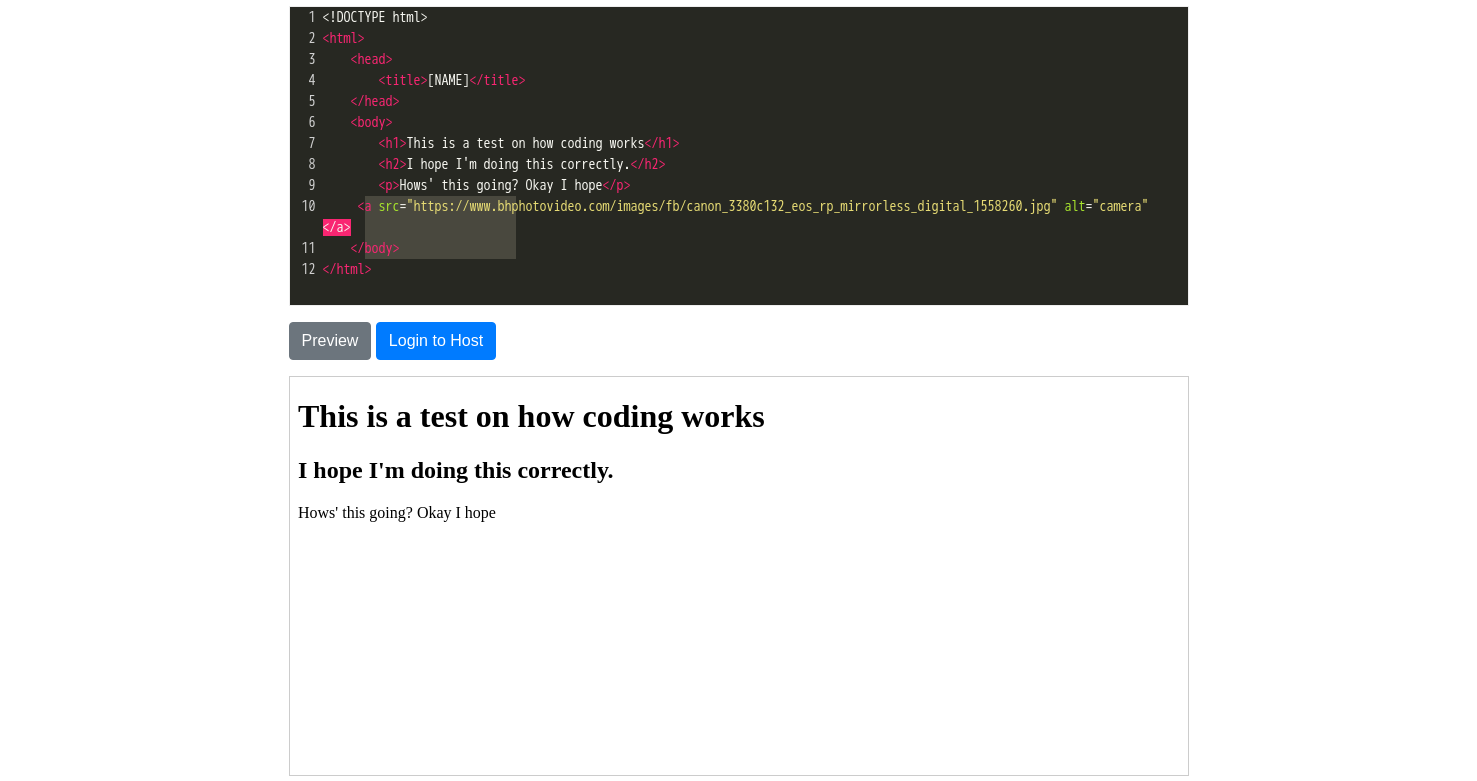 type on "<a src="https://www.bhphotov" 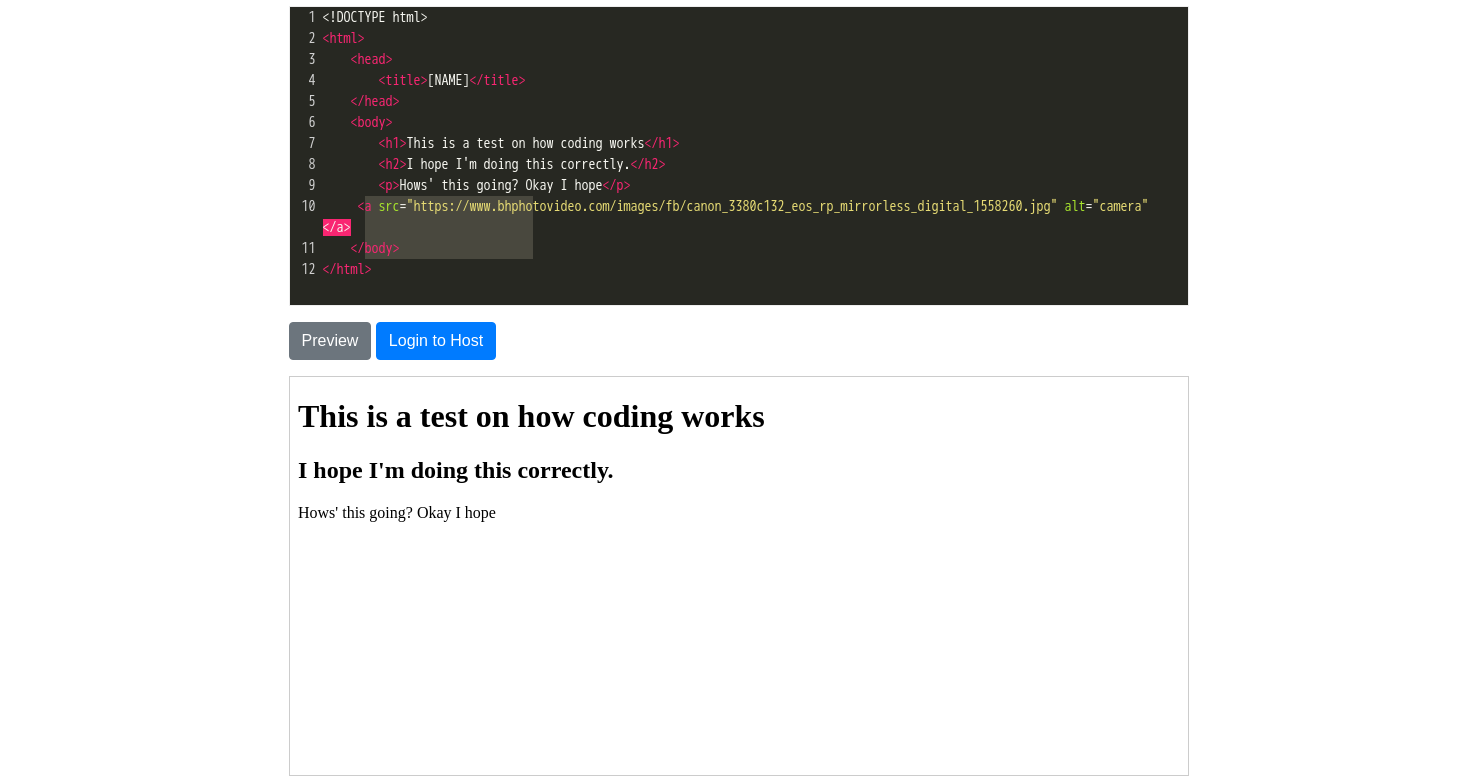 drag, startPoint x: 362, startPoint y: 200, endPoint x: 534, endPoint y: 226, distance: 173.95401 